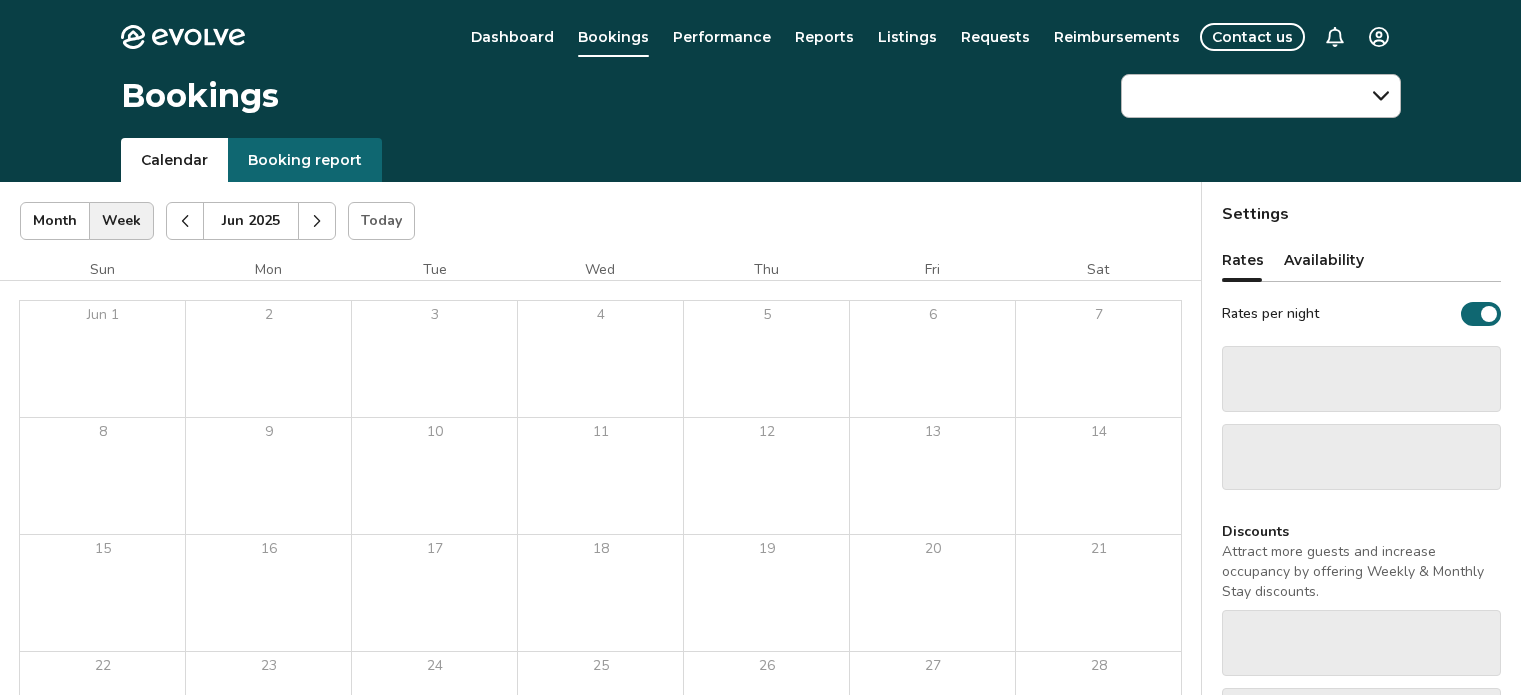 scroll, scrollTop: 0, scrollLeft: 0, axis: both 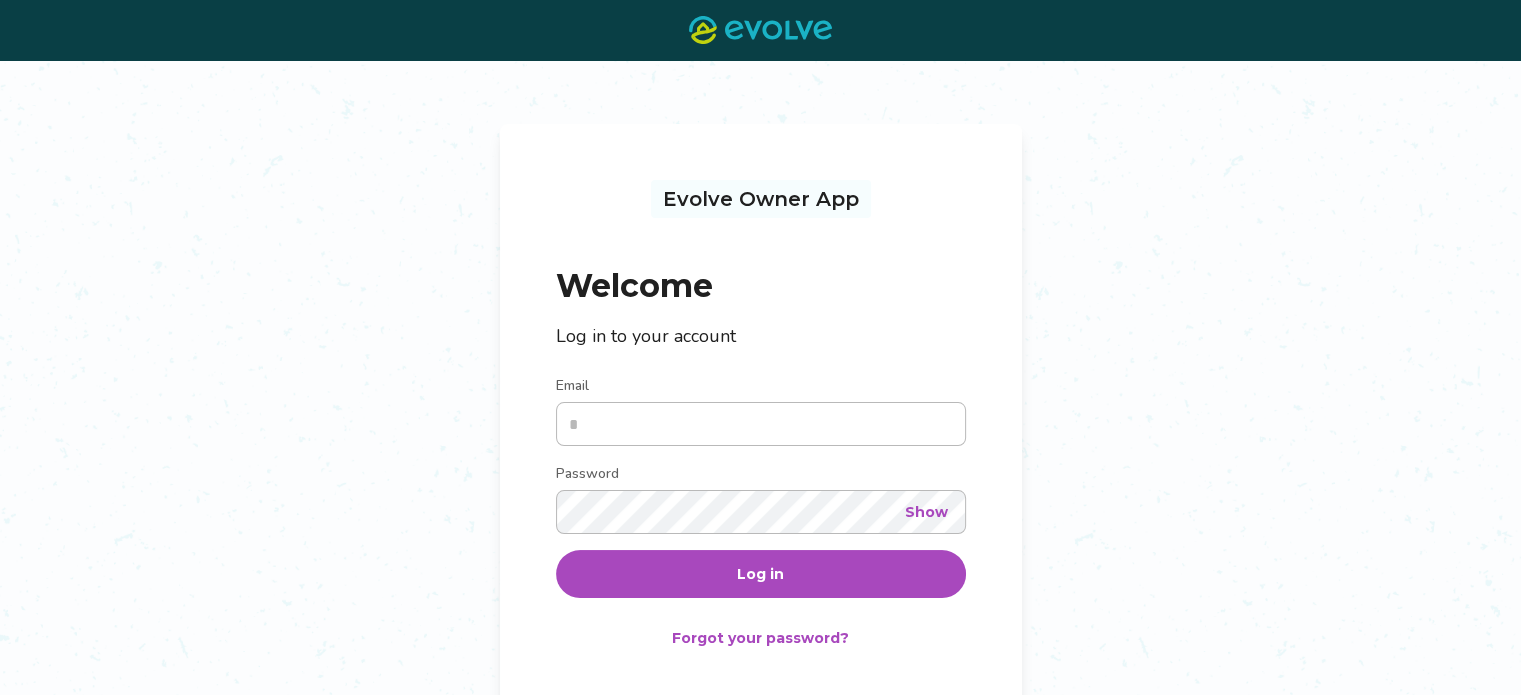 type on "**********" 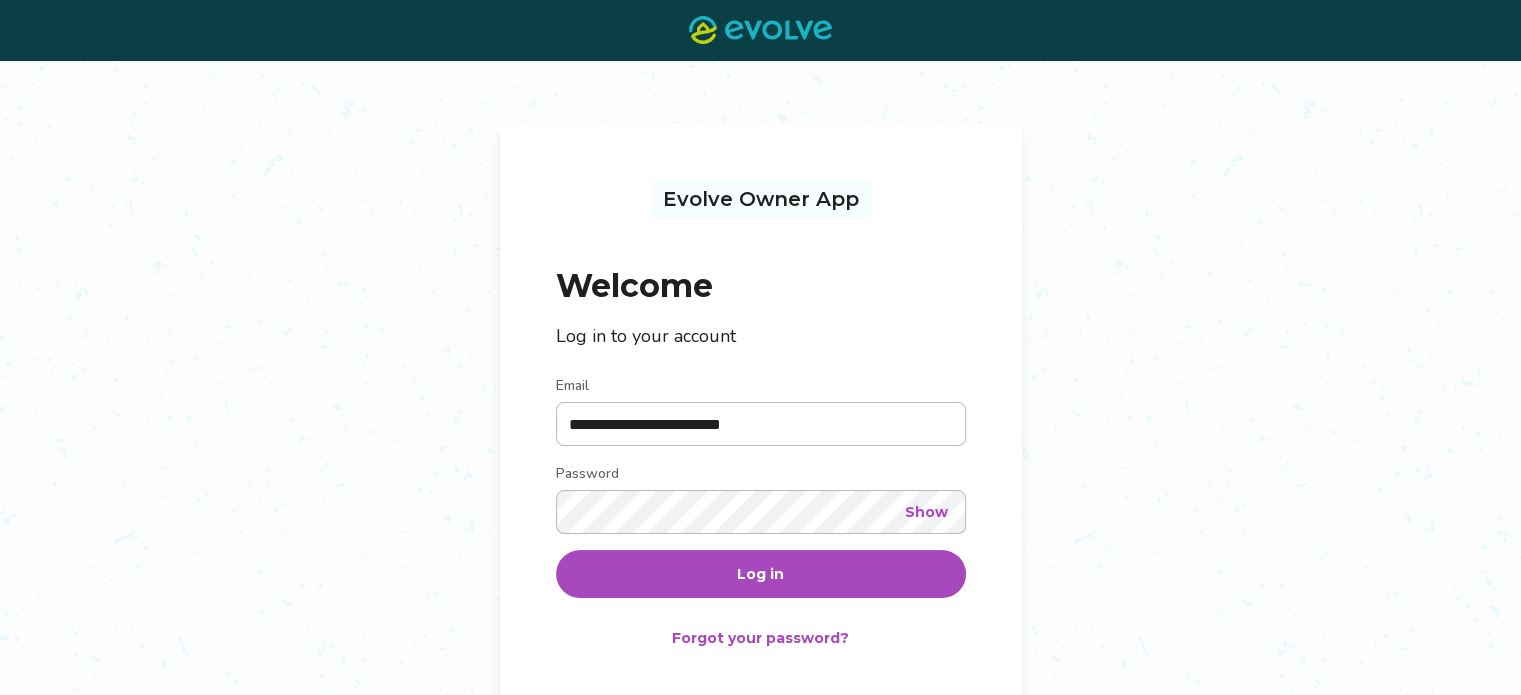 click on "Log in" at bounding box center [761, 574] 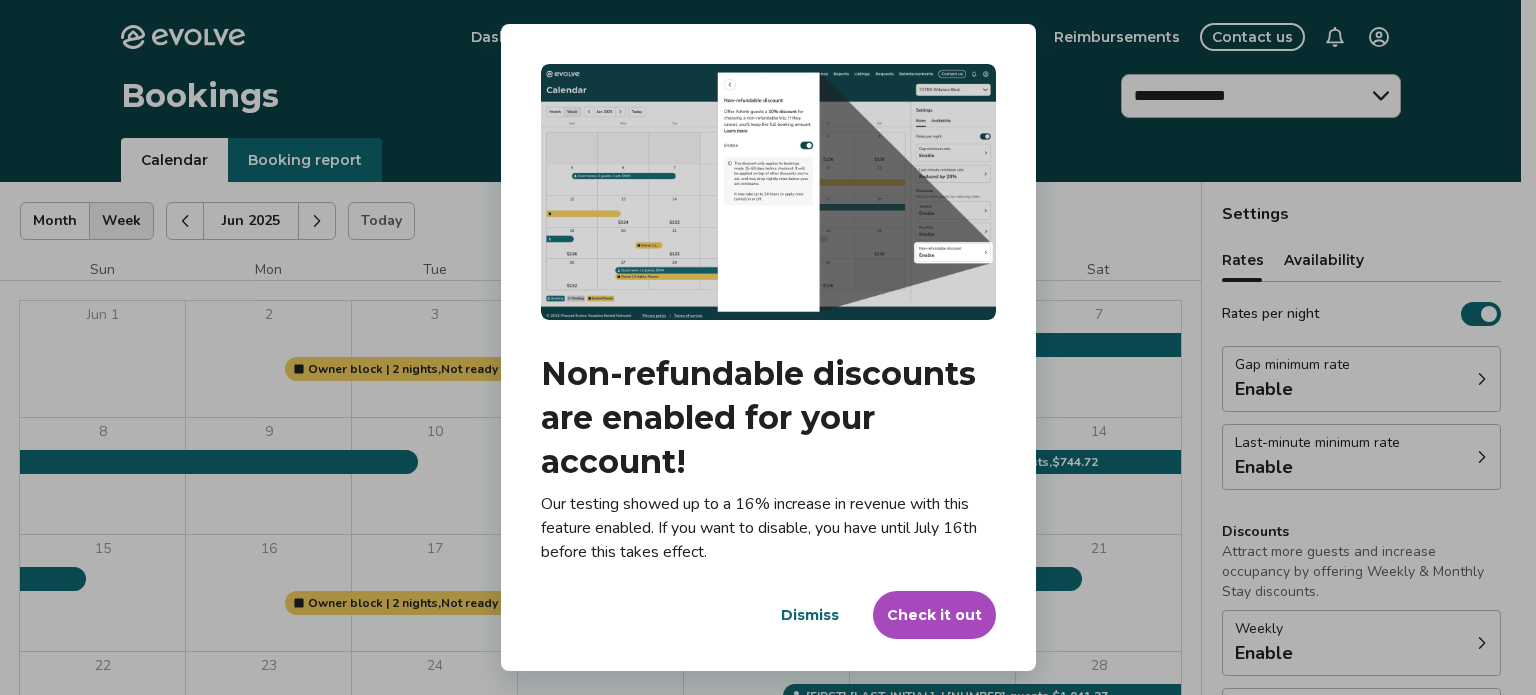 click on "Dismiss" at bounding box center [810, 615] 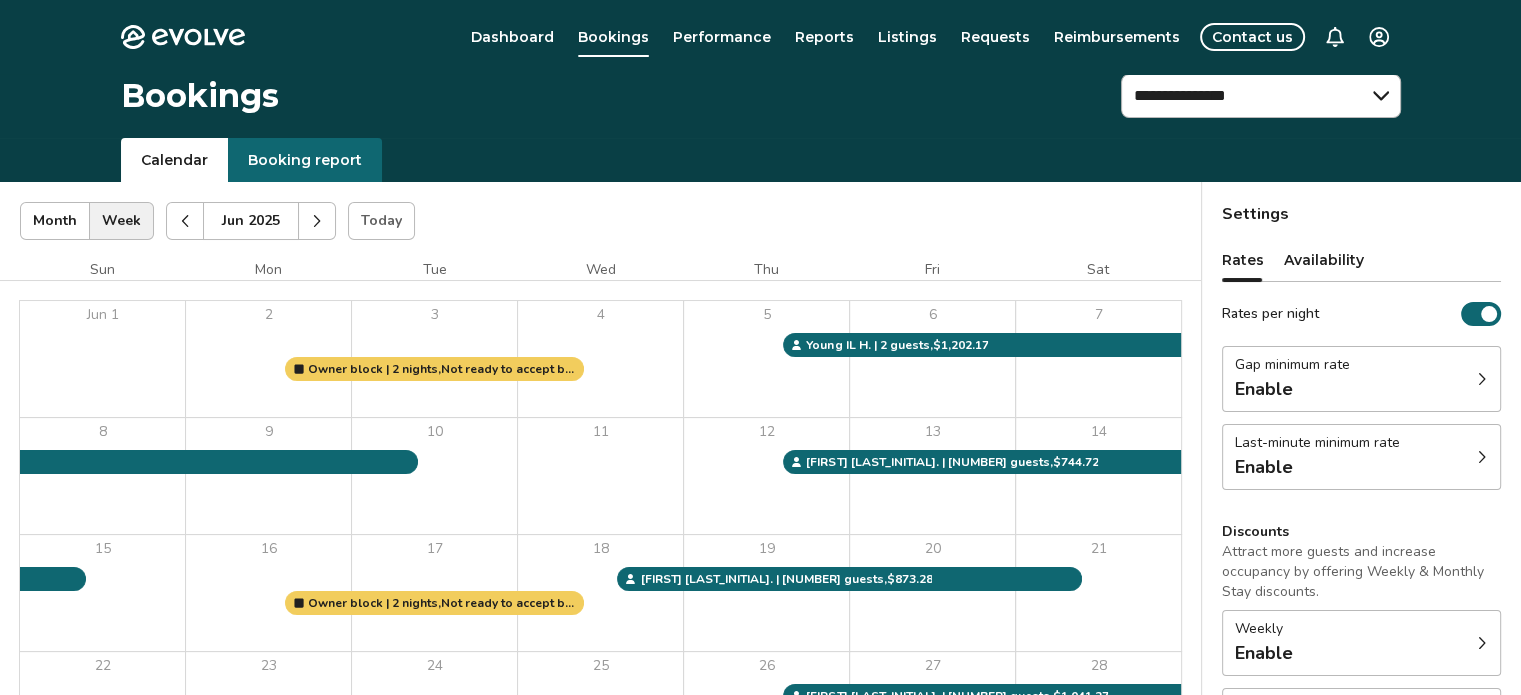 click on "Contact us" at bounding box center (1252, 37) 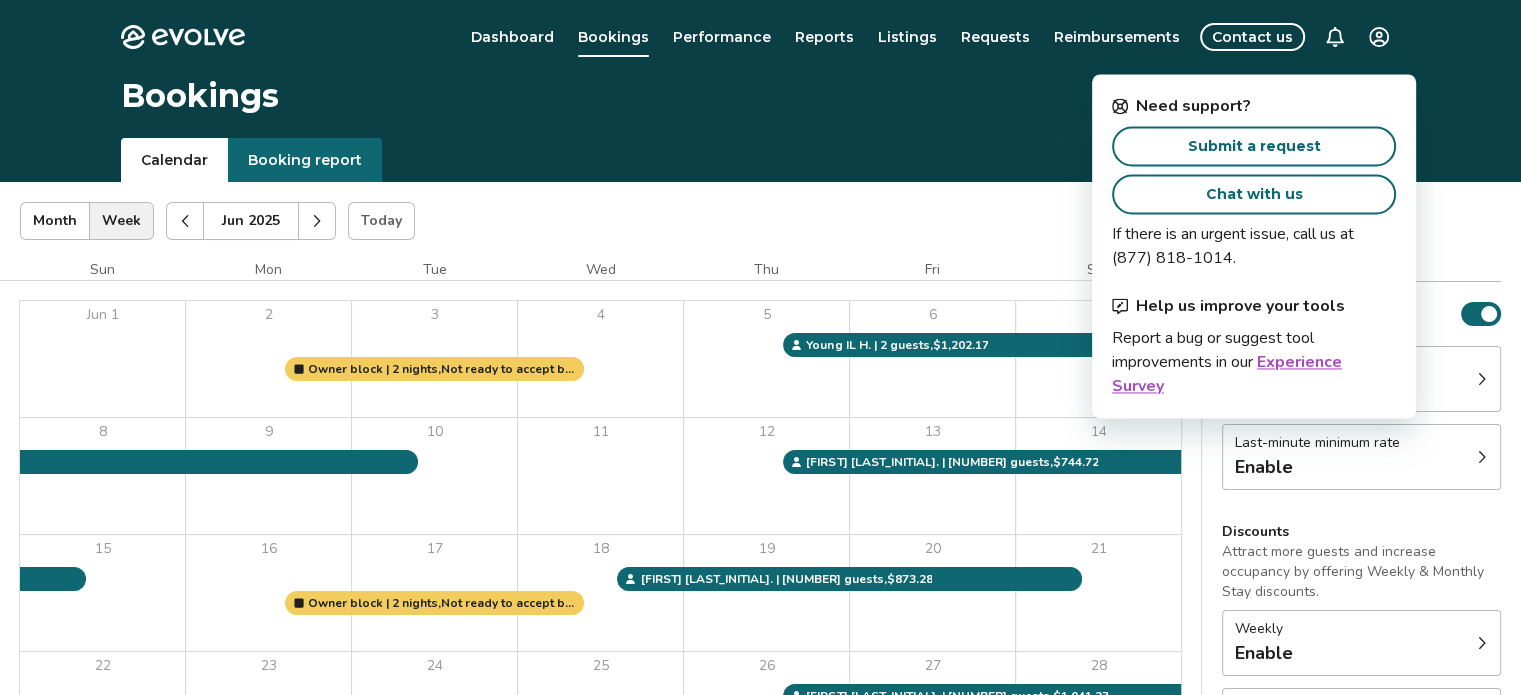 click on "Evolve Dashboard Bookings Performance Reports Listings Requests Reimbursements Contact us" at bounding box center [761, 37] 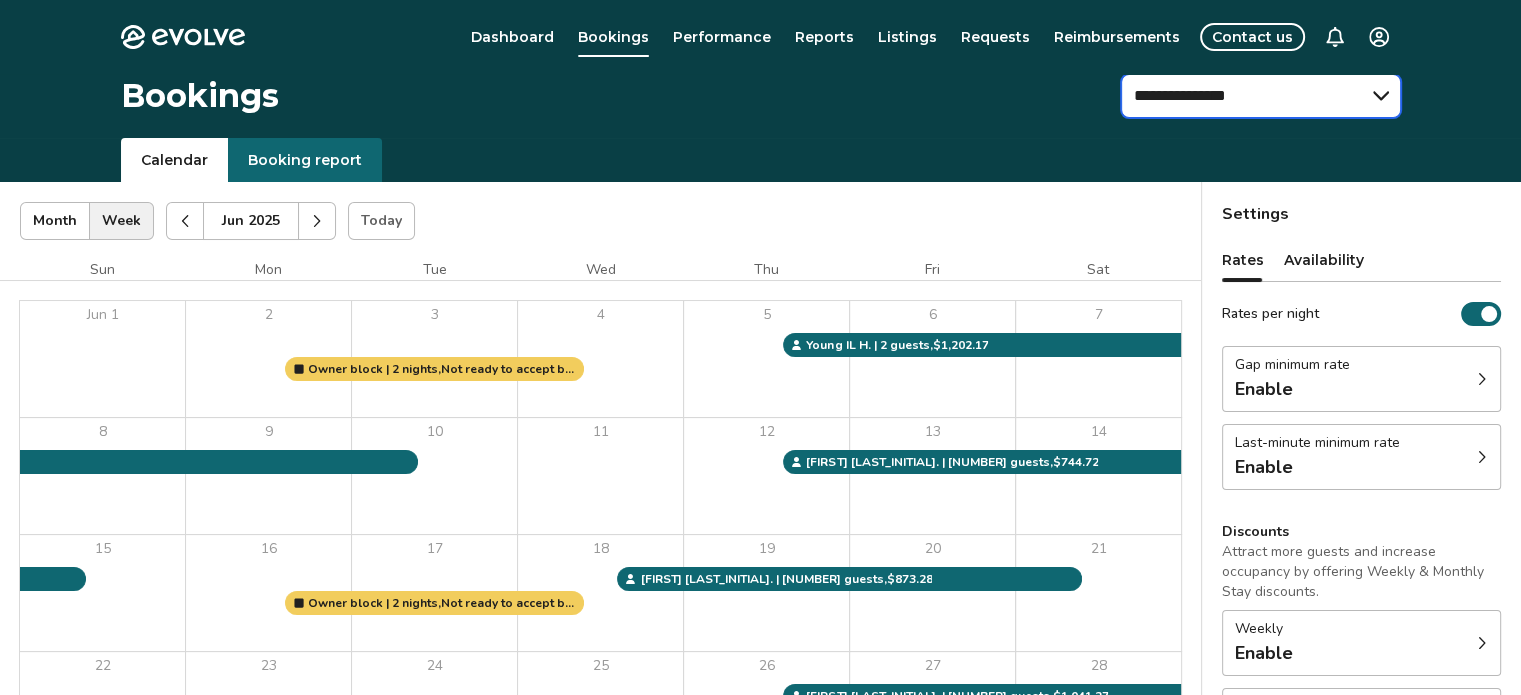 click on "**********" at bounding box center (1261, 96) 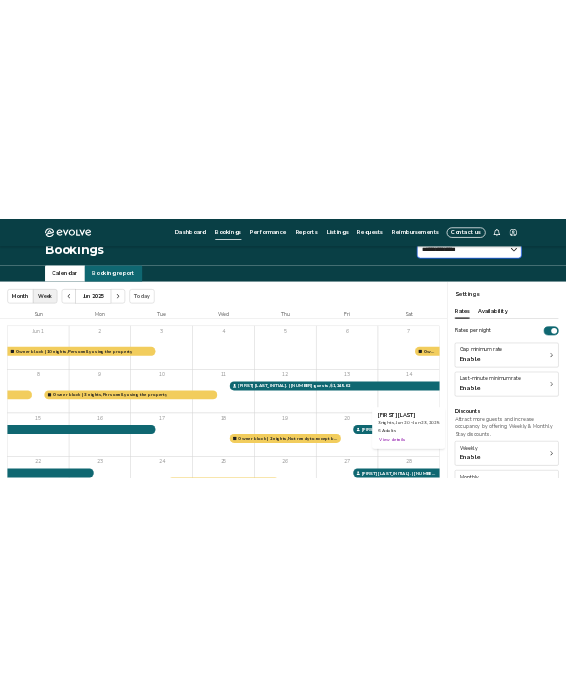 scroll, scrollTop: 0, scrollLeft: 0, axis: both 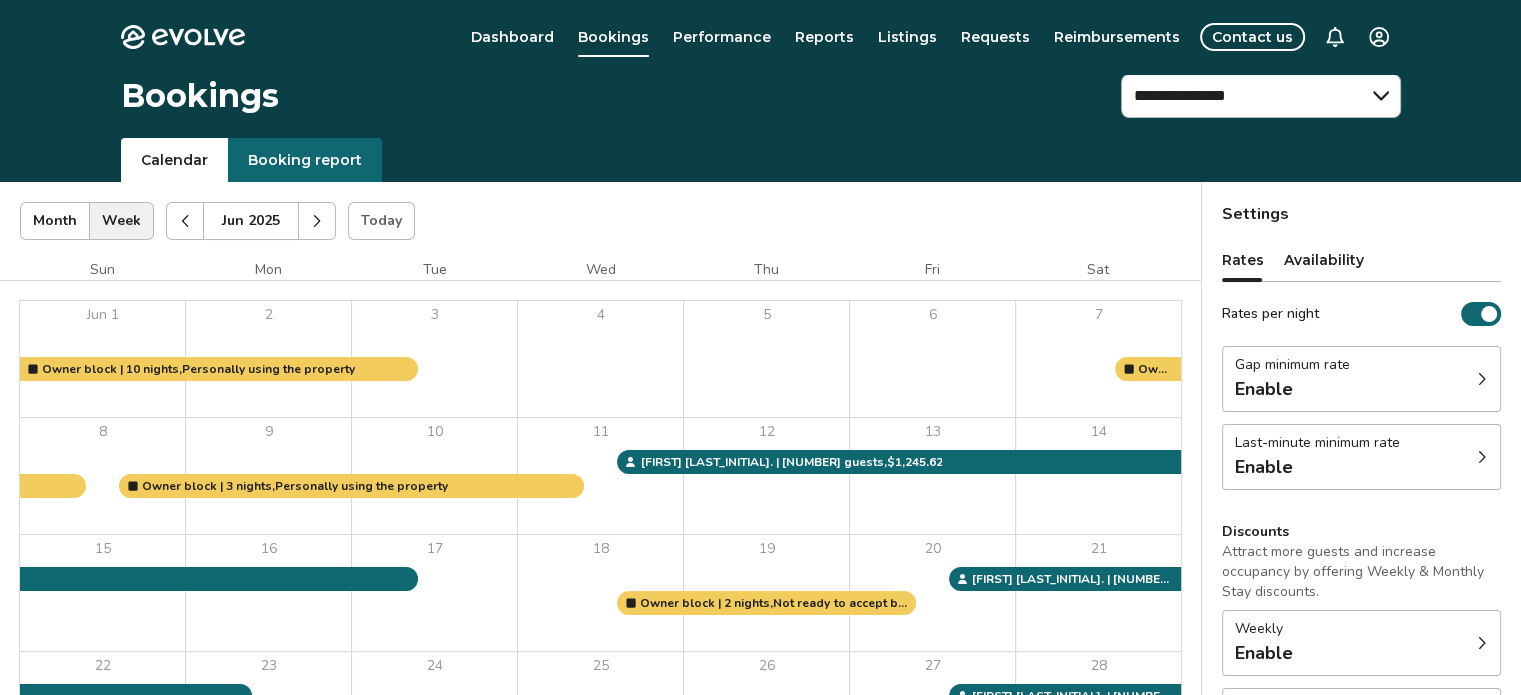 click on "Contact us" at bounding box center [1252, 37] 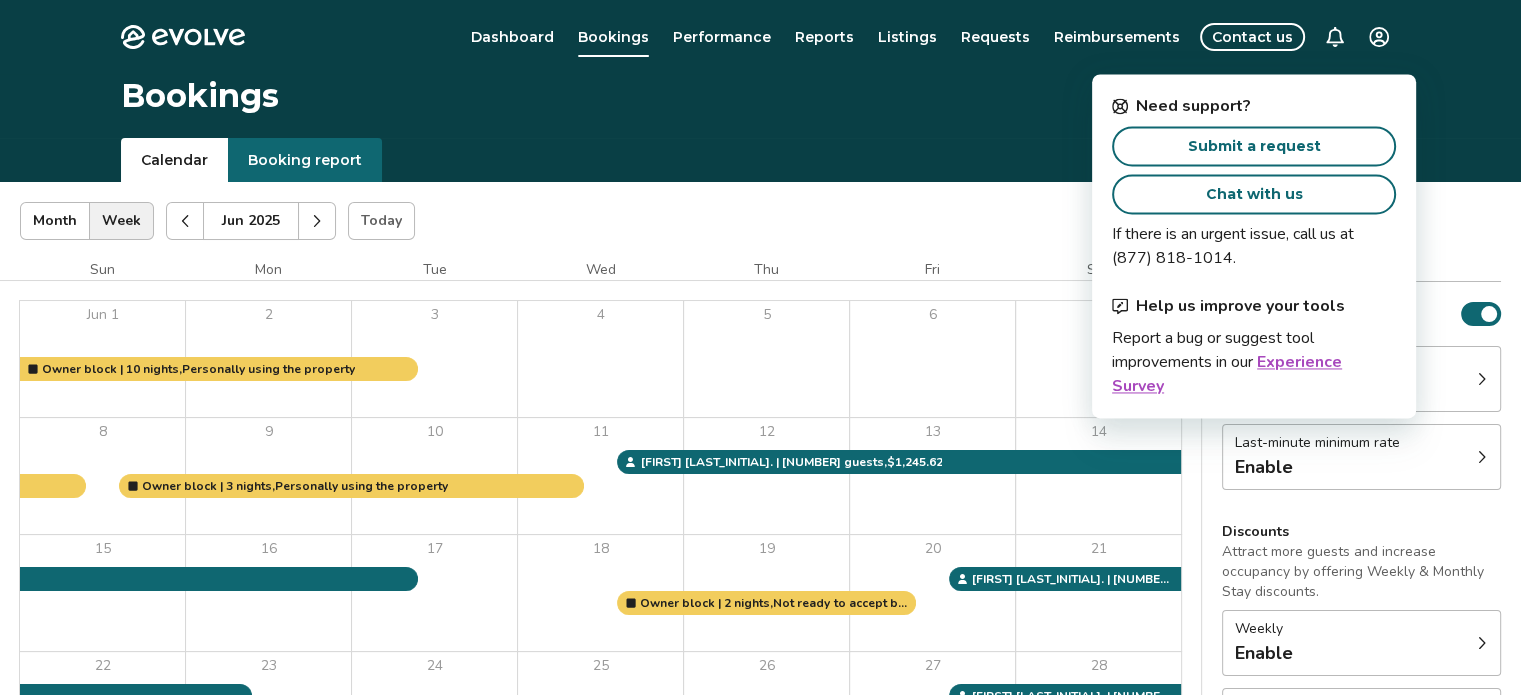 click on "Submit a request" at bounding box center [1254, 146] 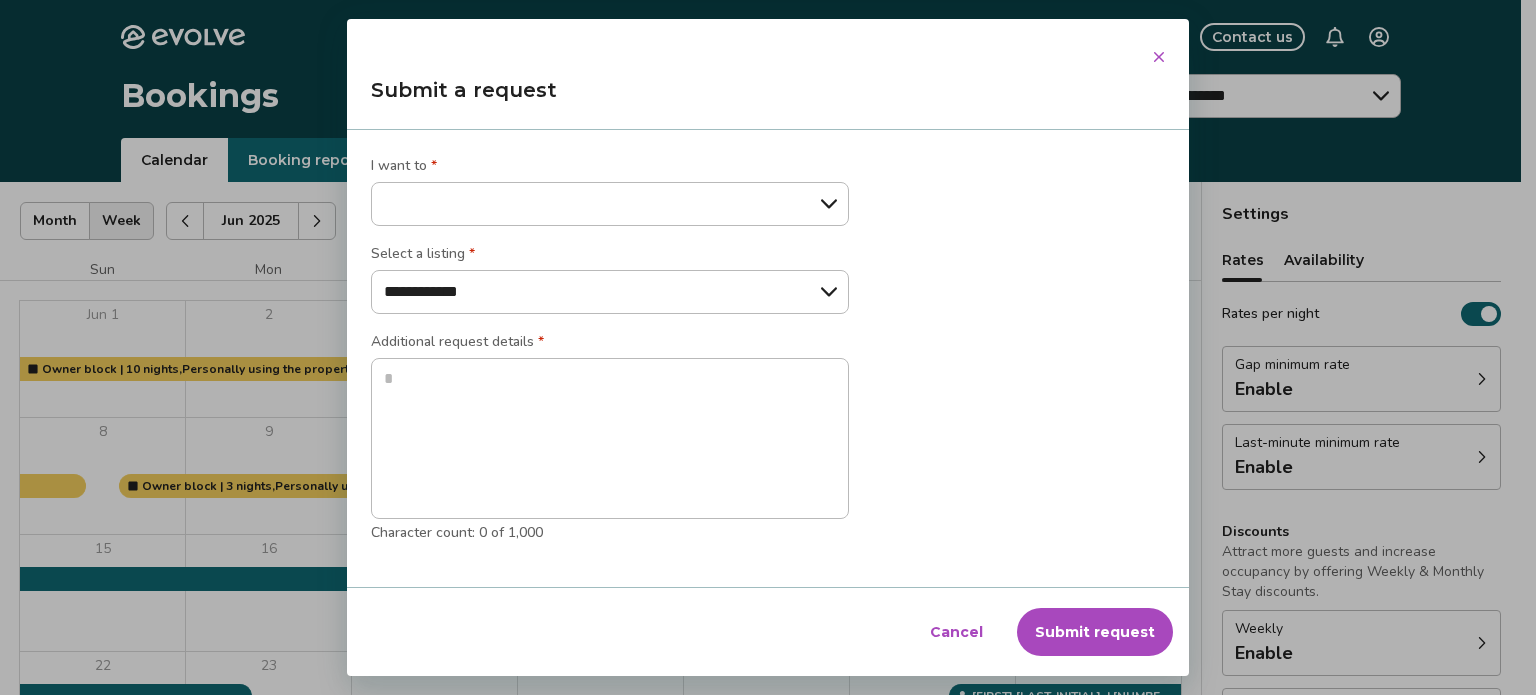type on "*" 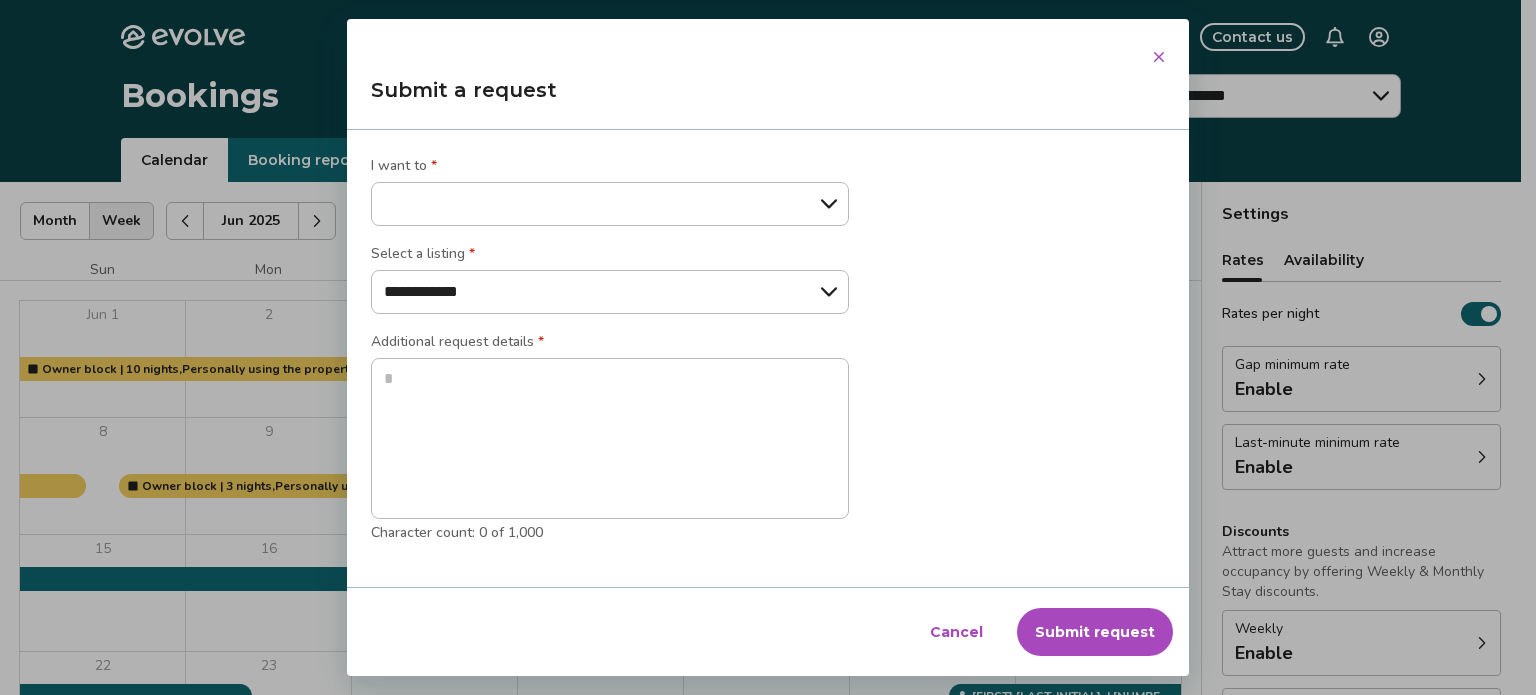 click on "**********" at bounding box center (610, 204) 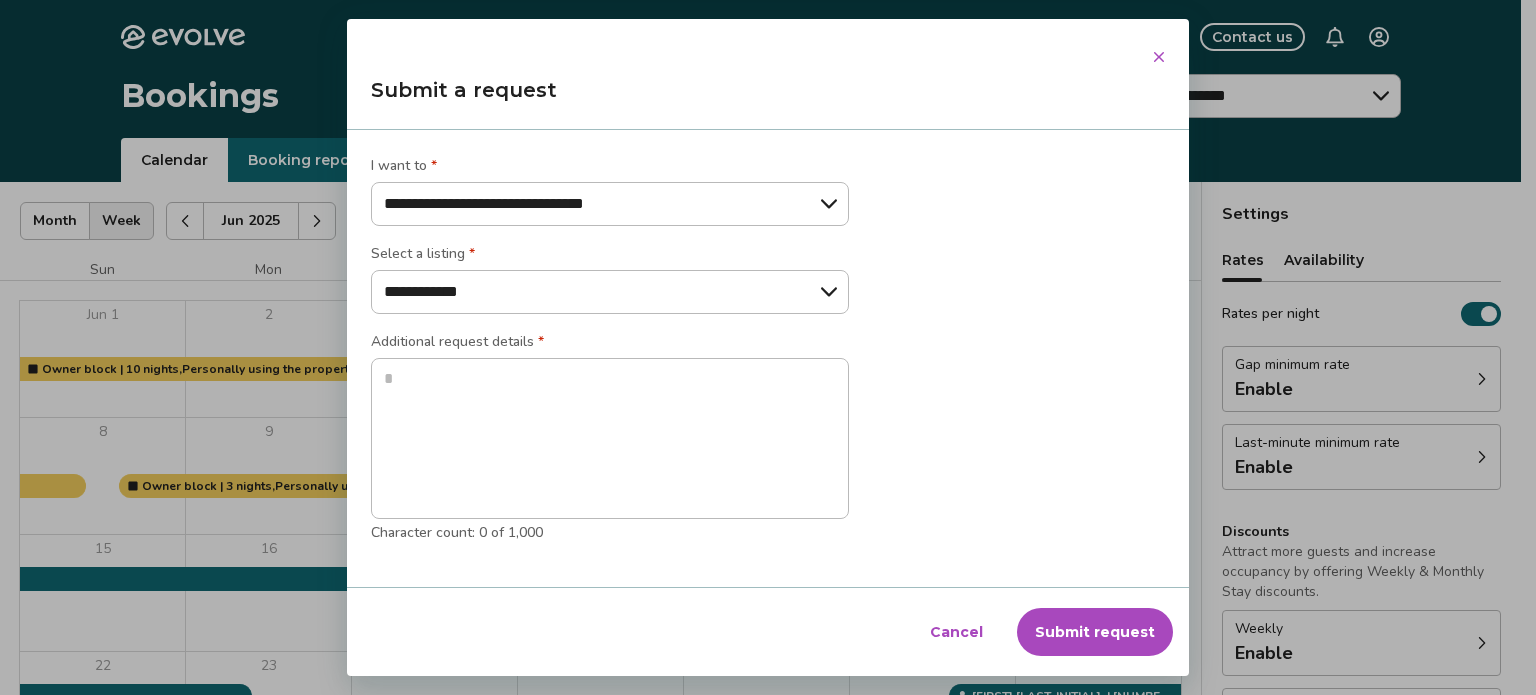 click on "**********" at bounding box center (610, 204) 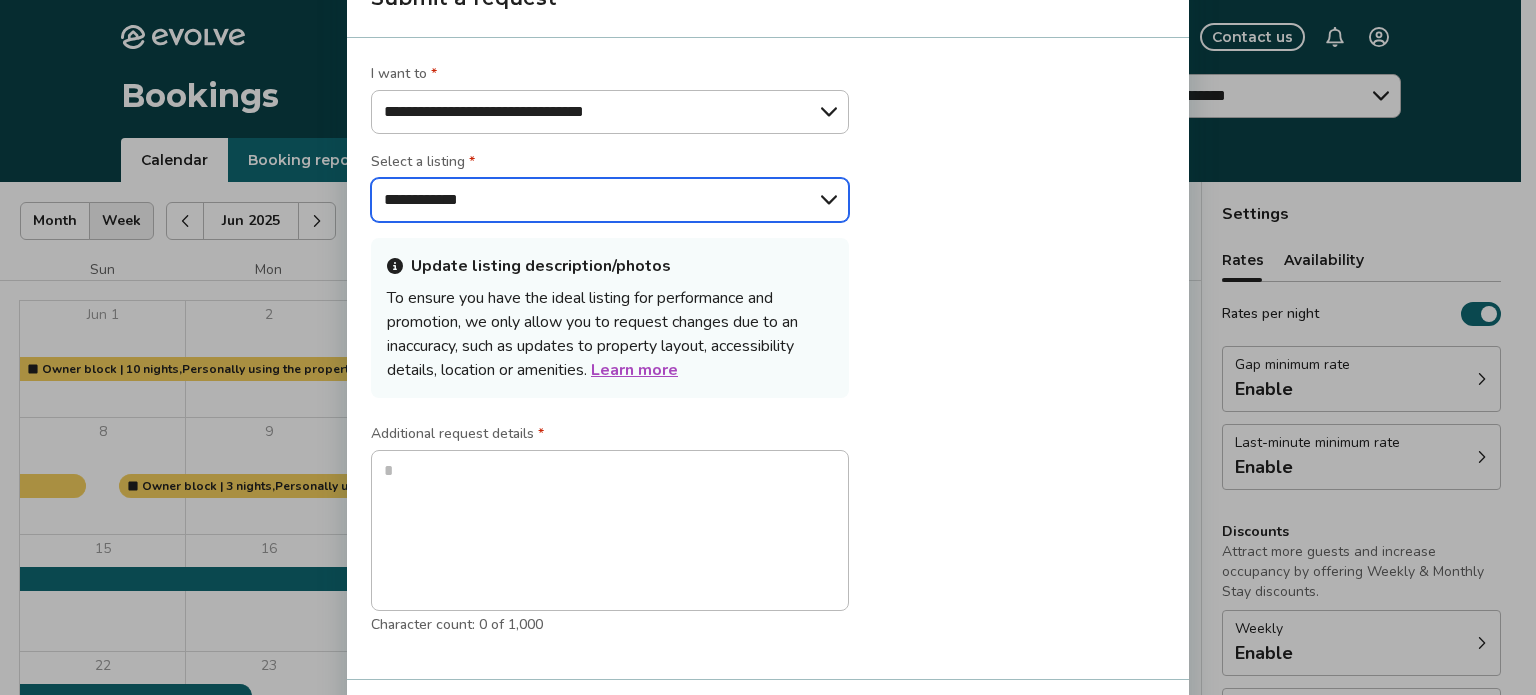 click on "**********" at bounding box center (610, 200) 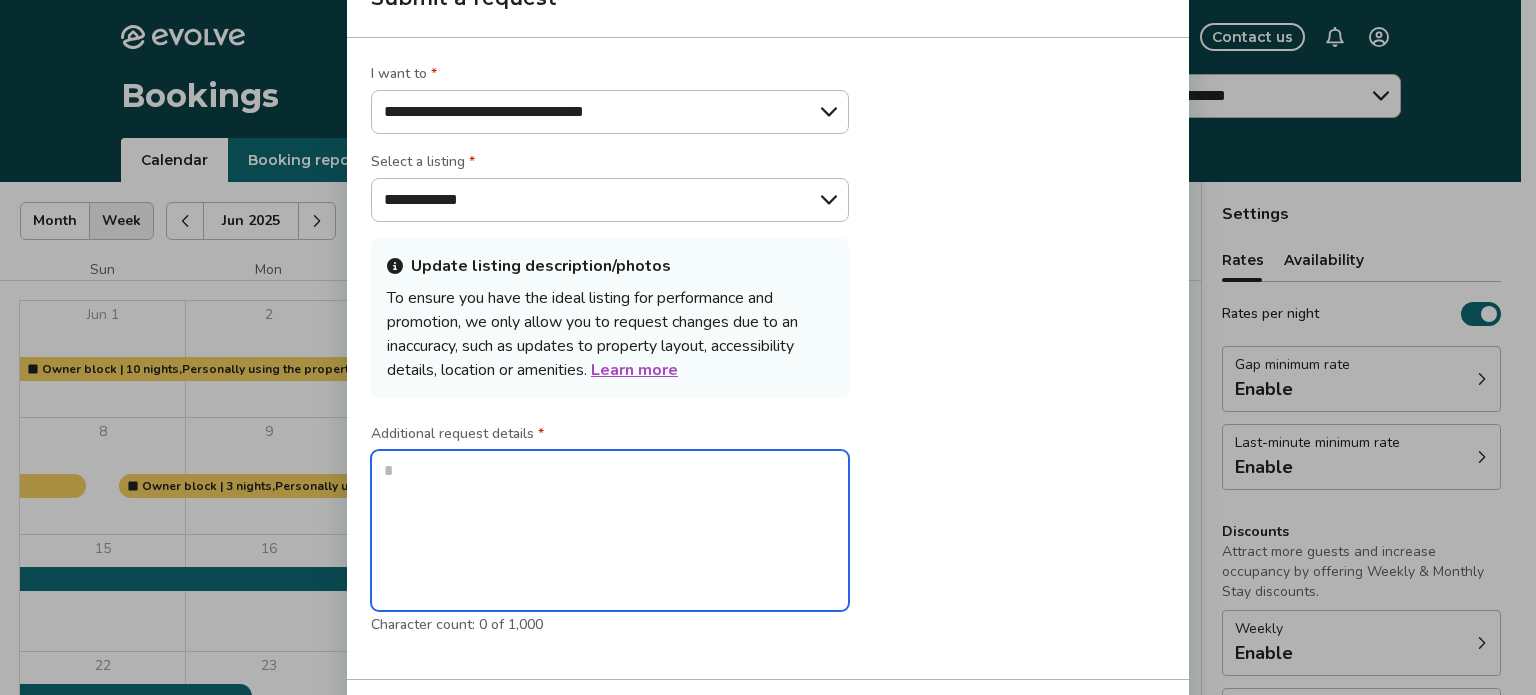 type on "*" 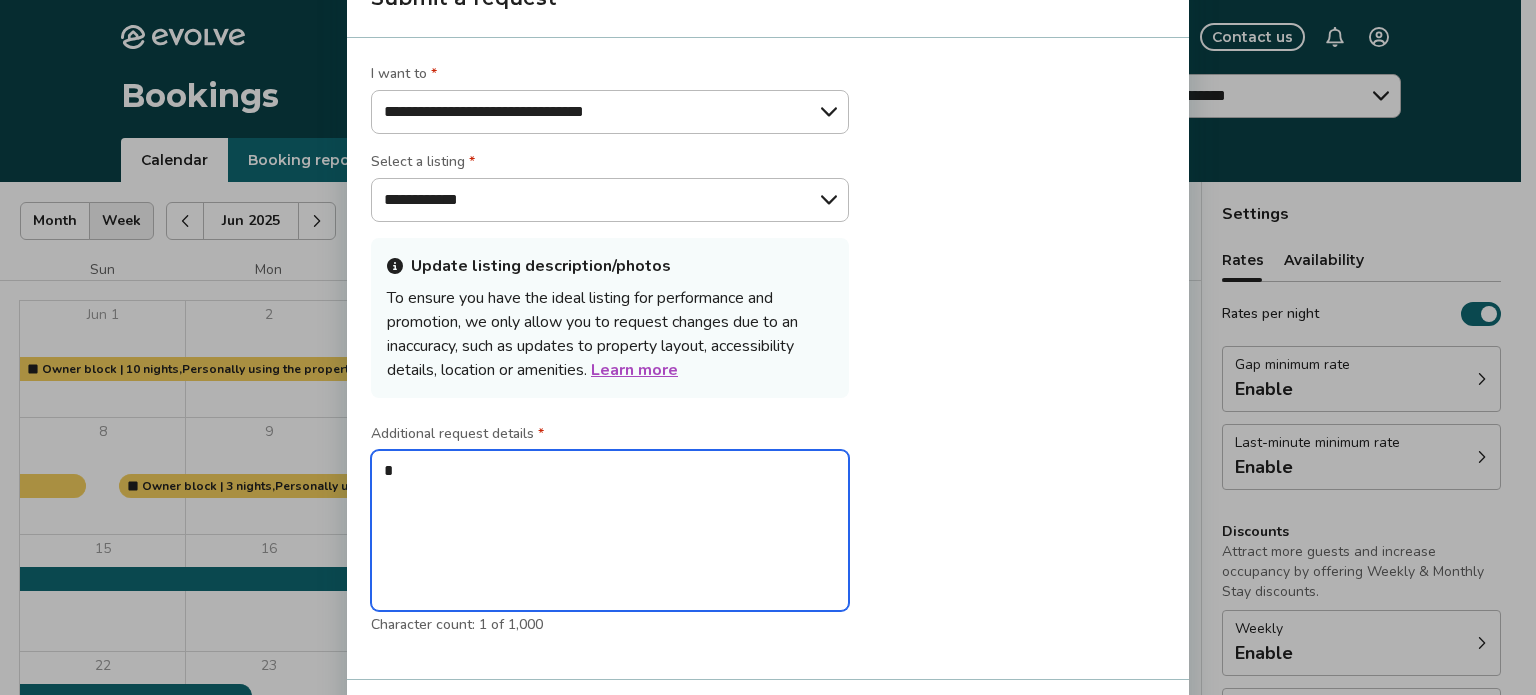 type on "*" 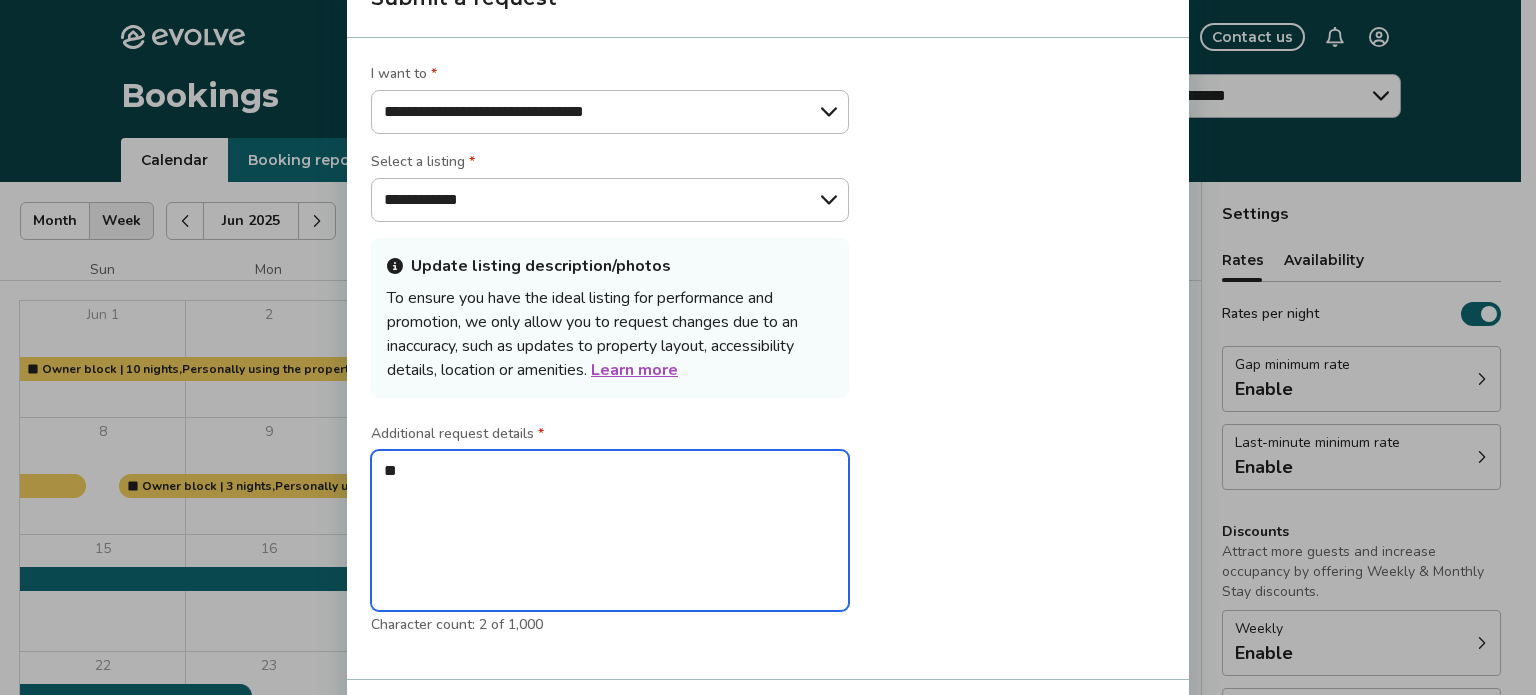 type on "***" 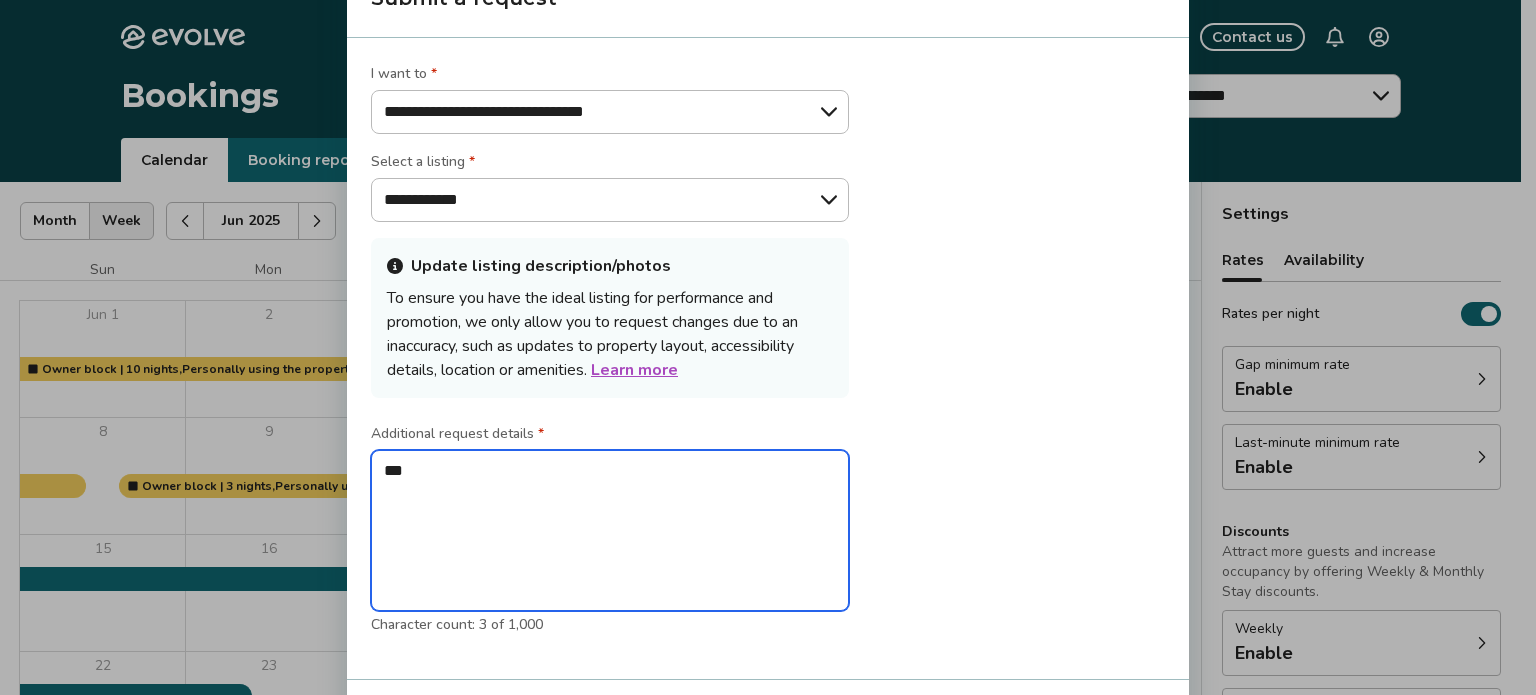 type on "****" 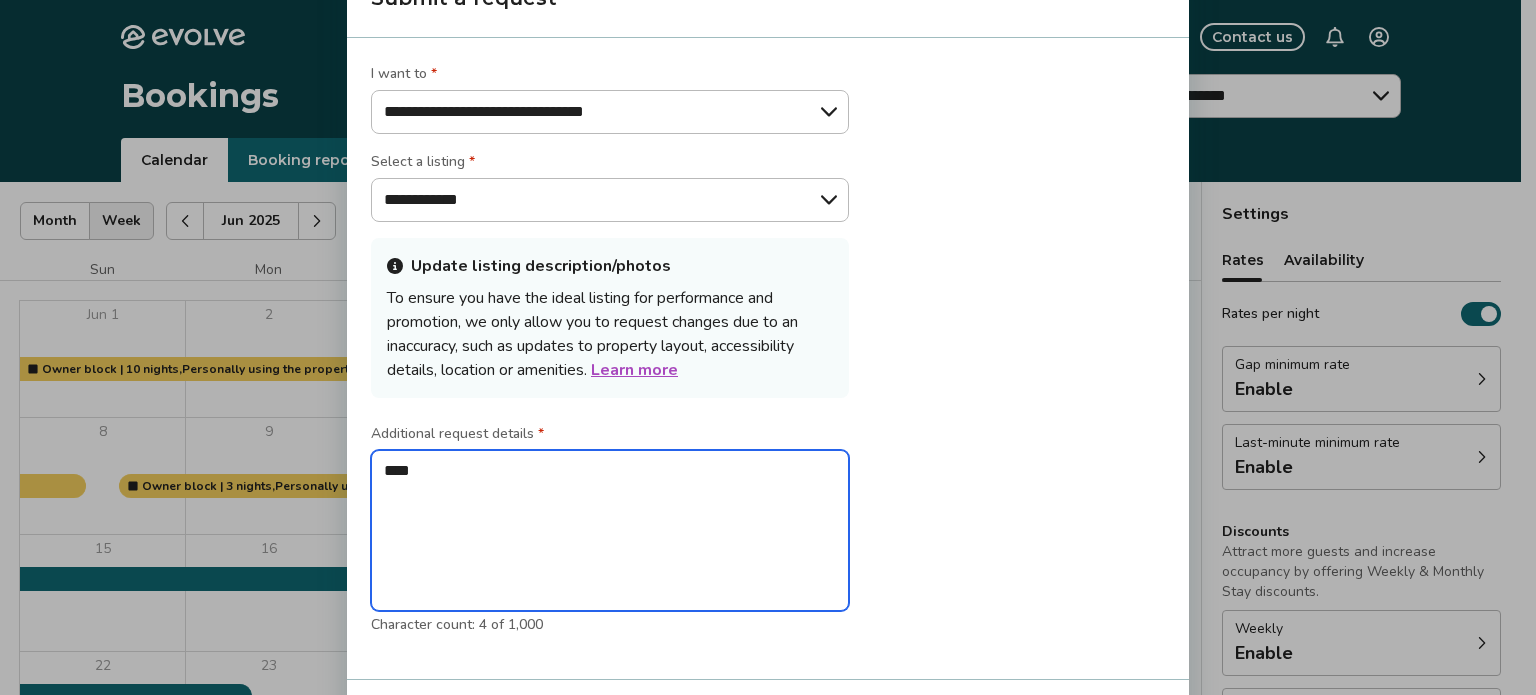 type on "*****" 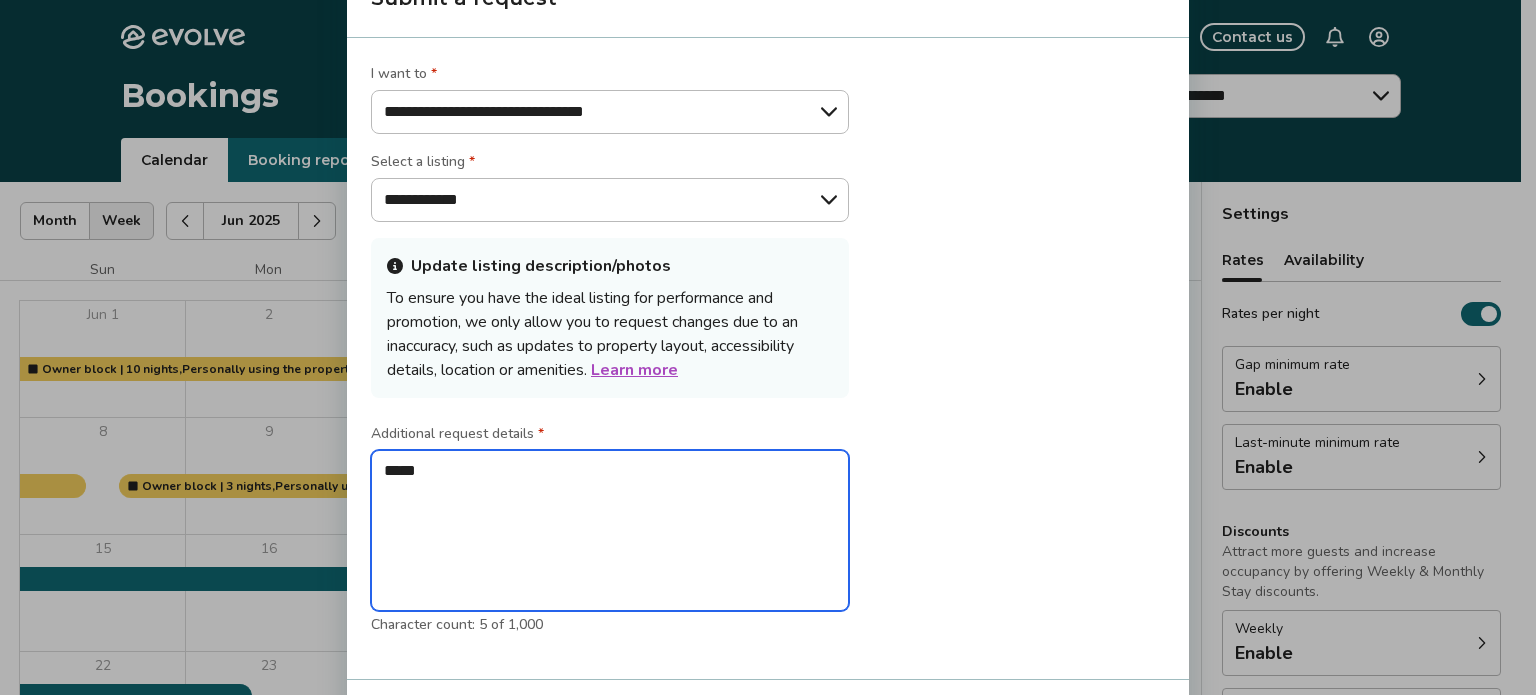 type on "******" 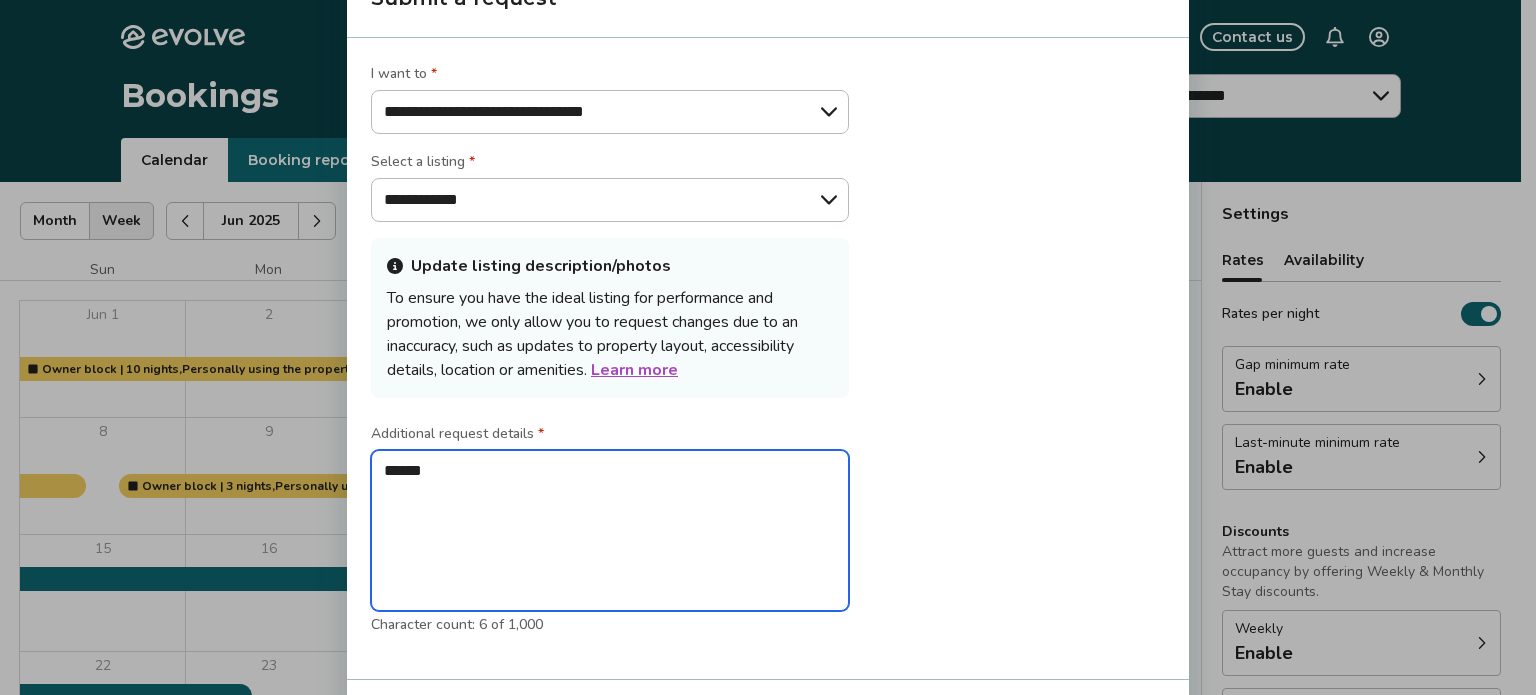 type on "*******" 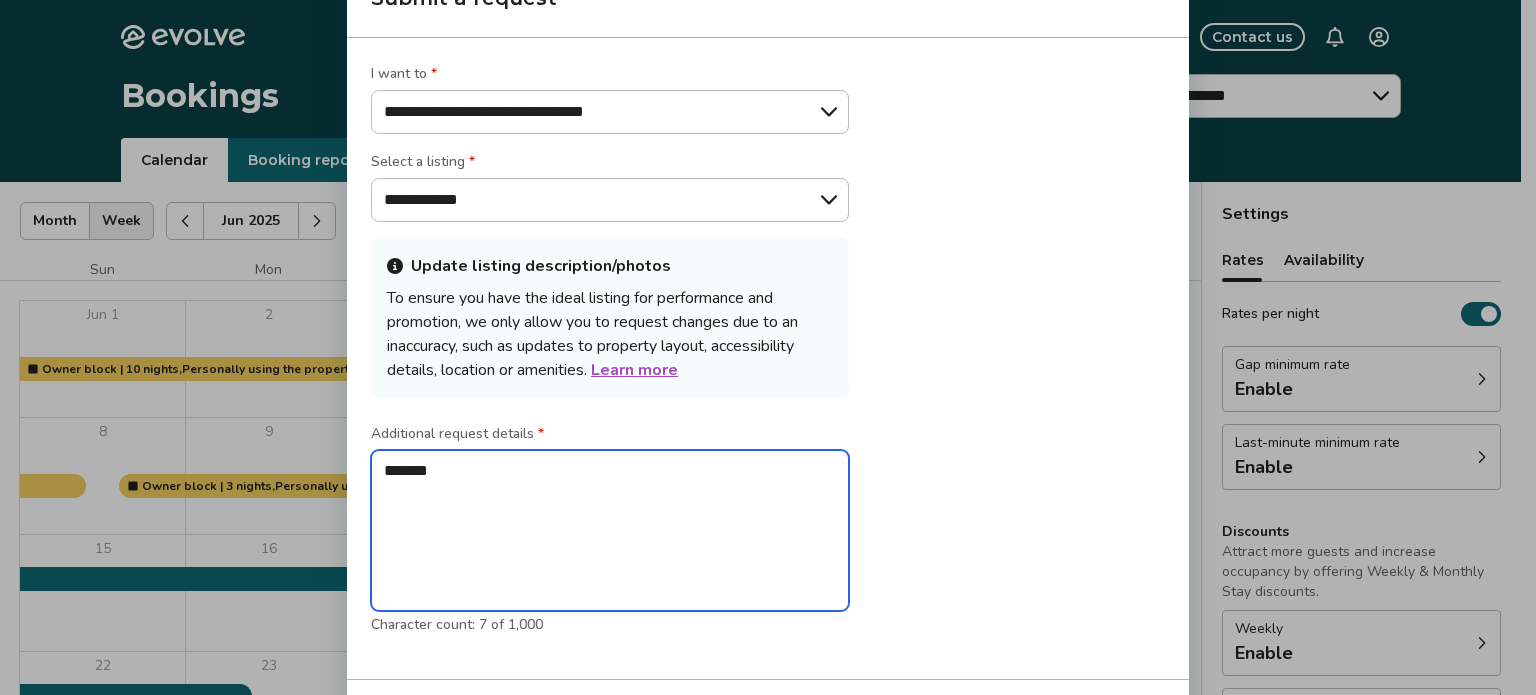 type on "********" 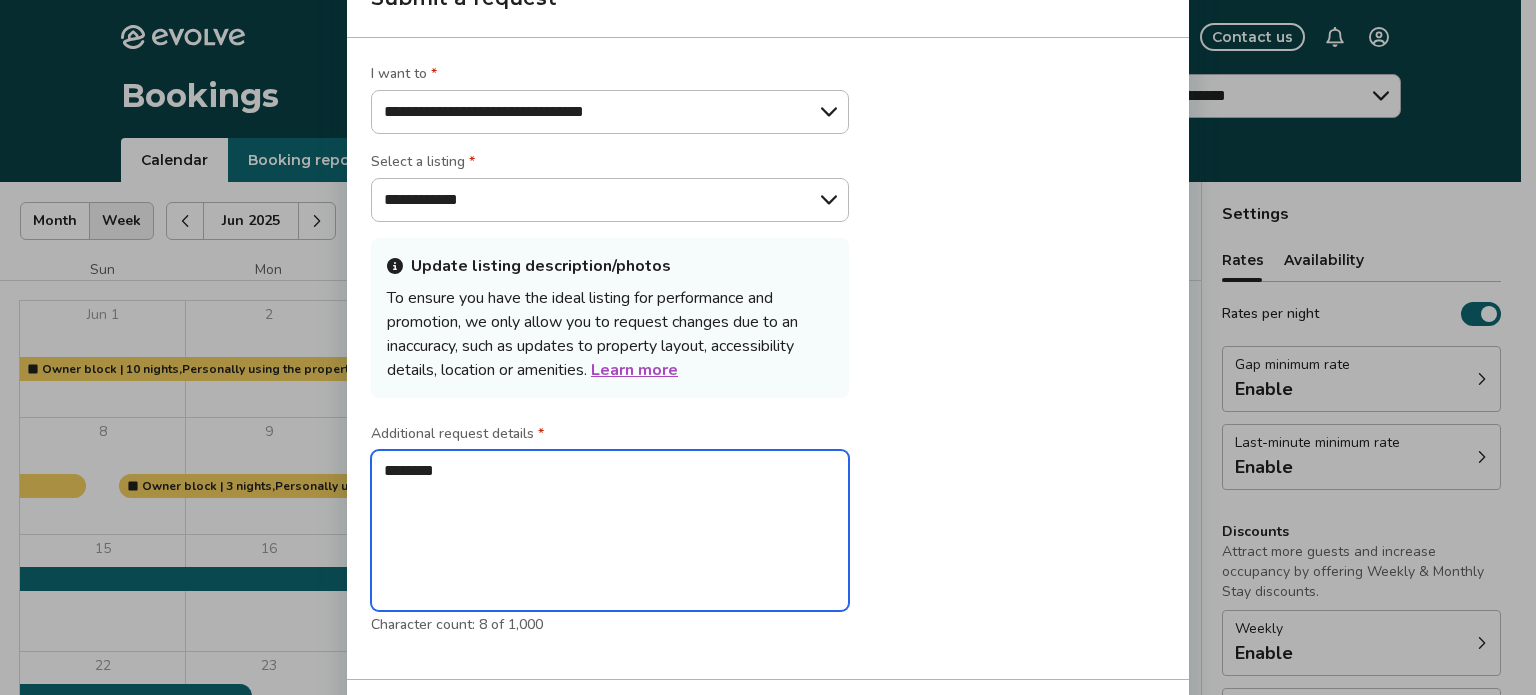 type on "*********" 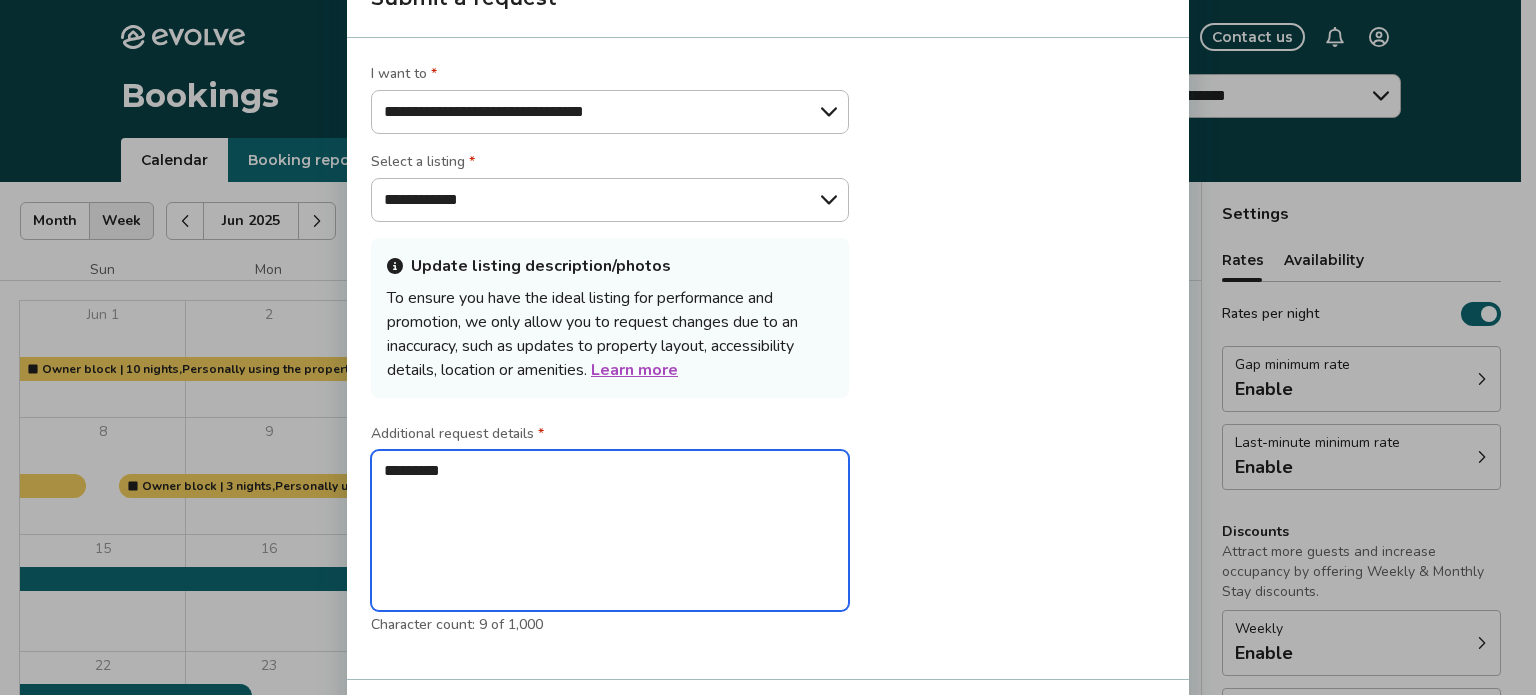 type on "*********" 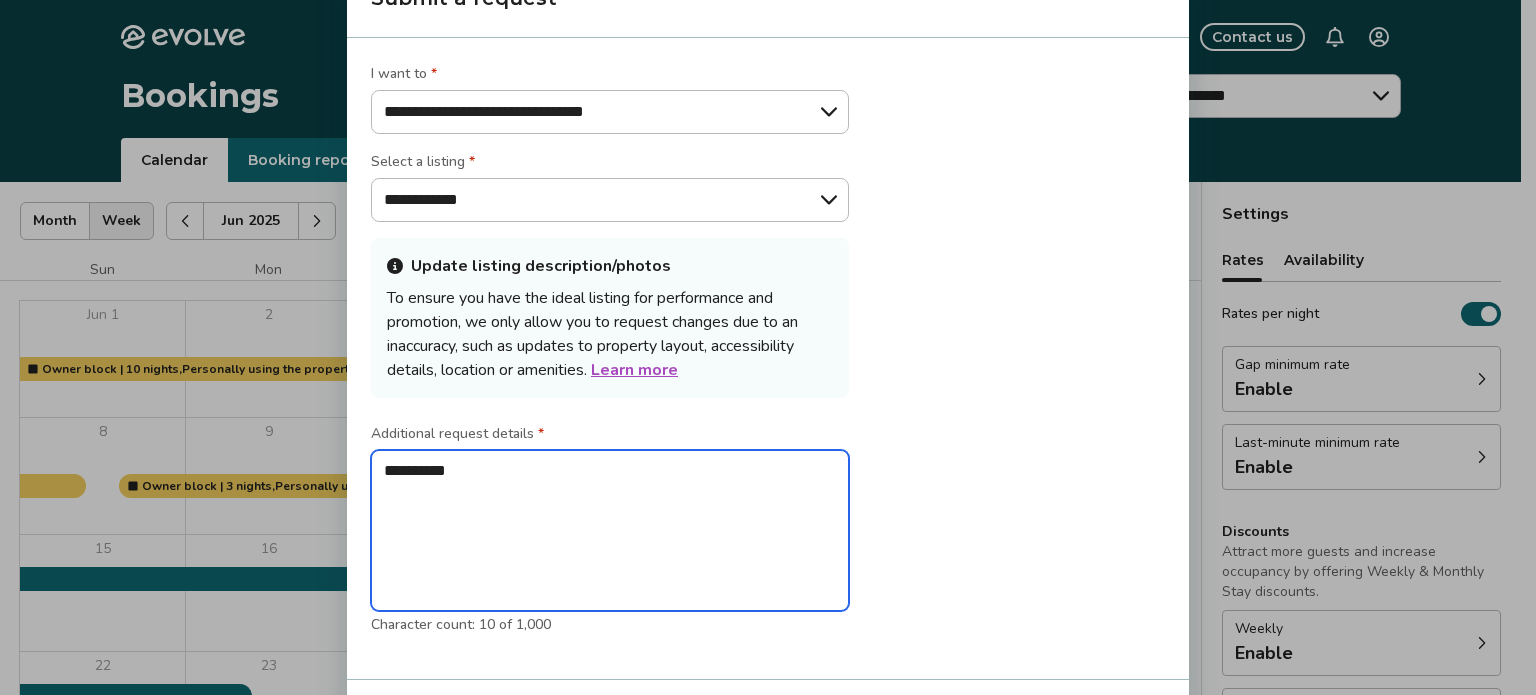 type on "**********" 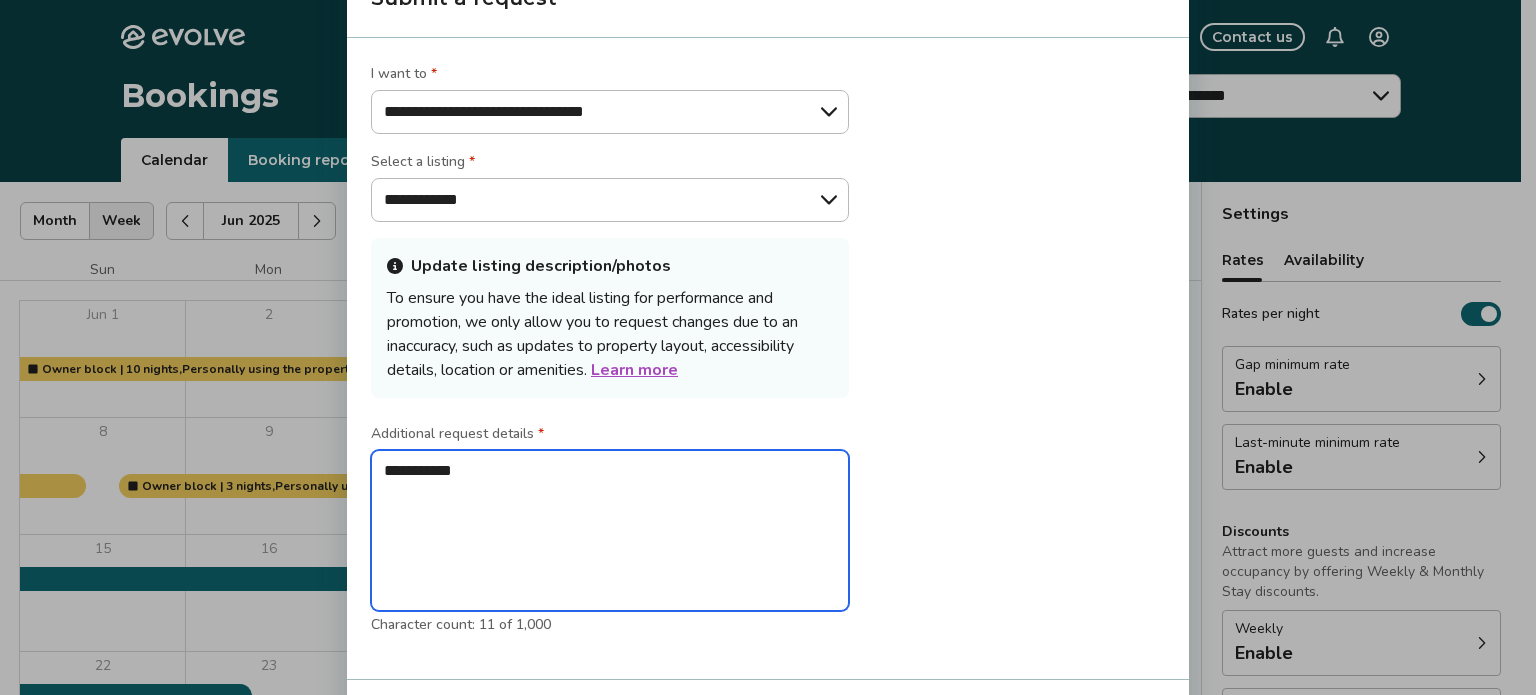 type on "**********" 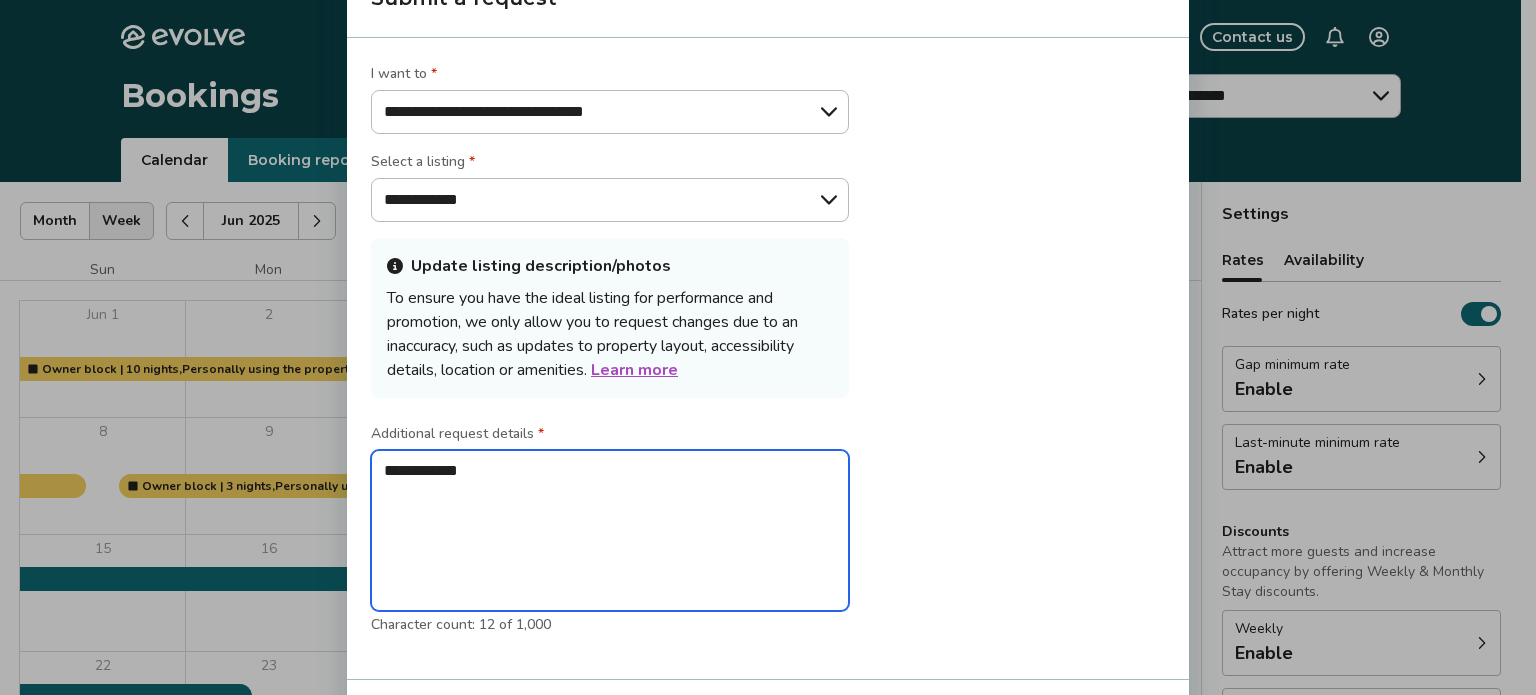 type on "**********" 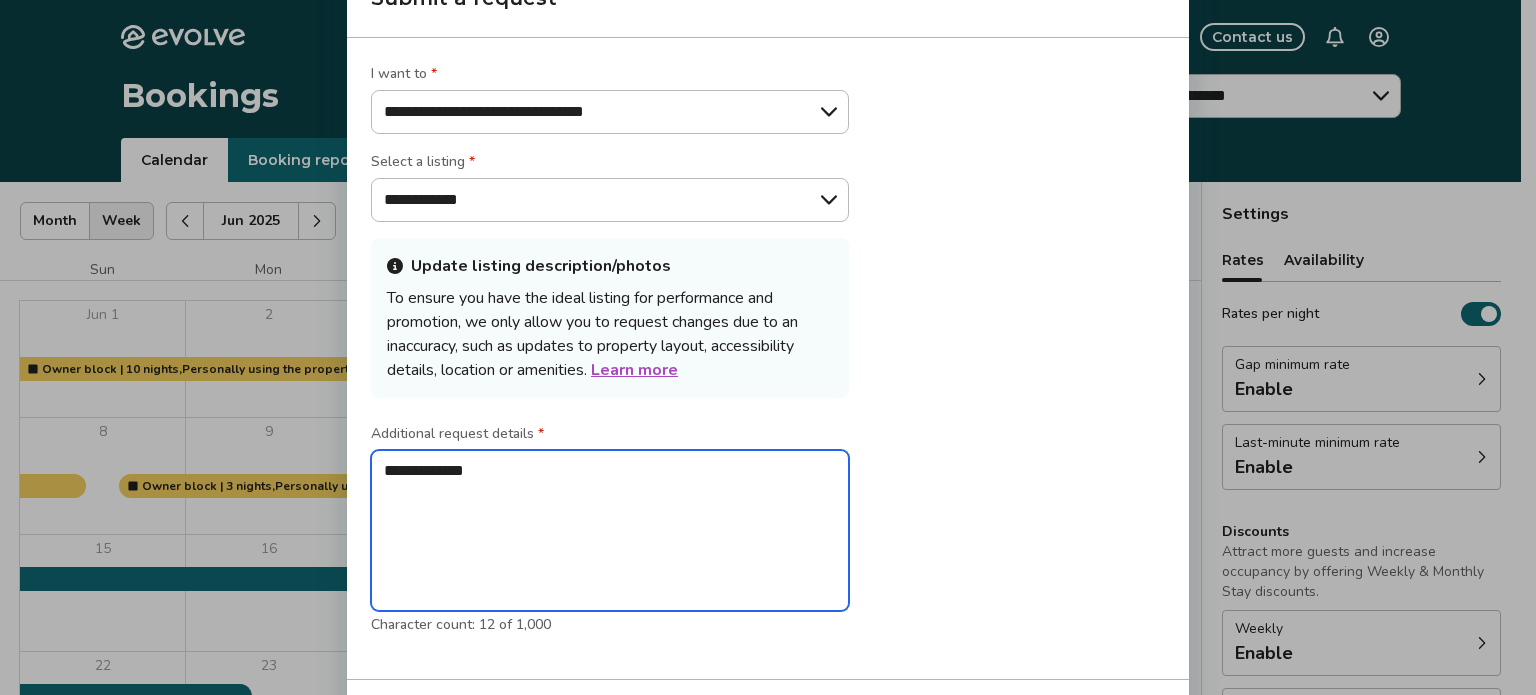 type on "**********" 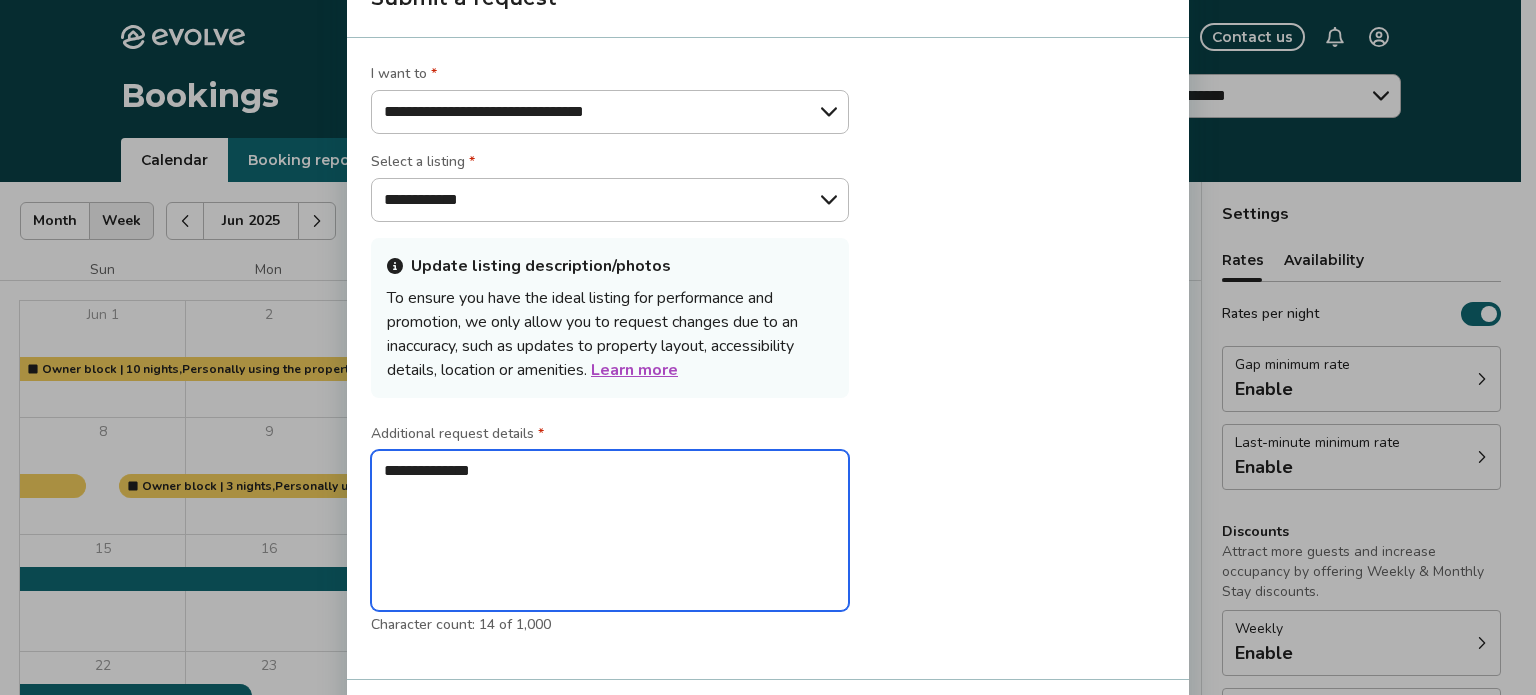type on "**********" 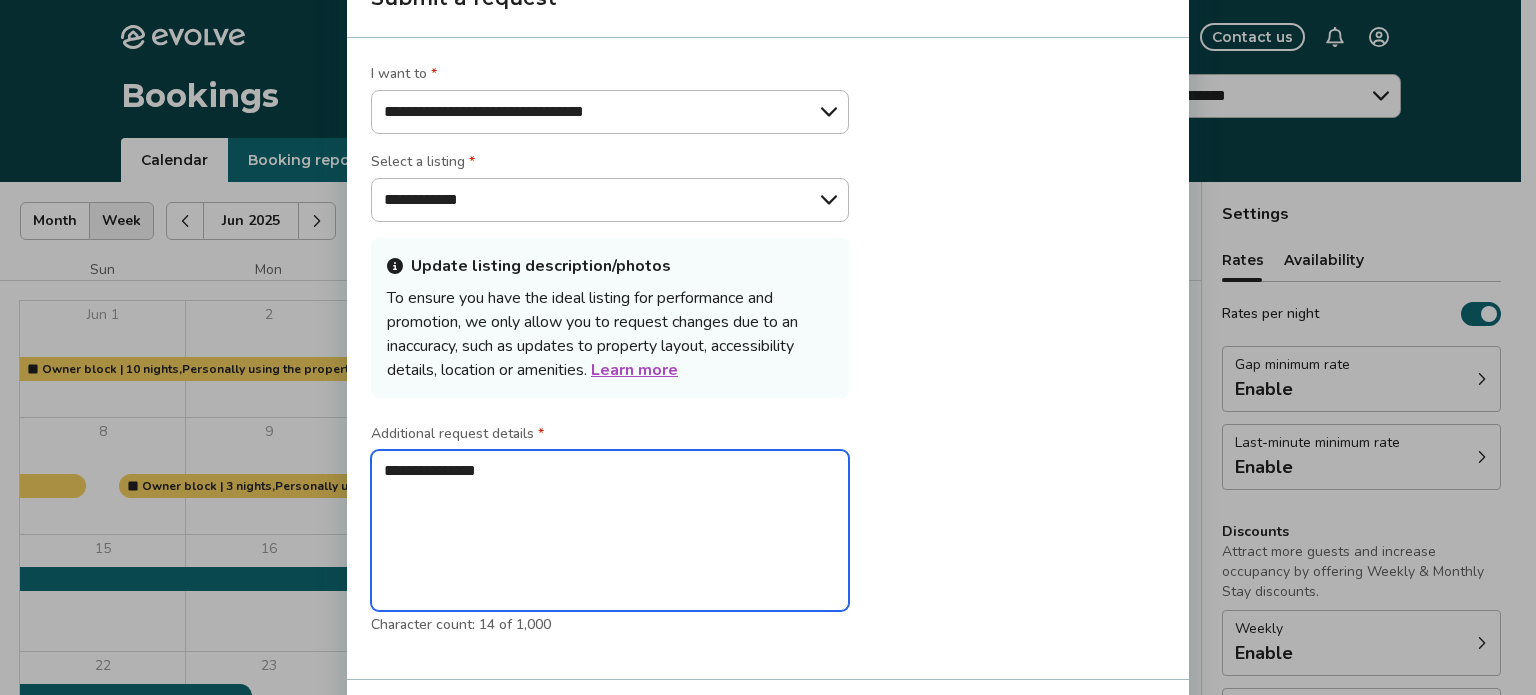 type on "*" 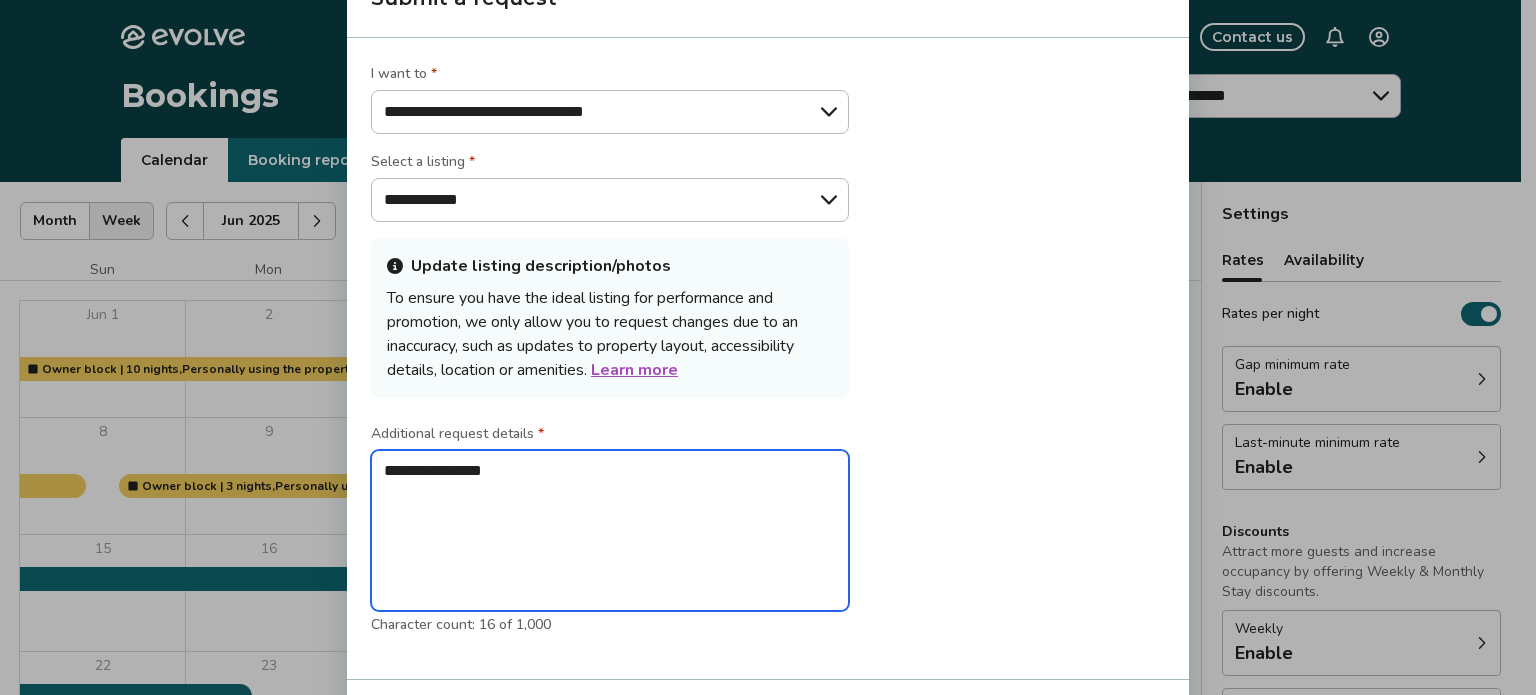 type on "**********" 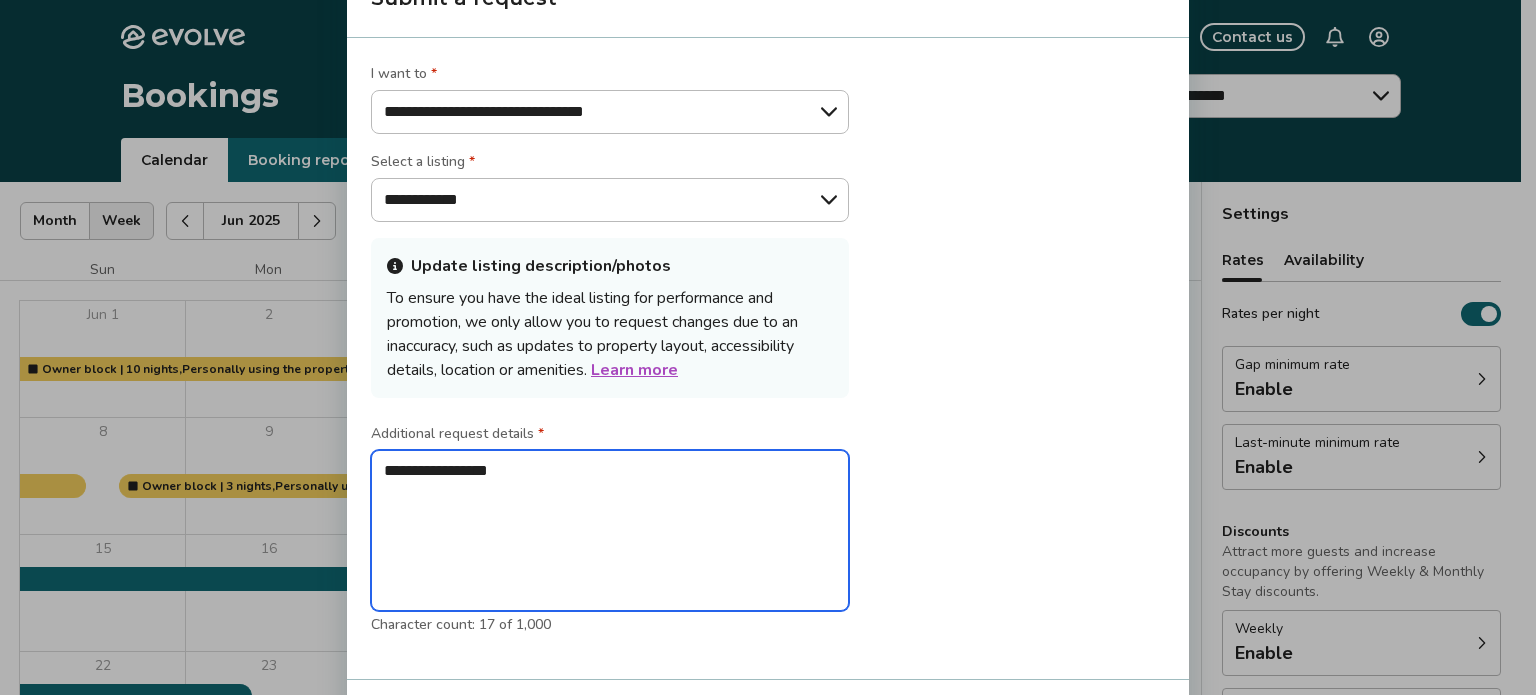 type on "**********" 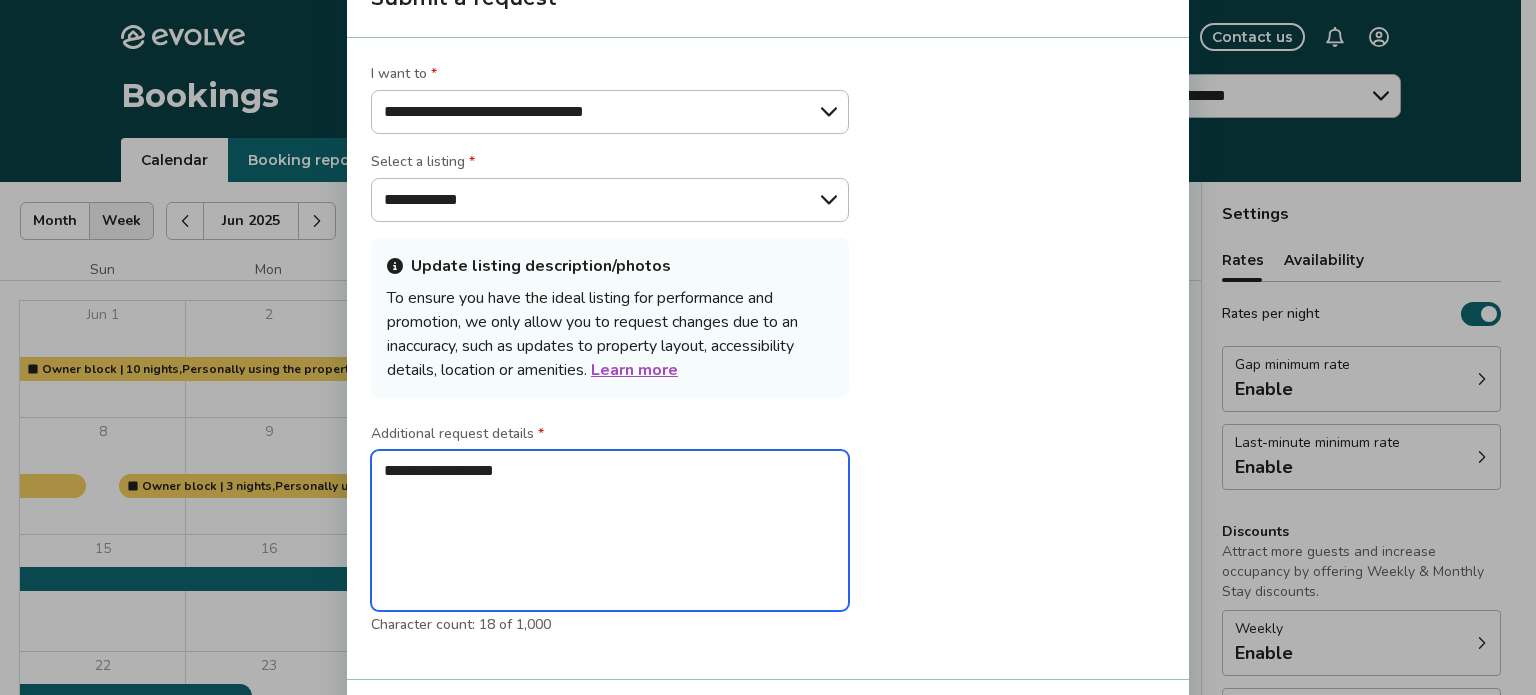 type on "**********" 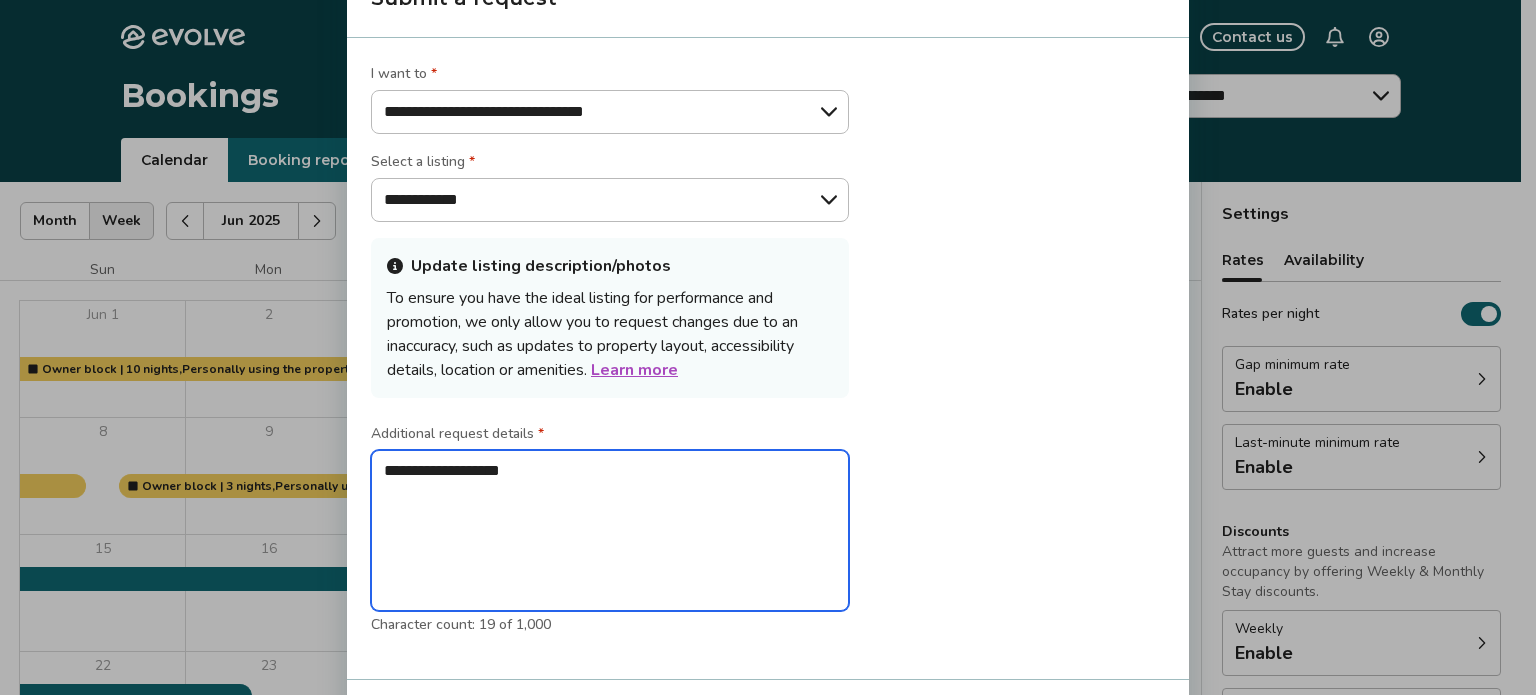 type on "**********" 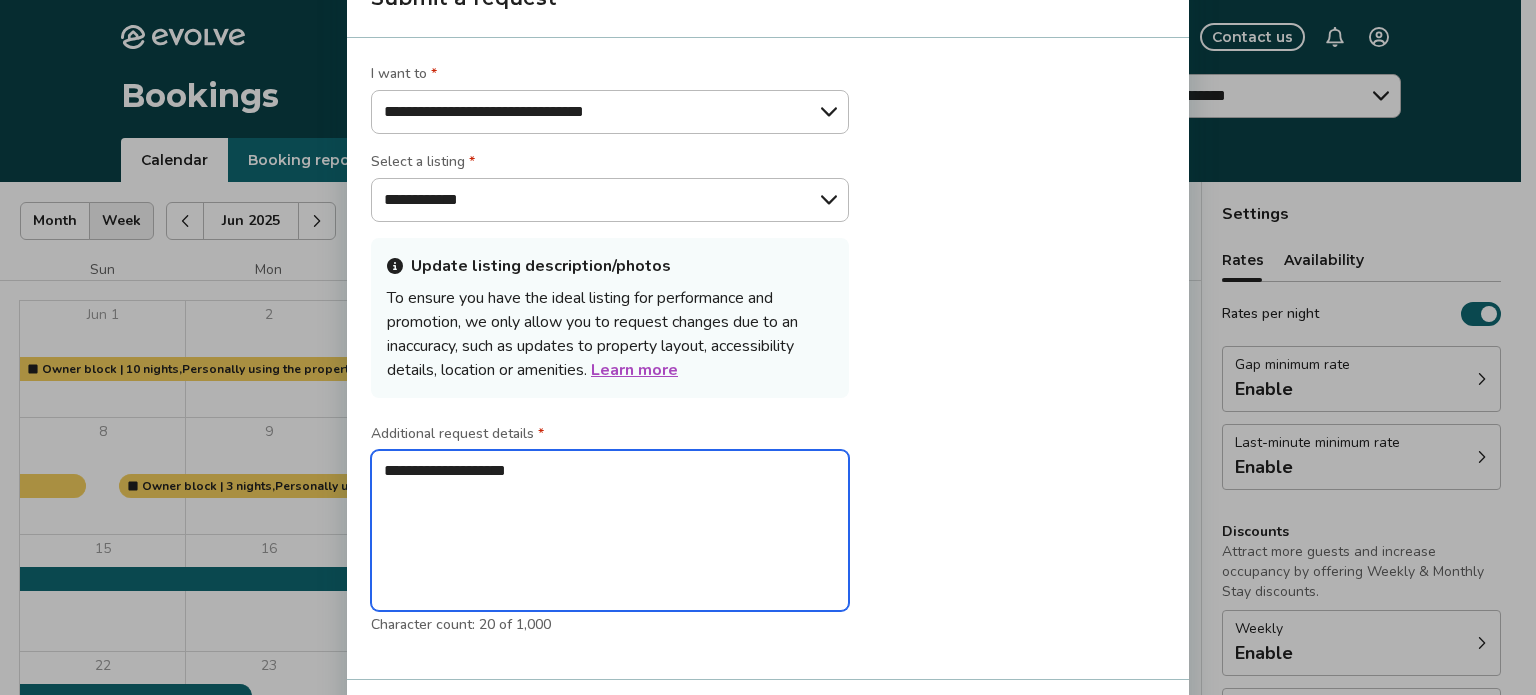 type on "**********" 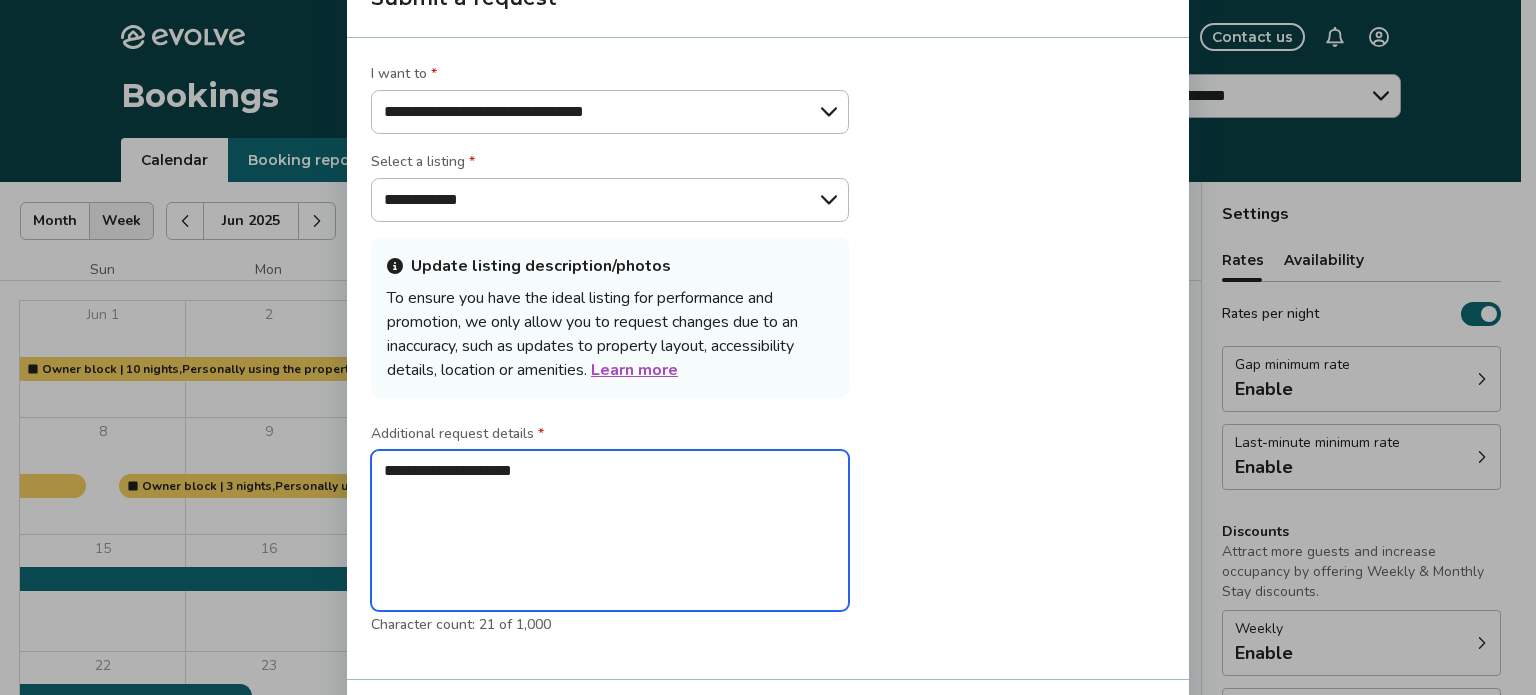 type on "**********" 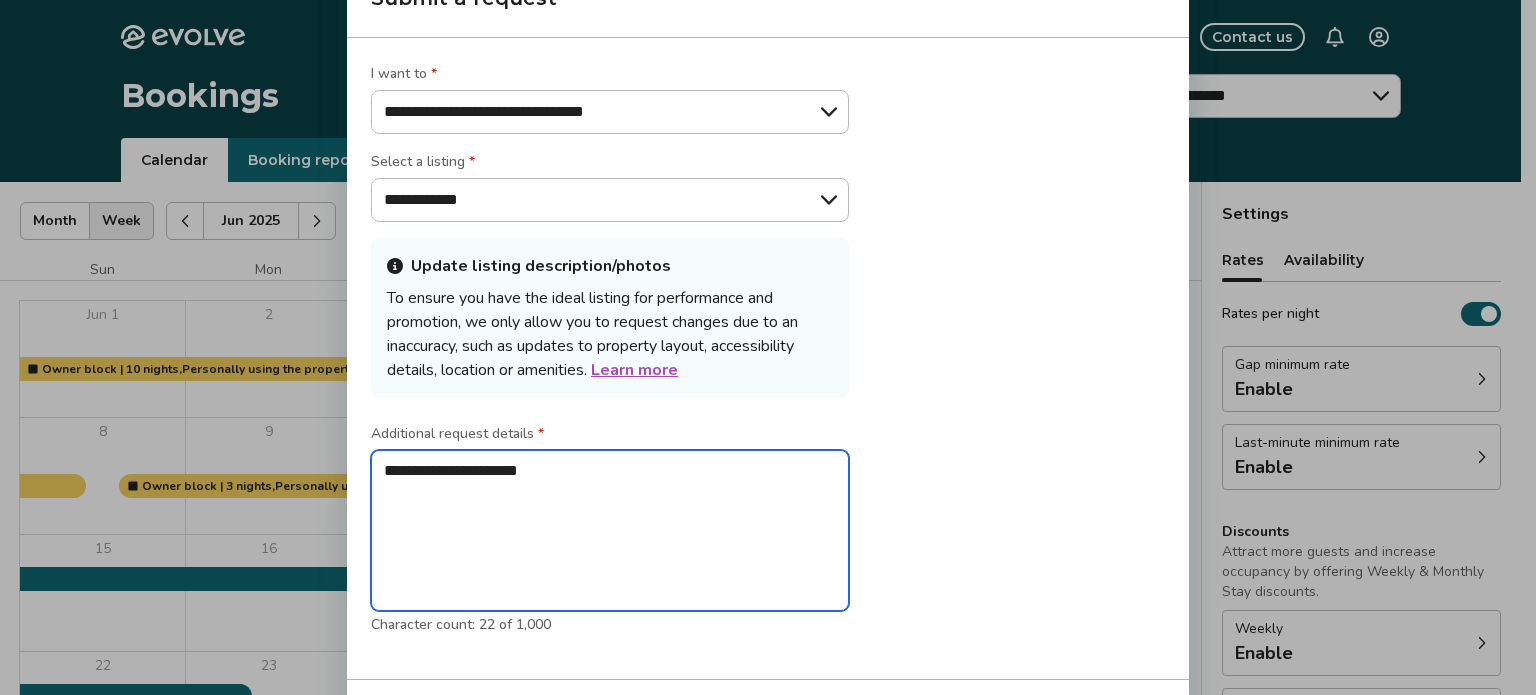 type on "**********" 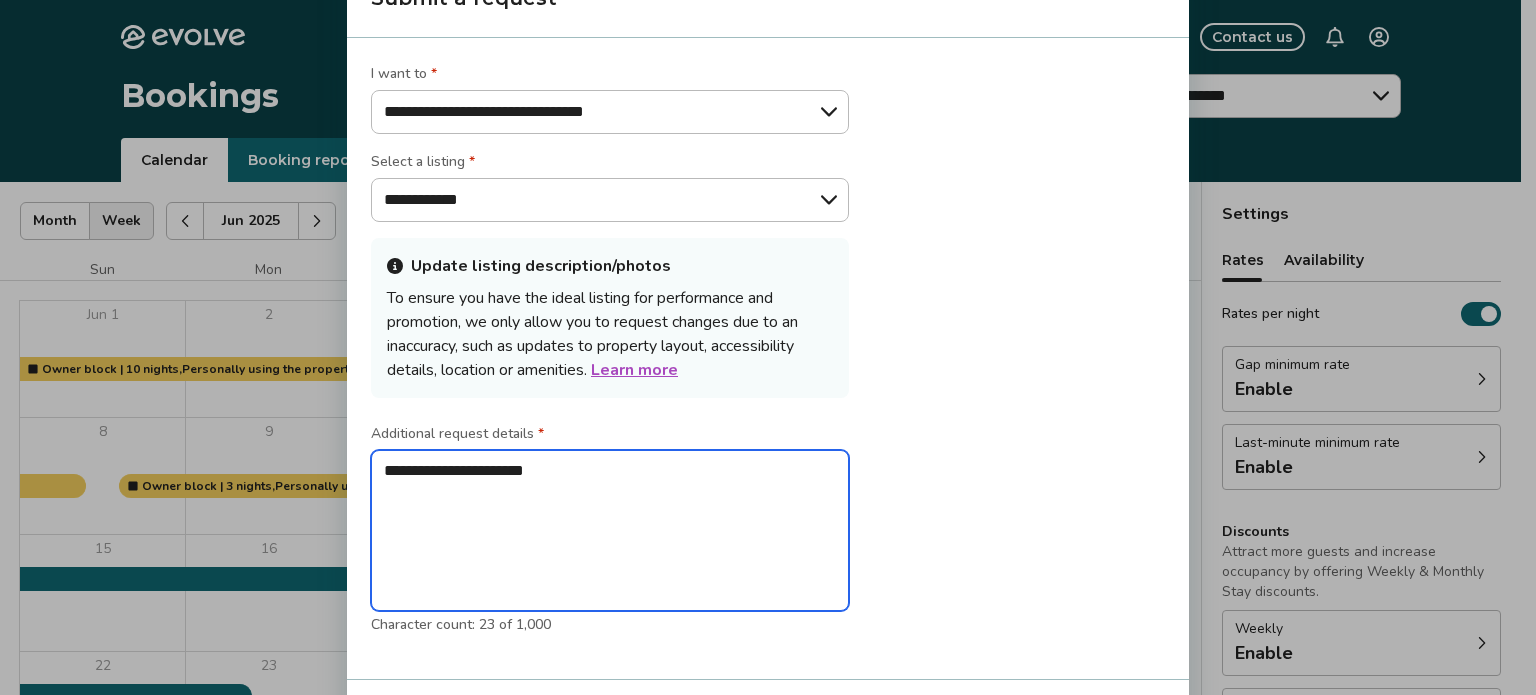 type on "**********" 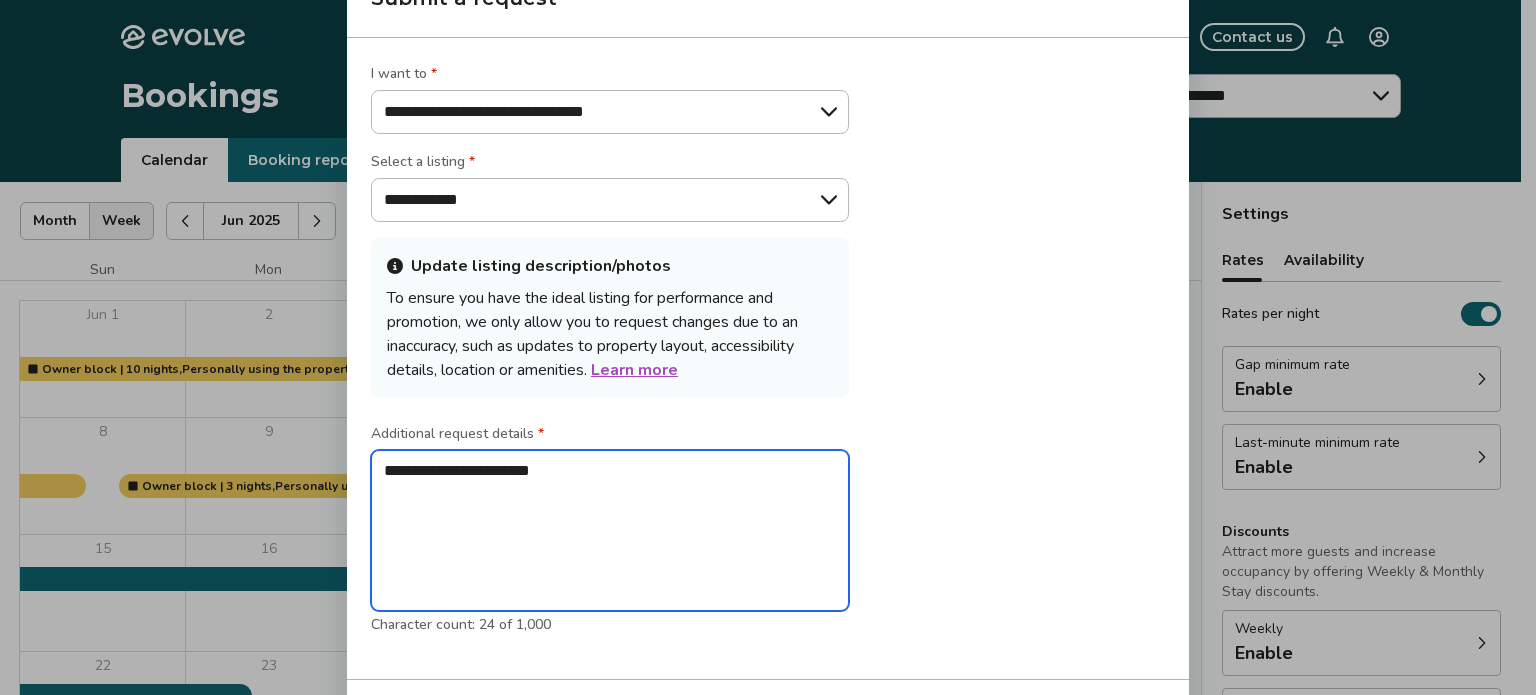 type on "**********" 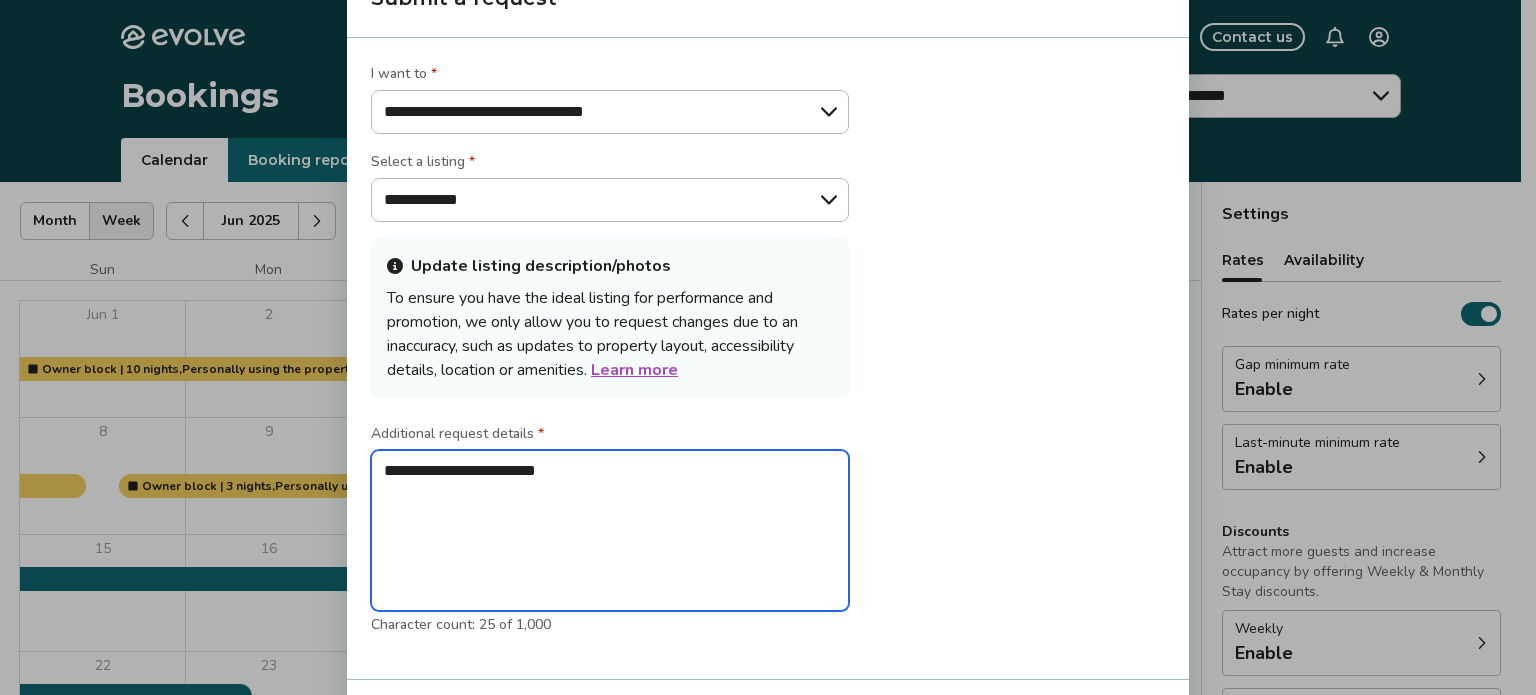 type on "**********" 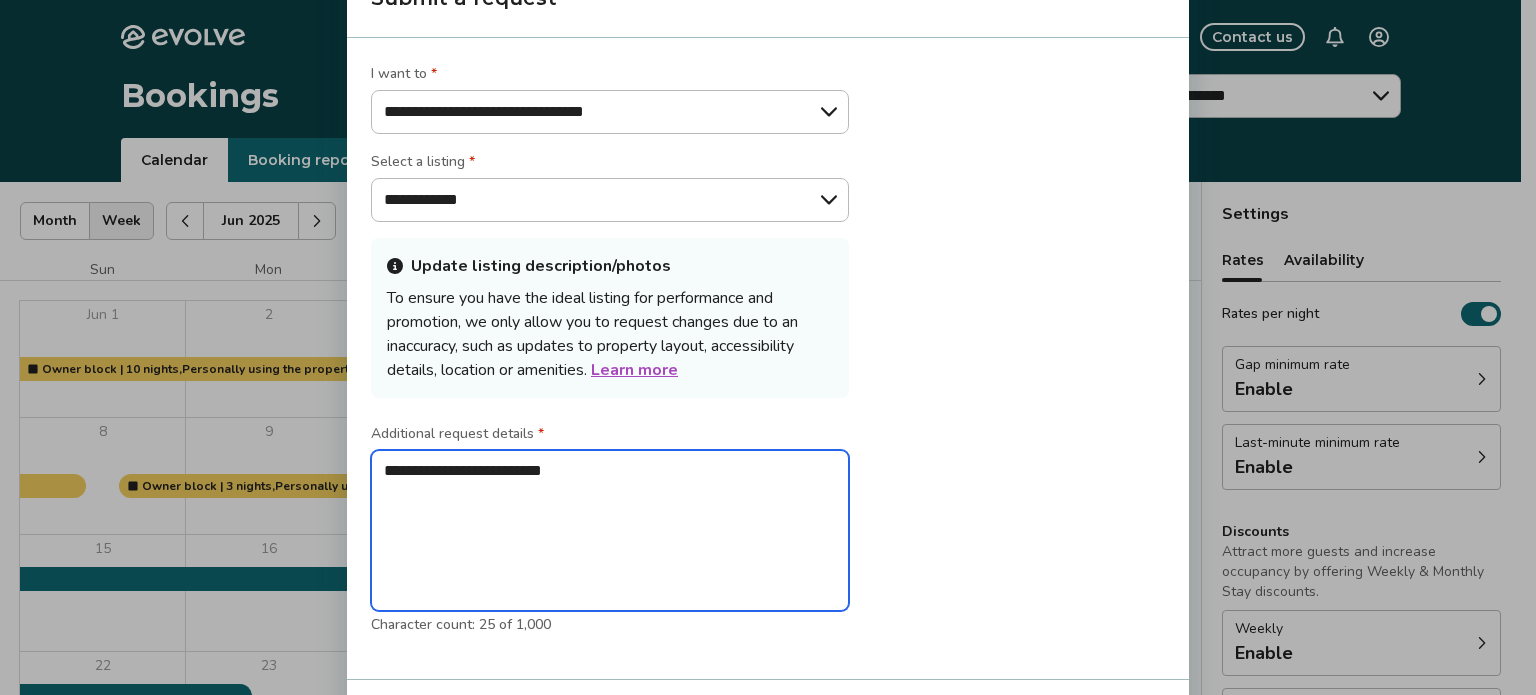 type on "**********" 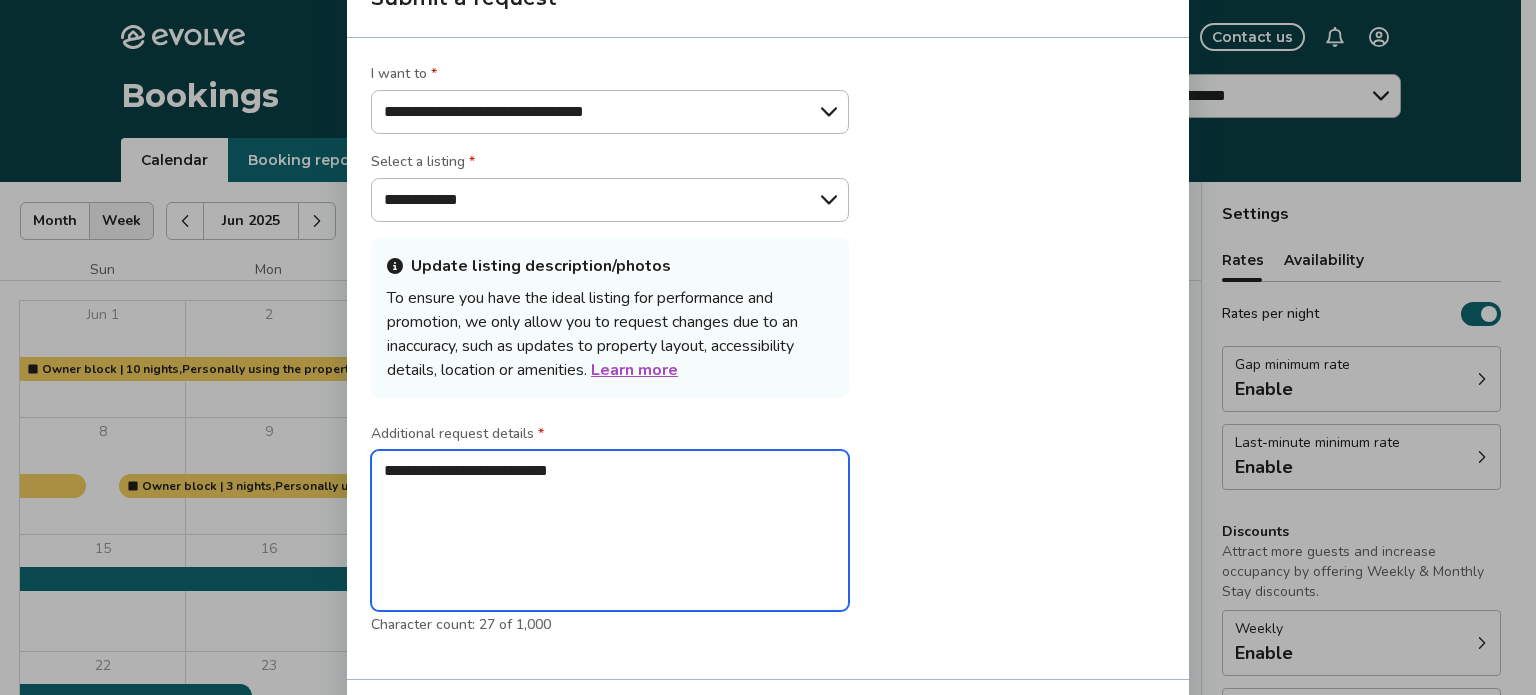 type on "**********" 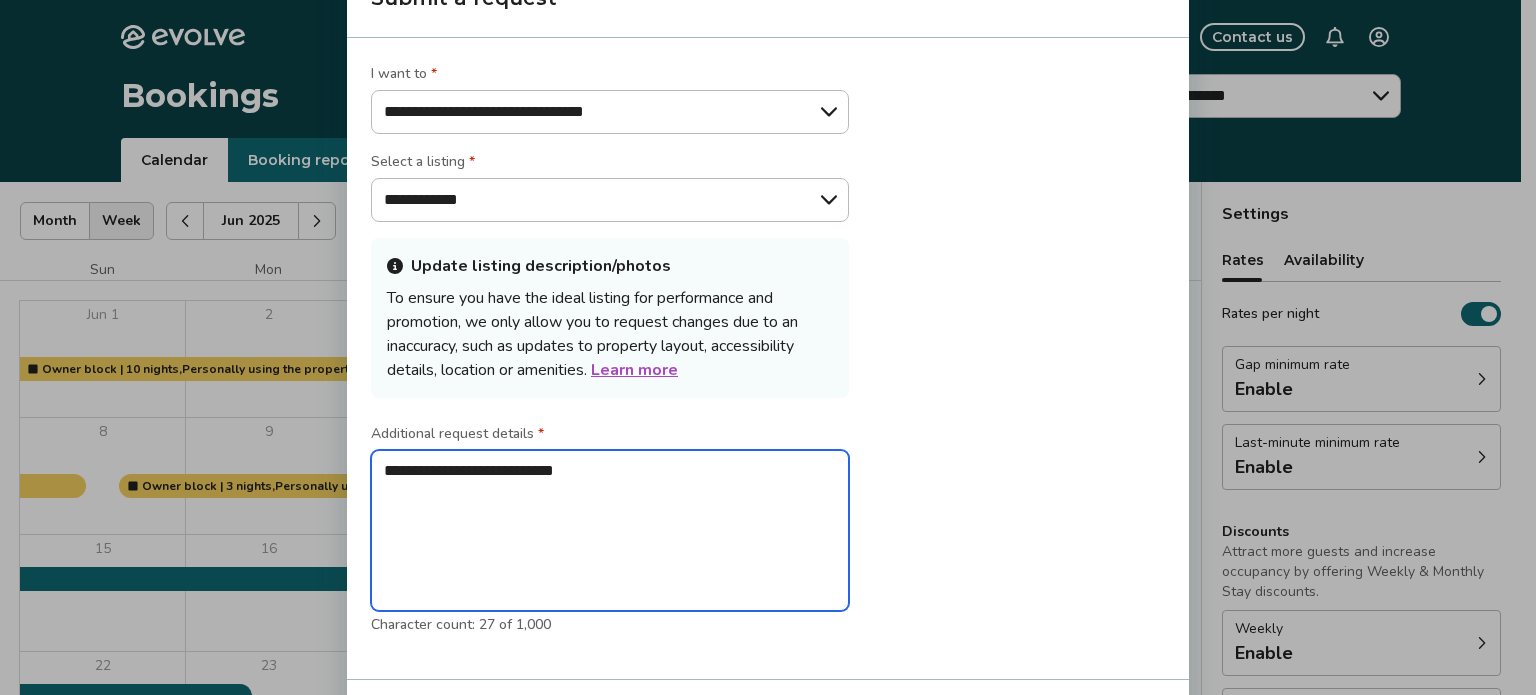 type on "**********" 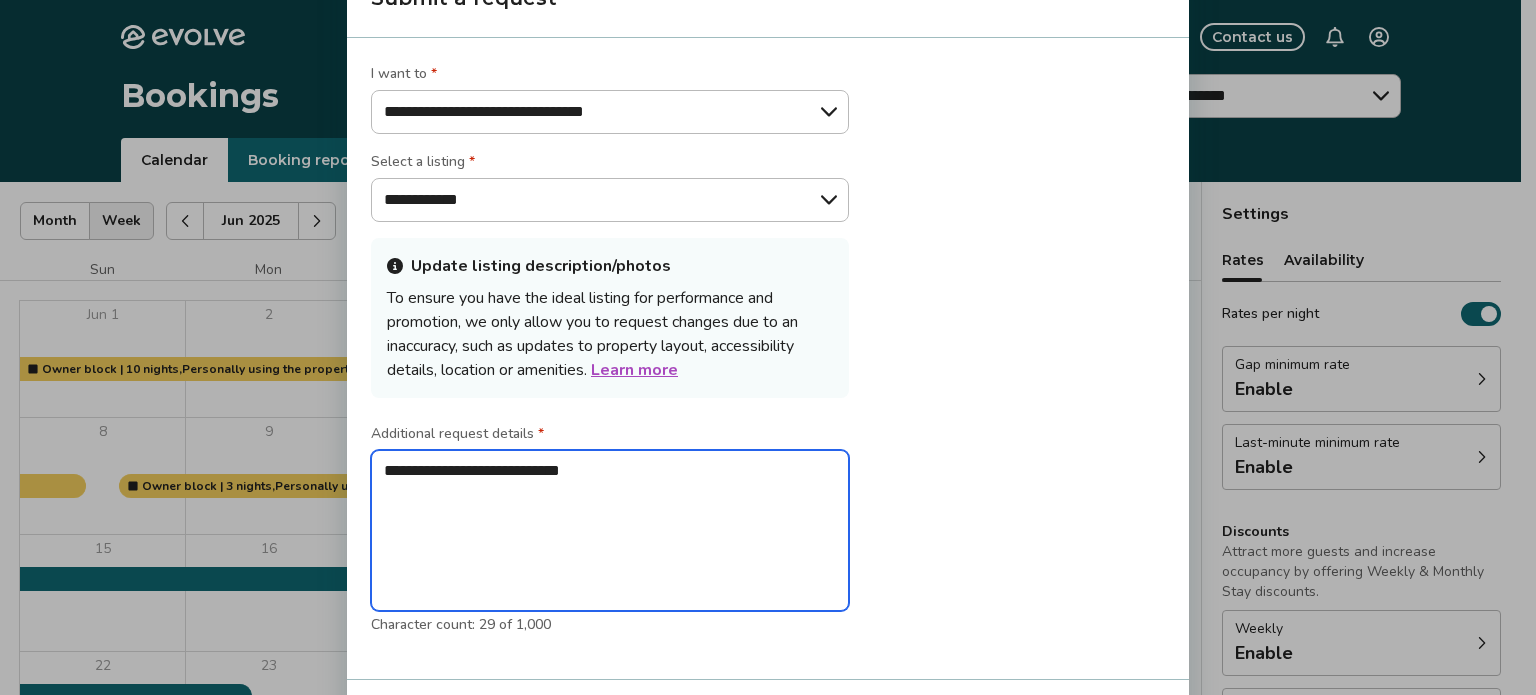 type on "**********" 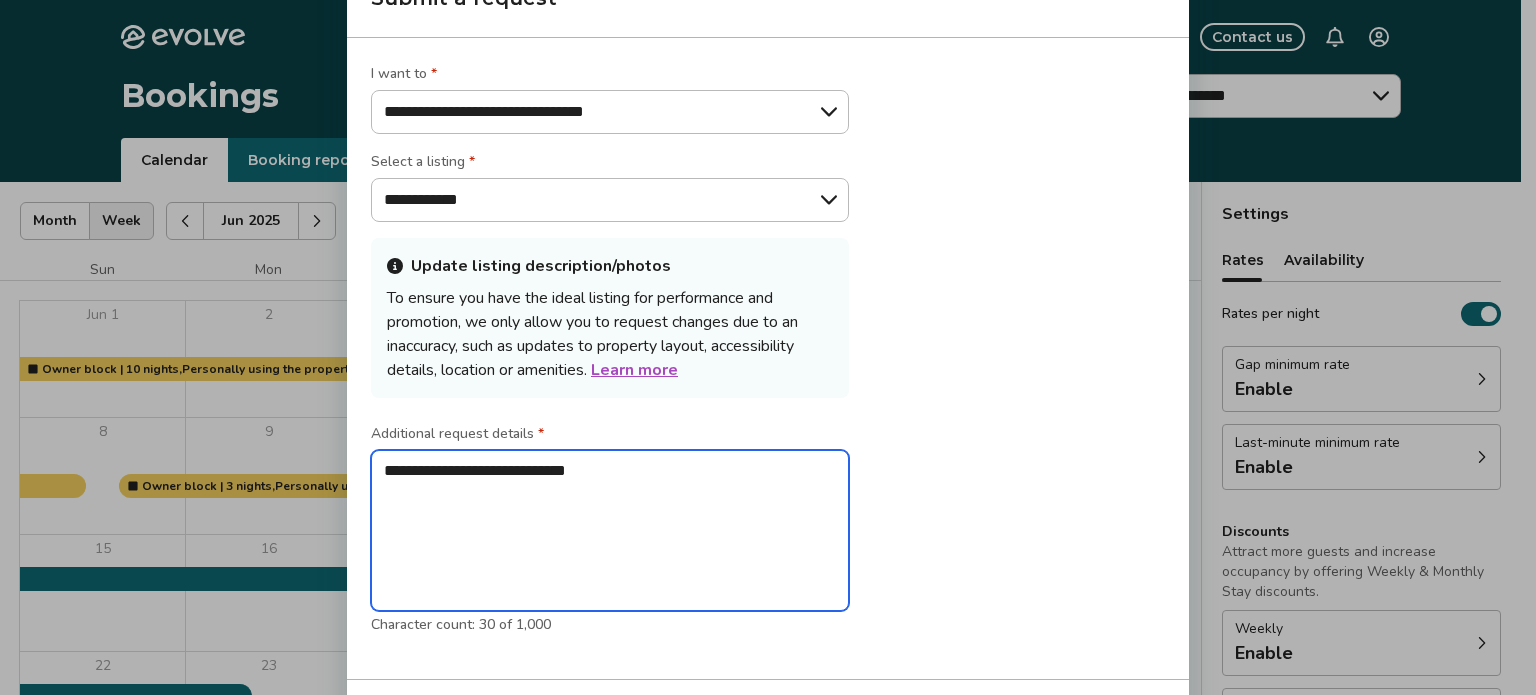 type on "**********" 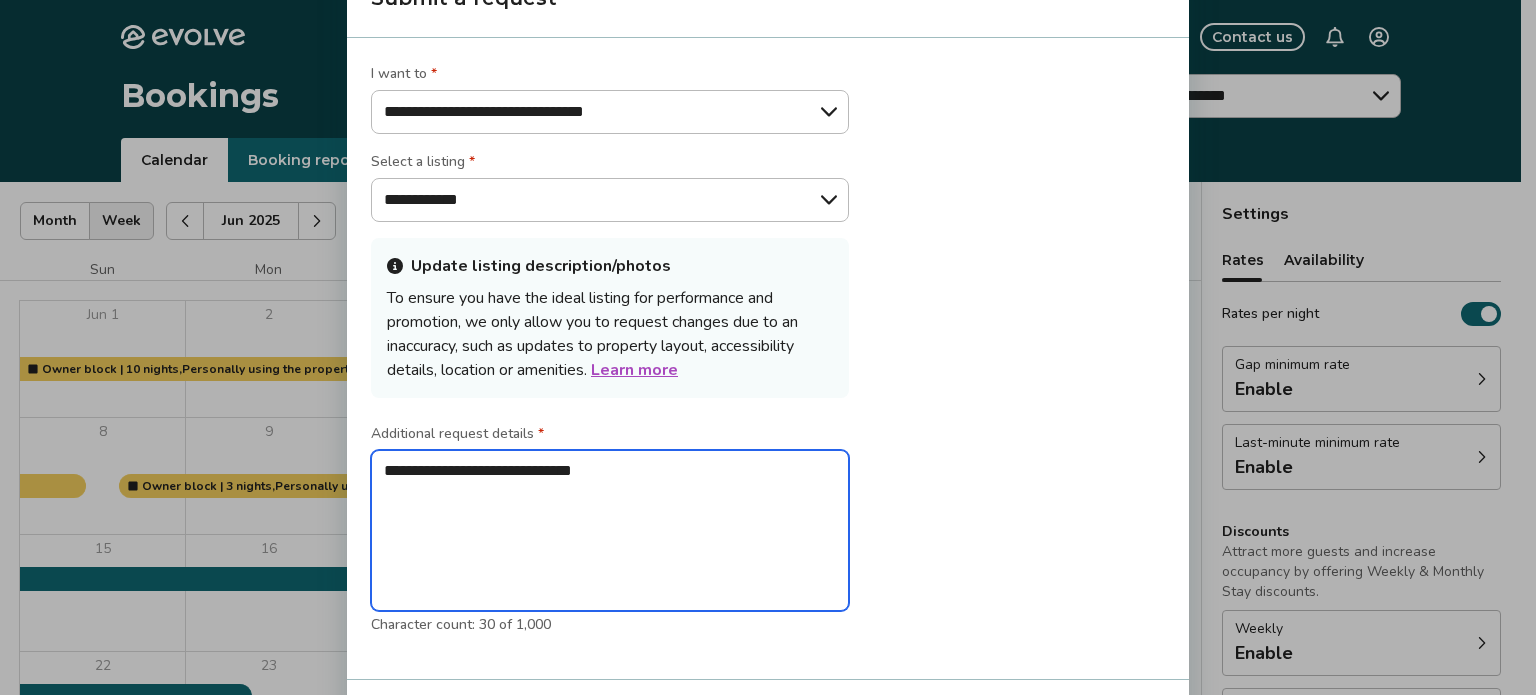 type on "*" 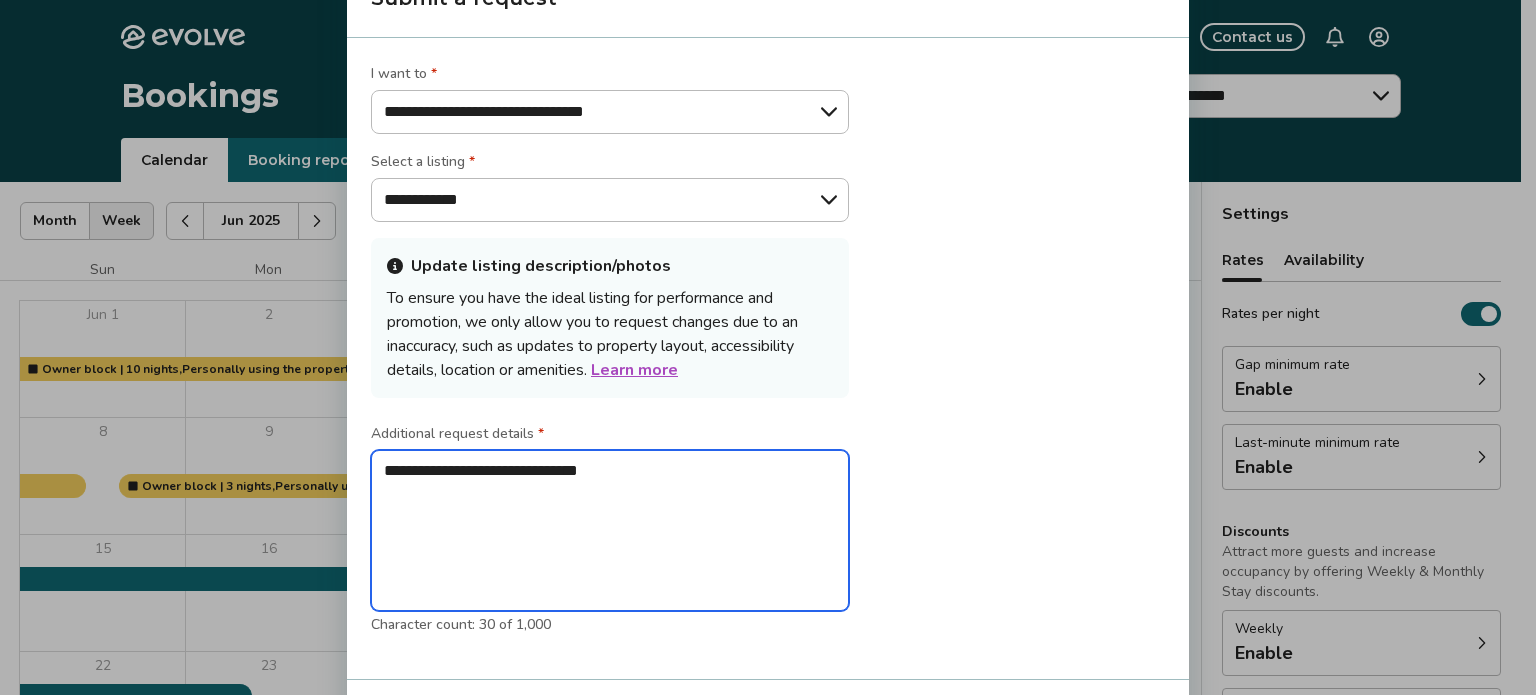 type on "*" 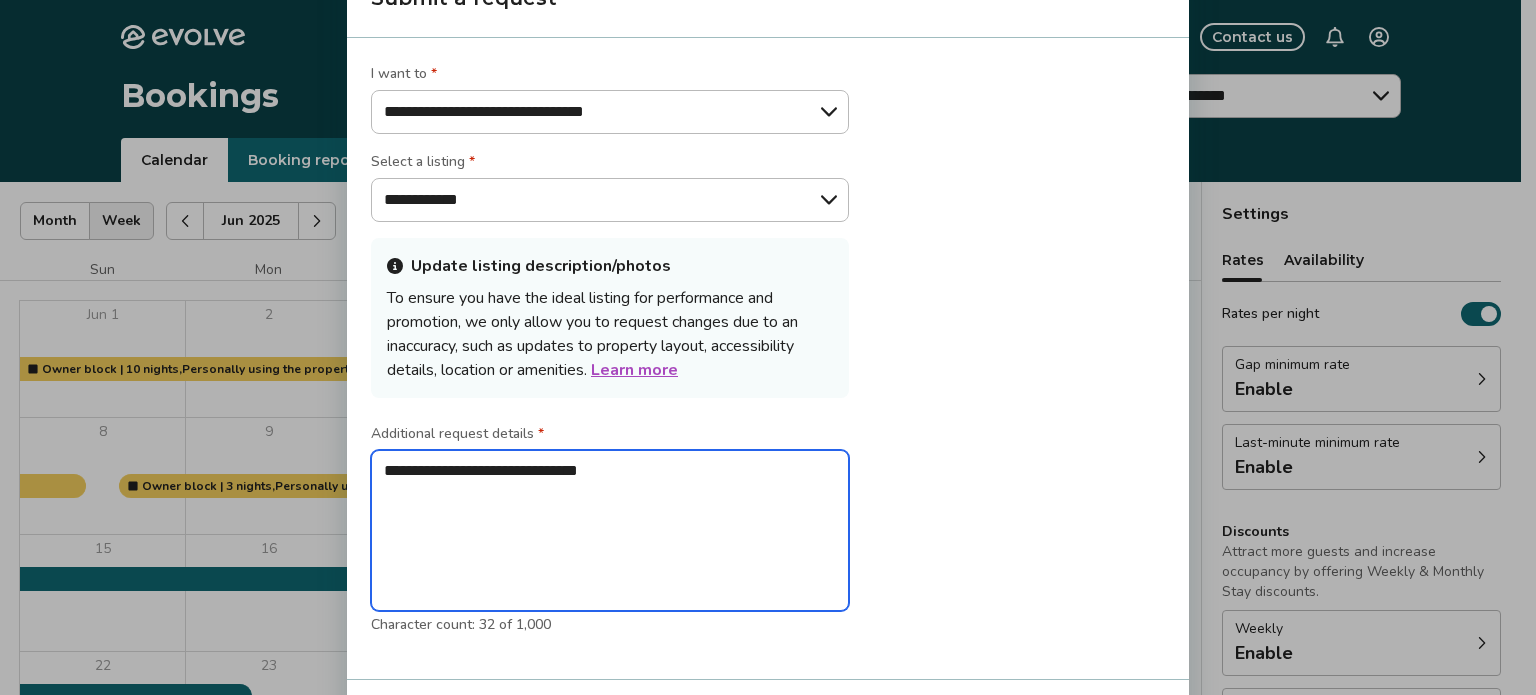 type on "**********" 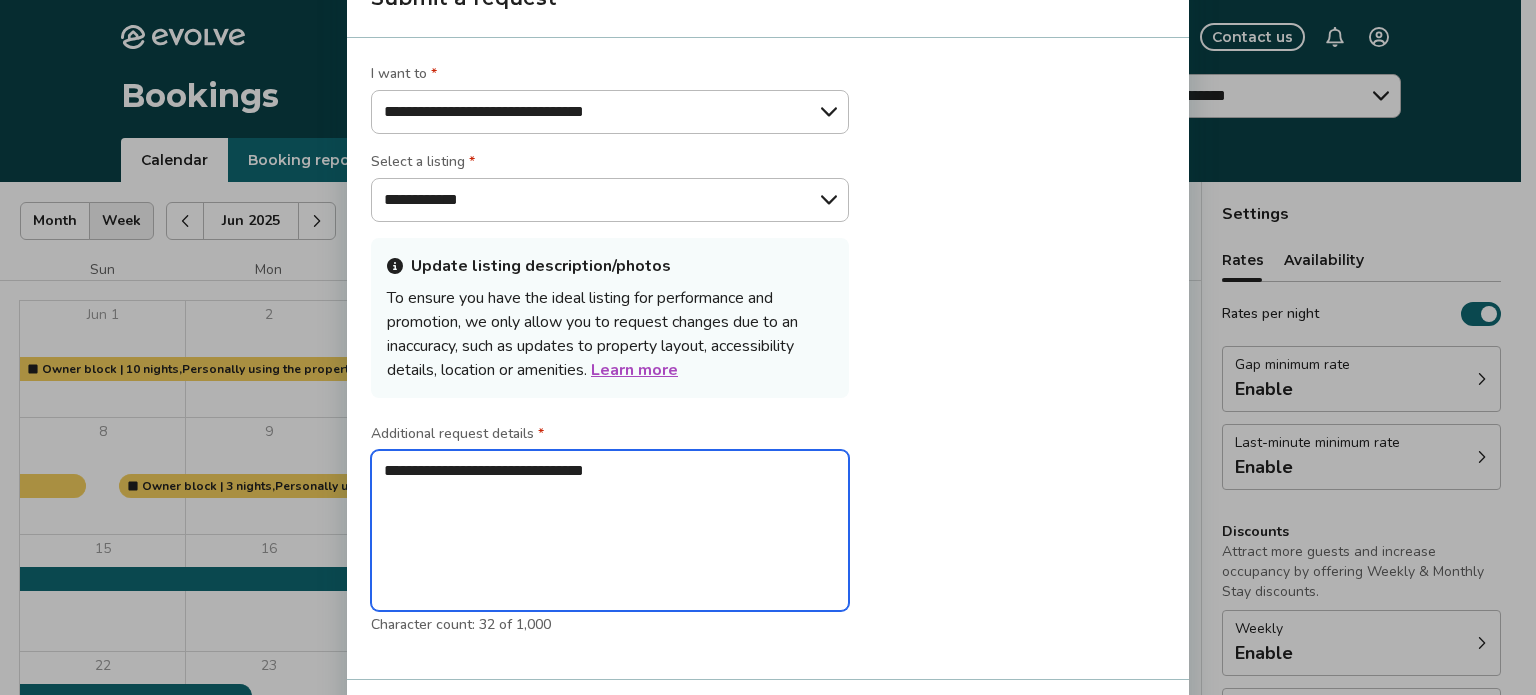 type on "**********" 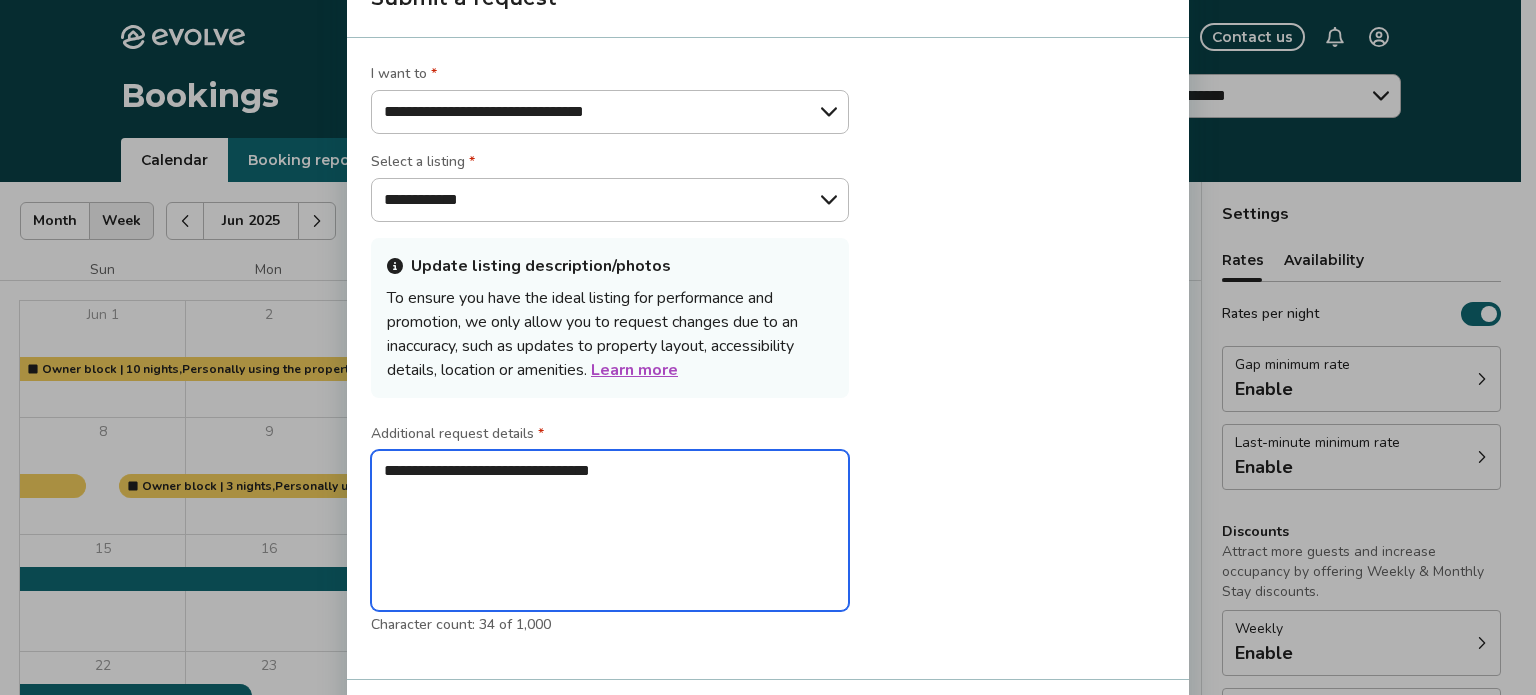 type on "**********" 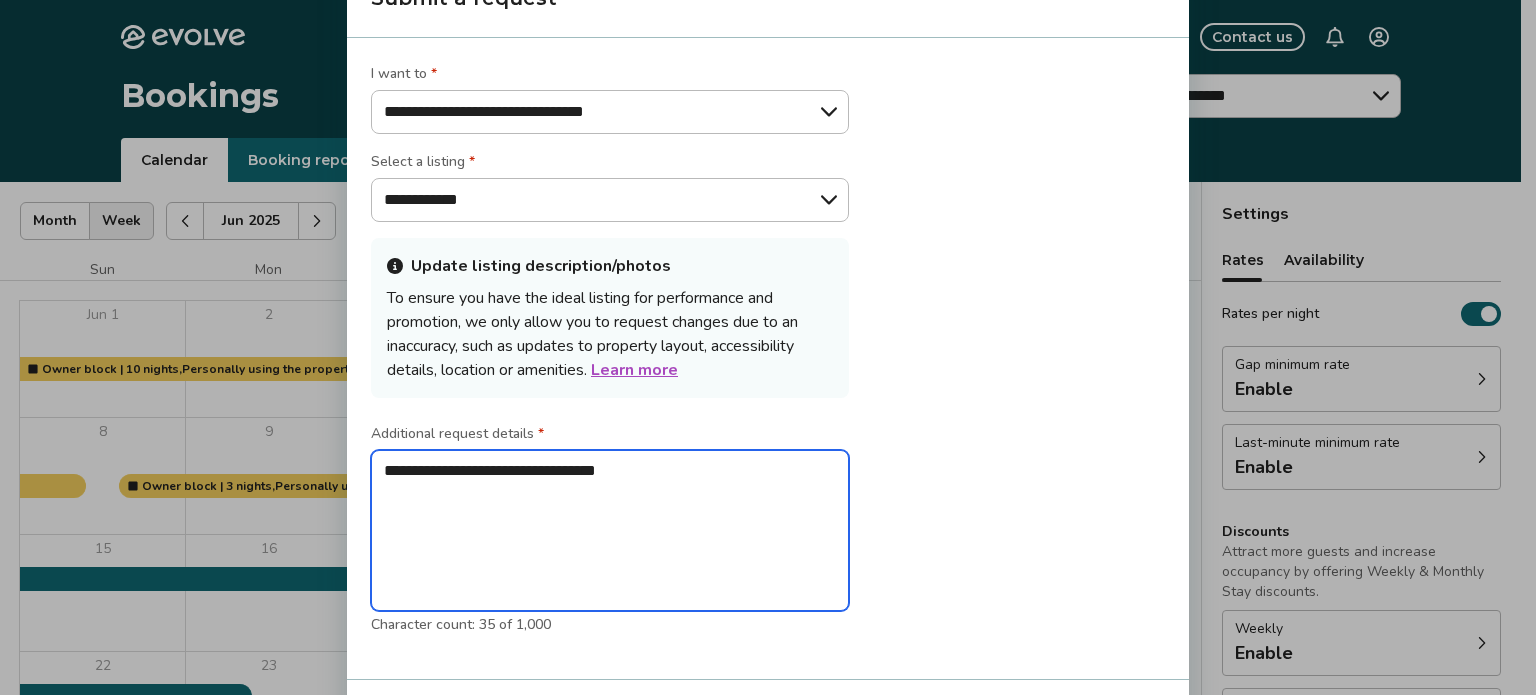 type on "**********" 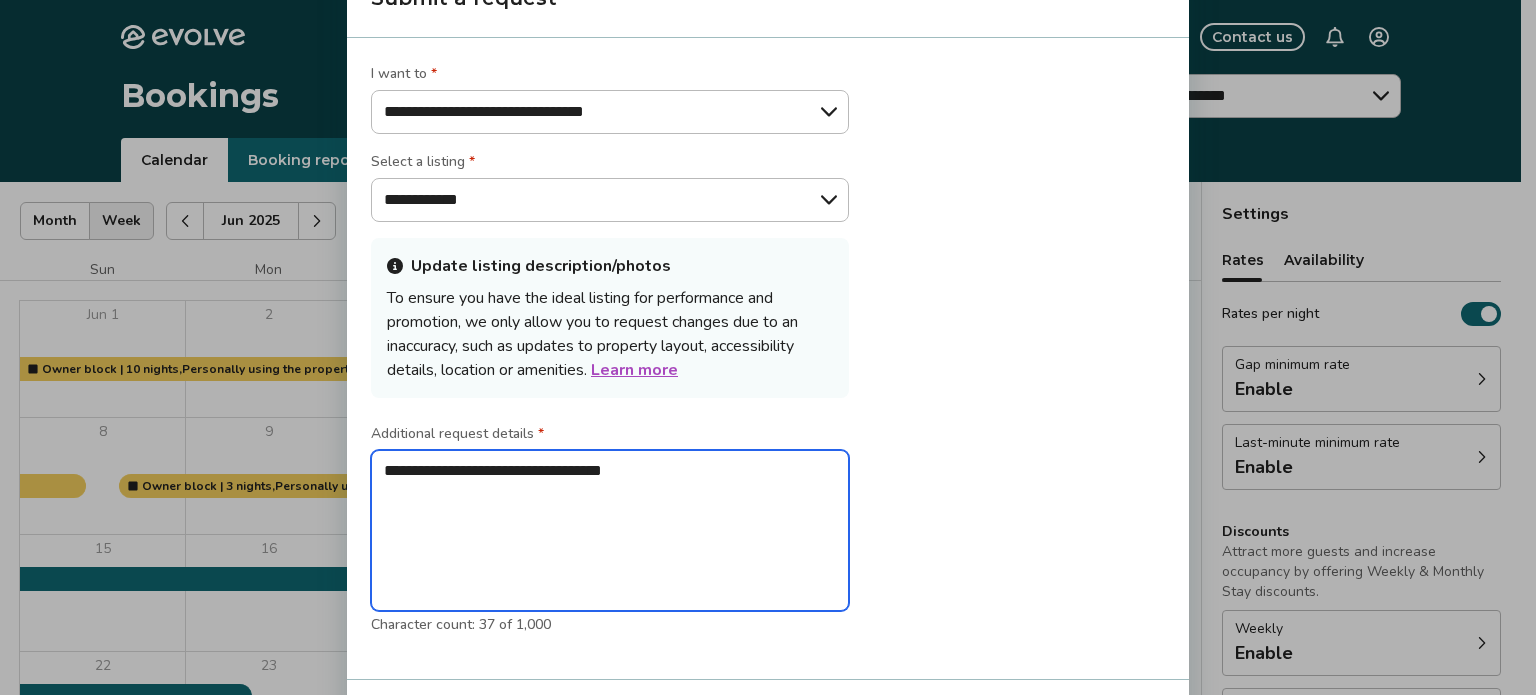 type on "**********" 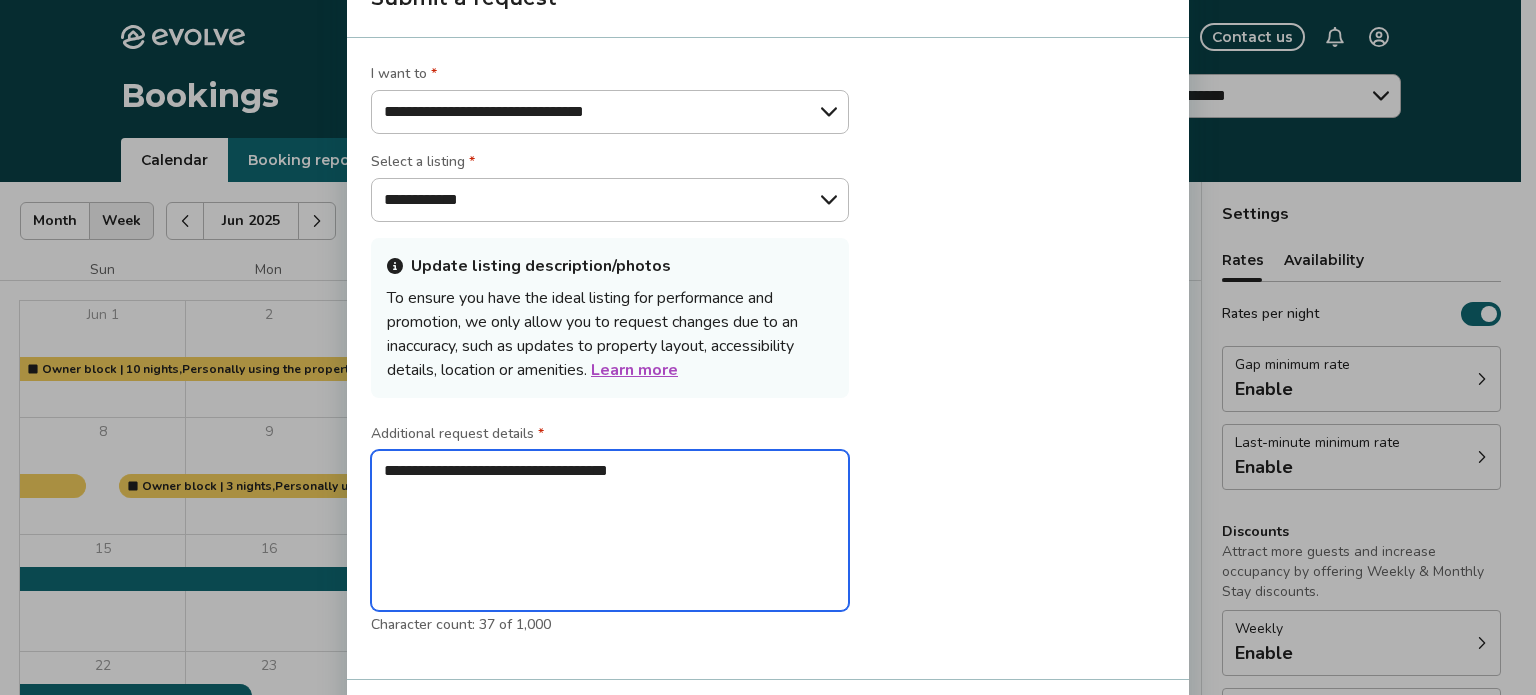 type on "**********" 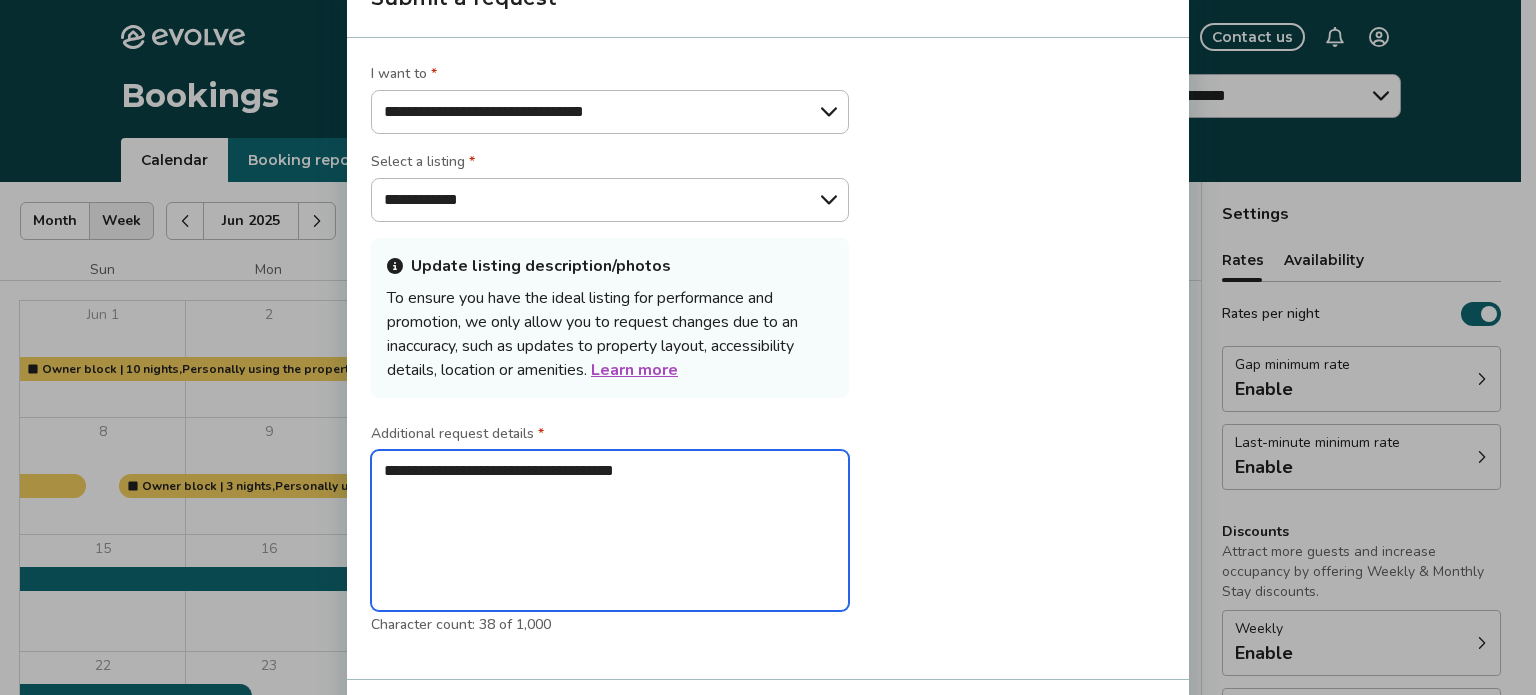 type on "**********" 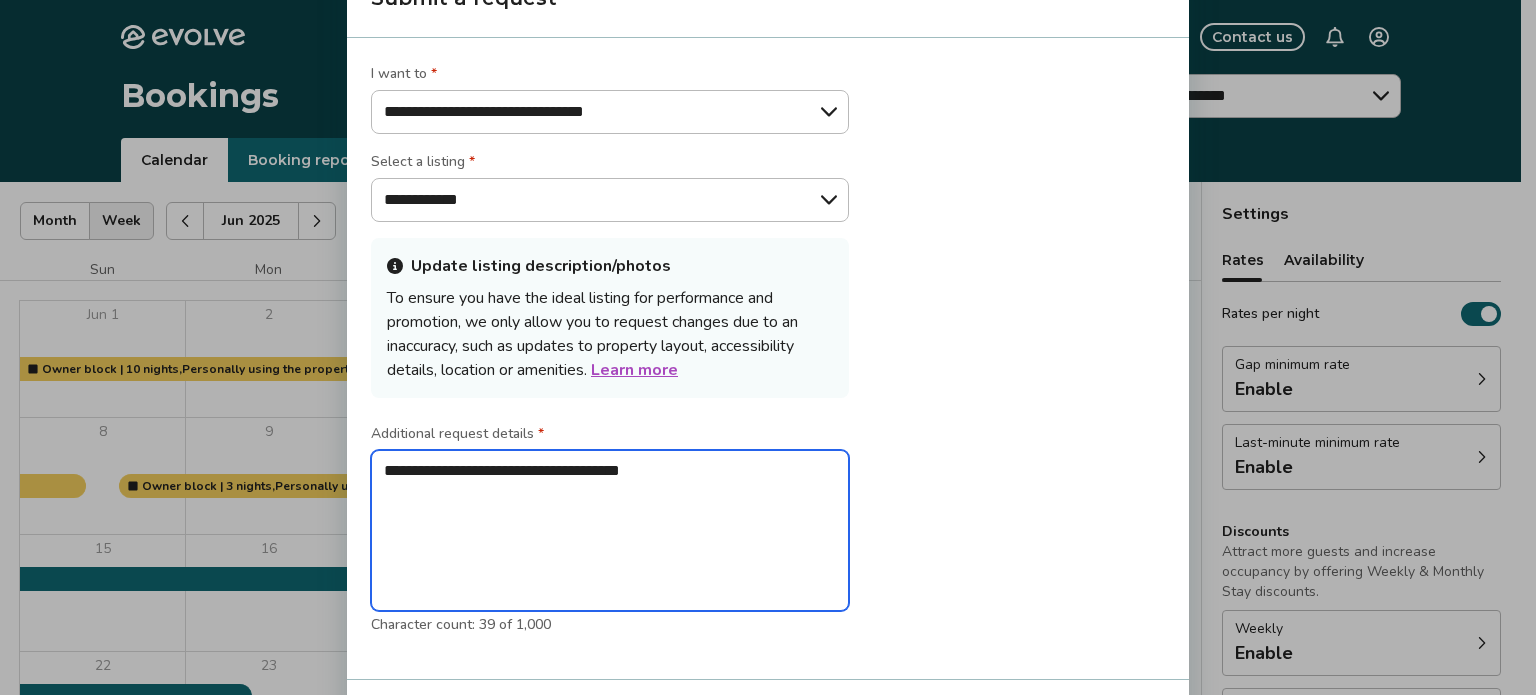 type on "**********" 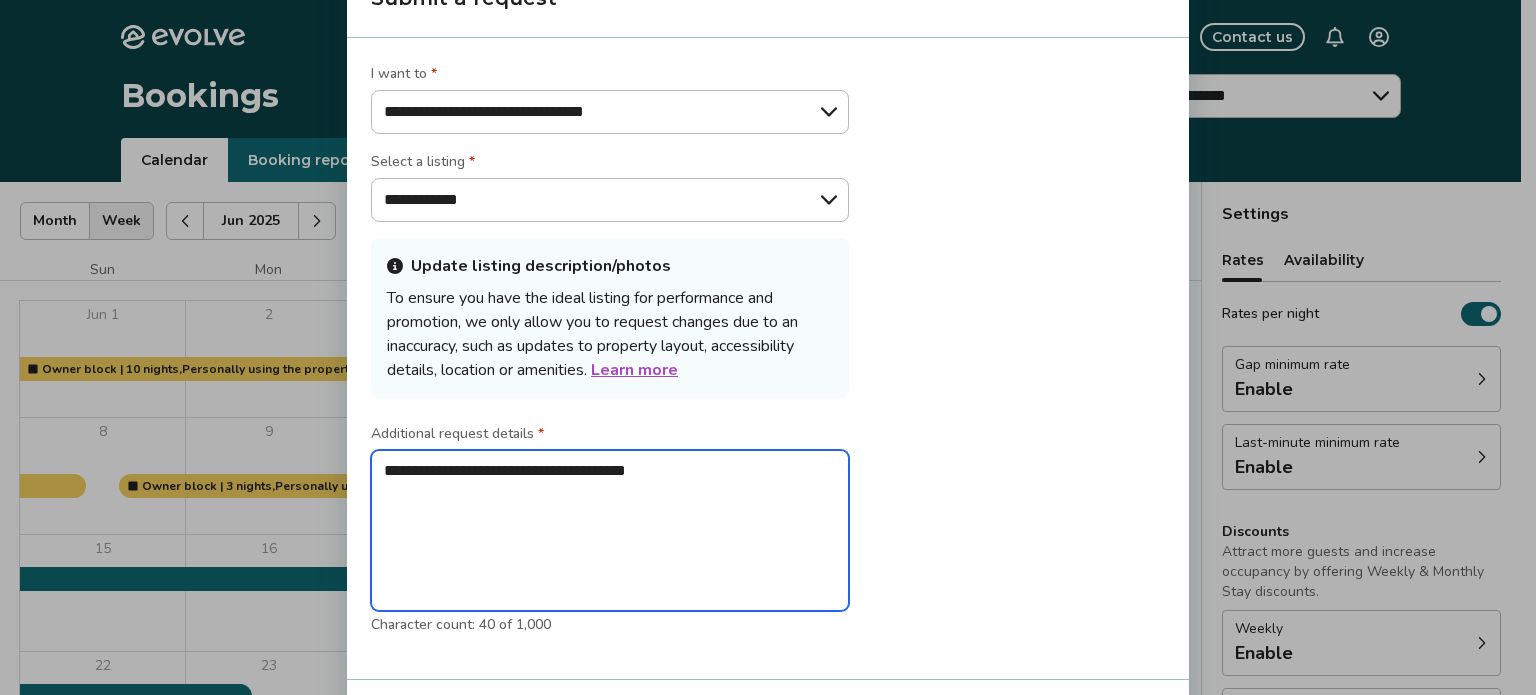 type on "**********" 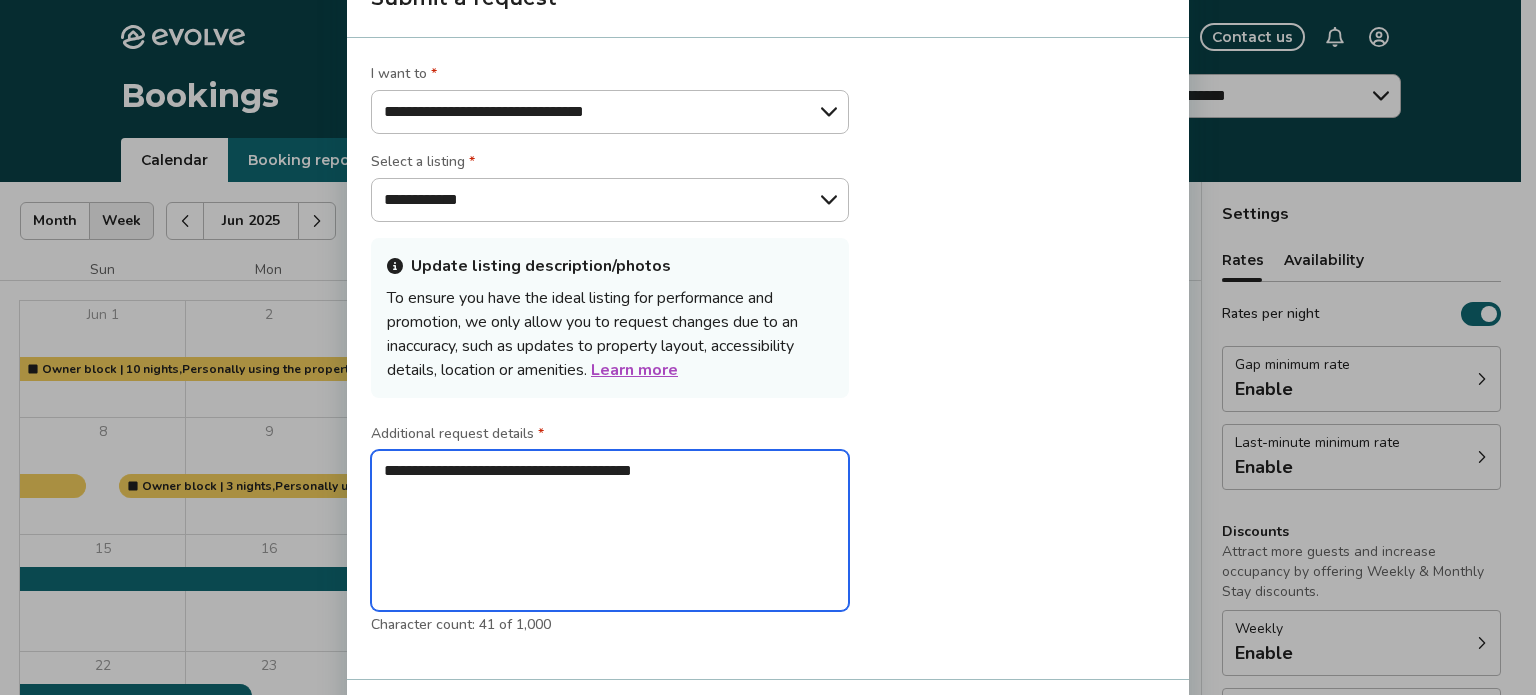 type on "**********" 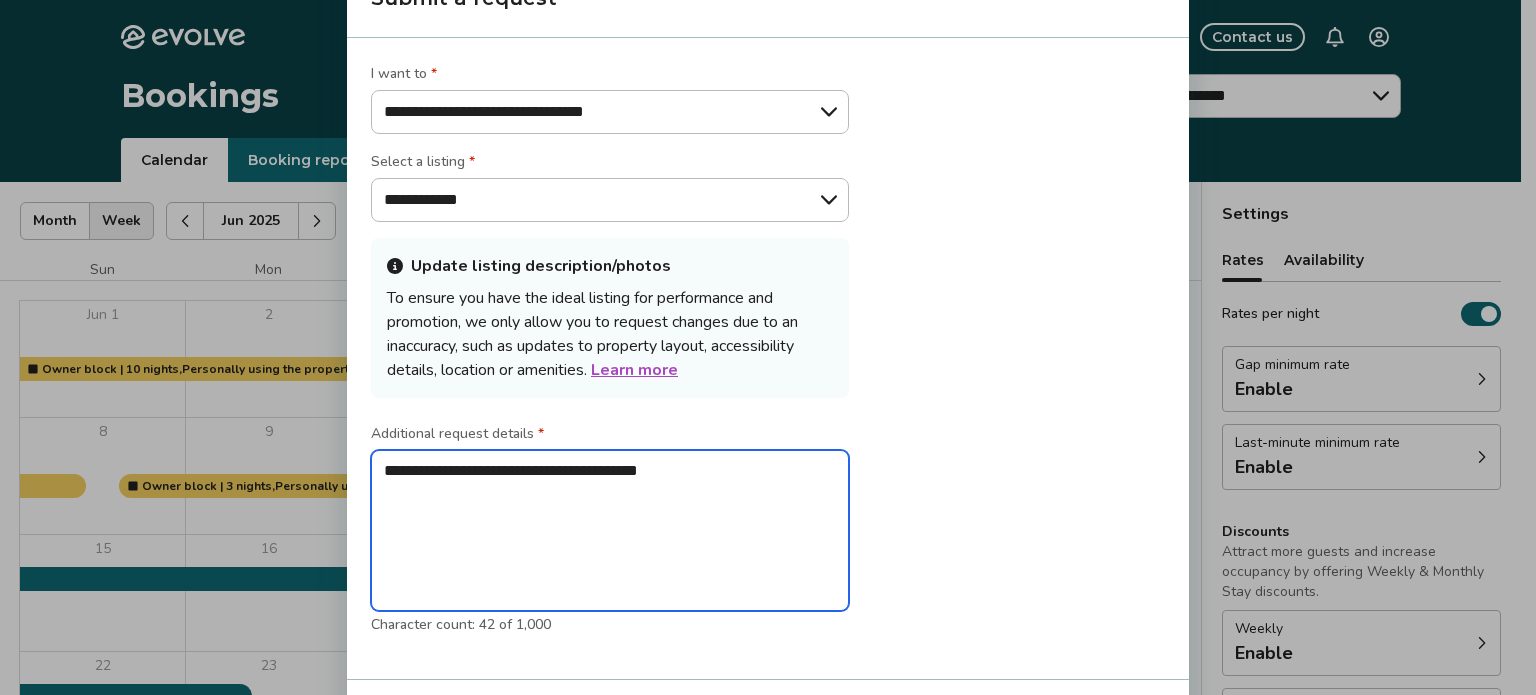 type on "**********" 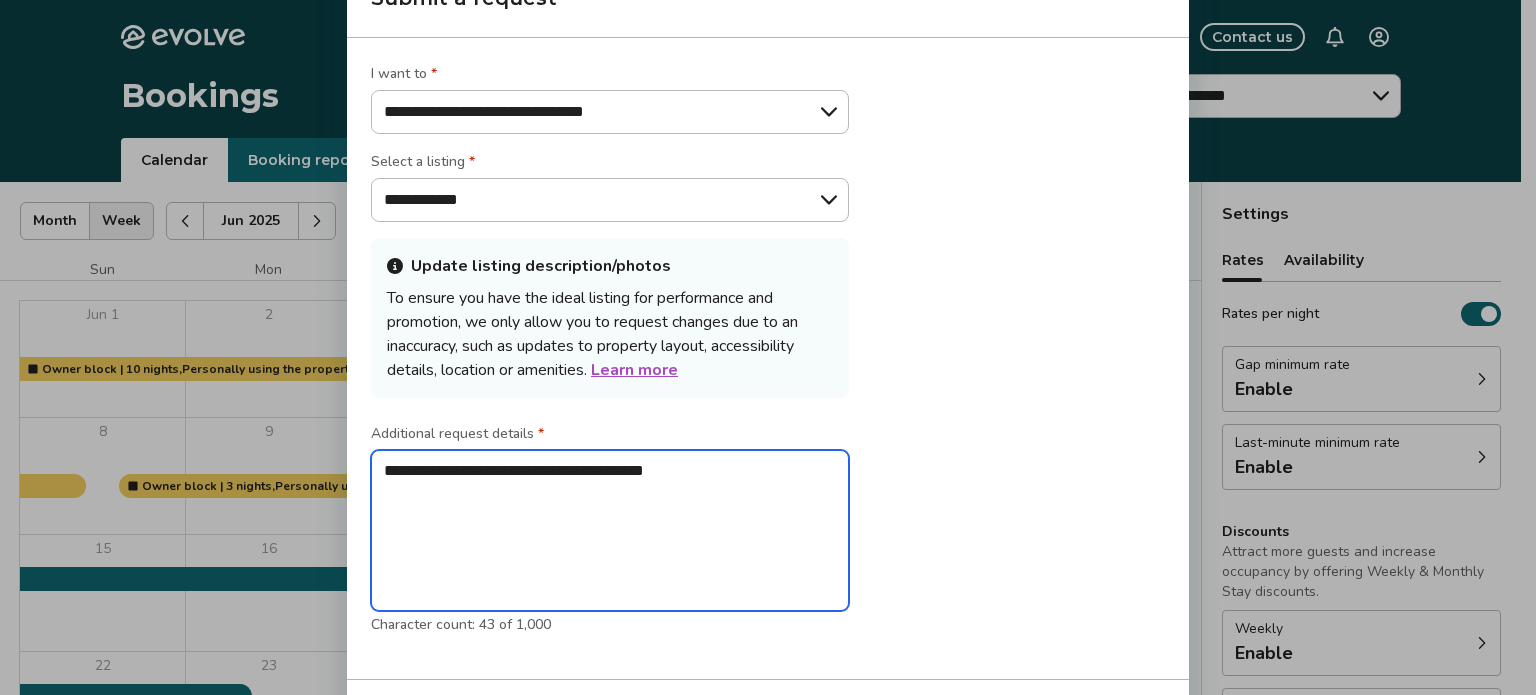 type on "**********" 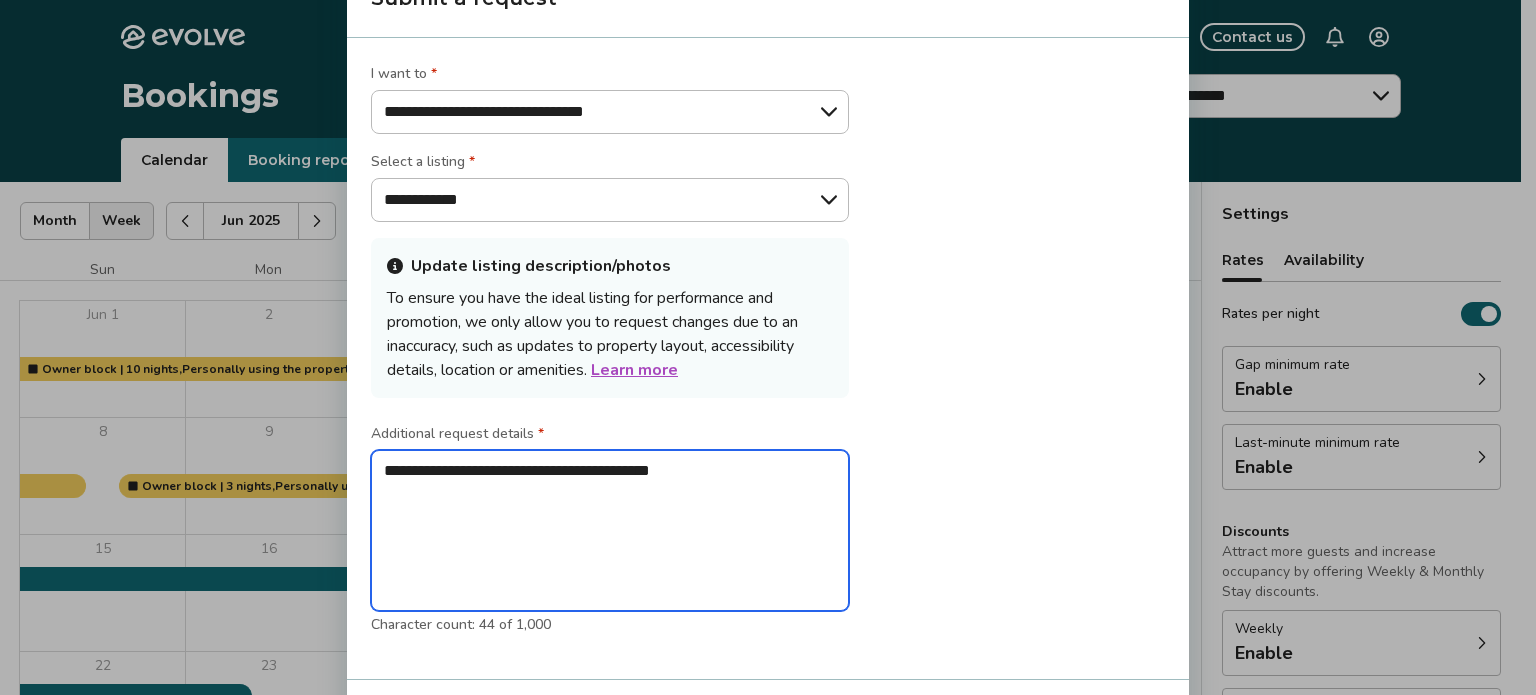 type on "**********" 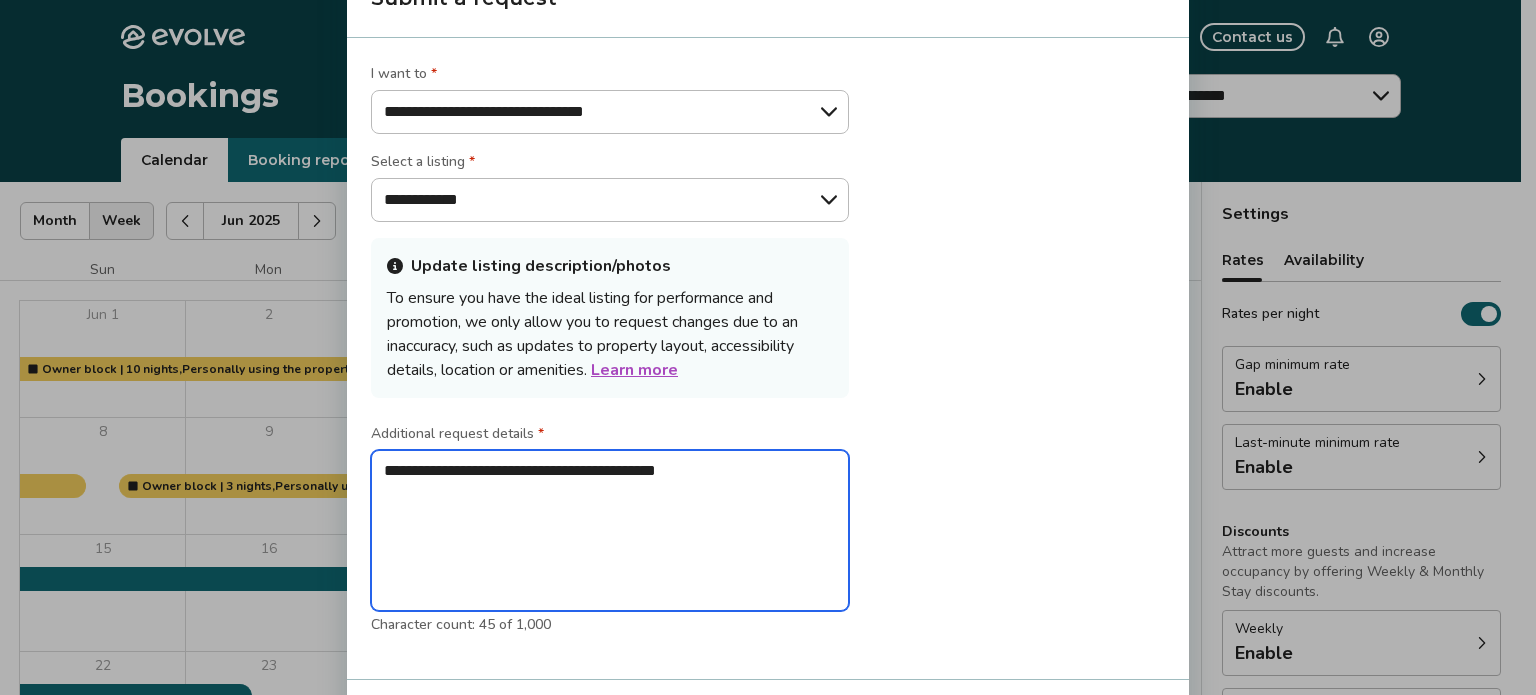 type on "**********" 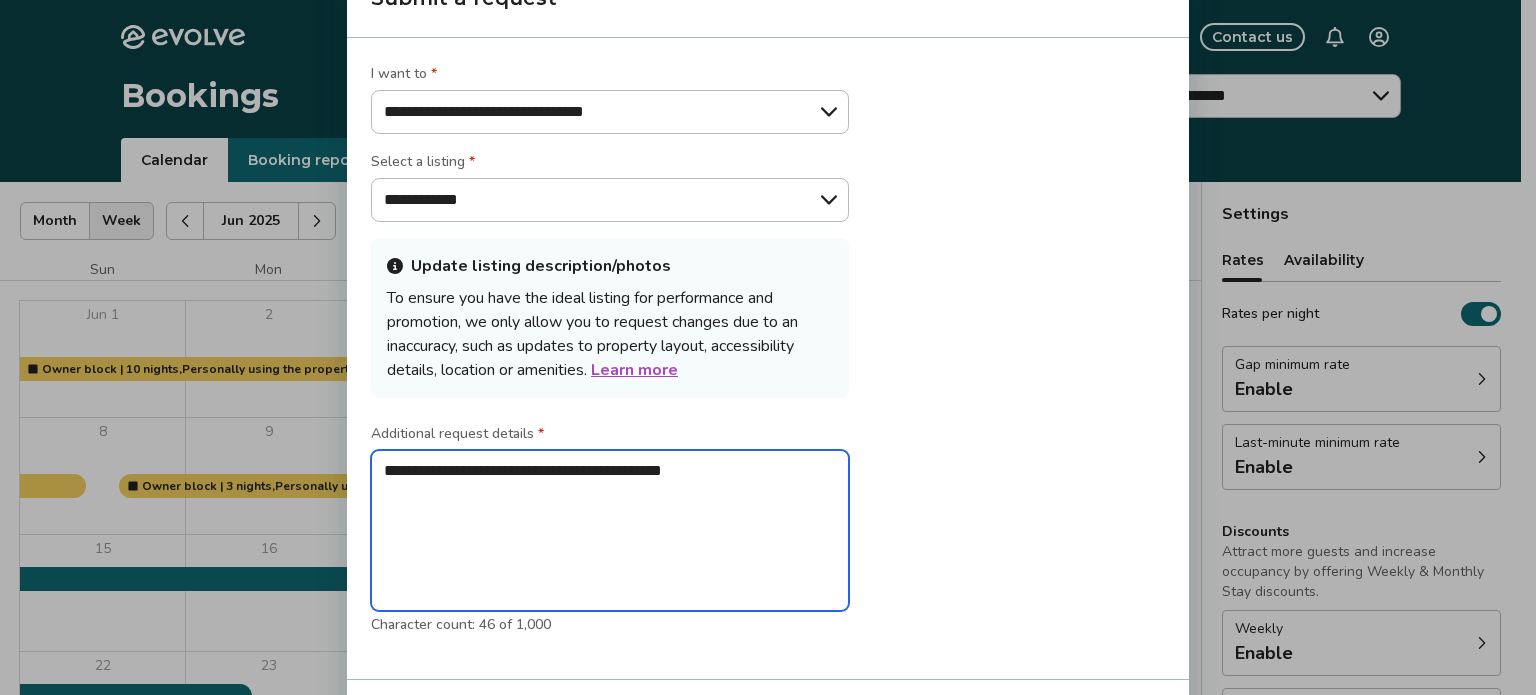 type on "**********" 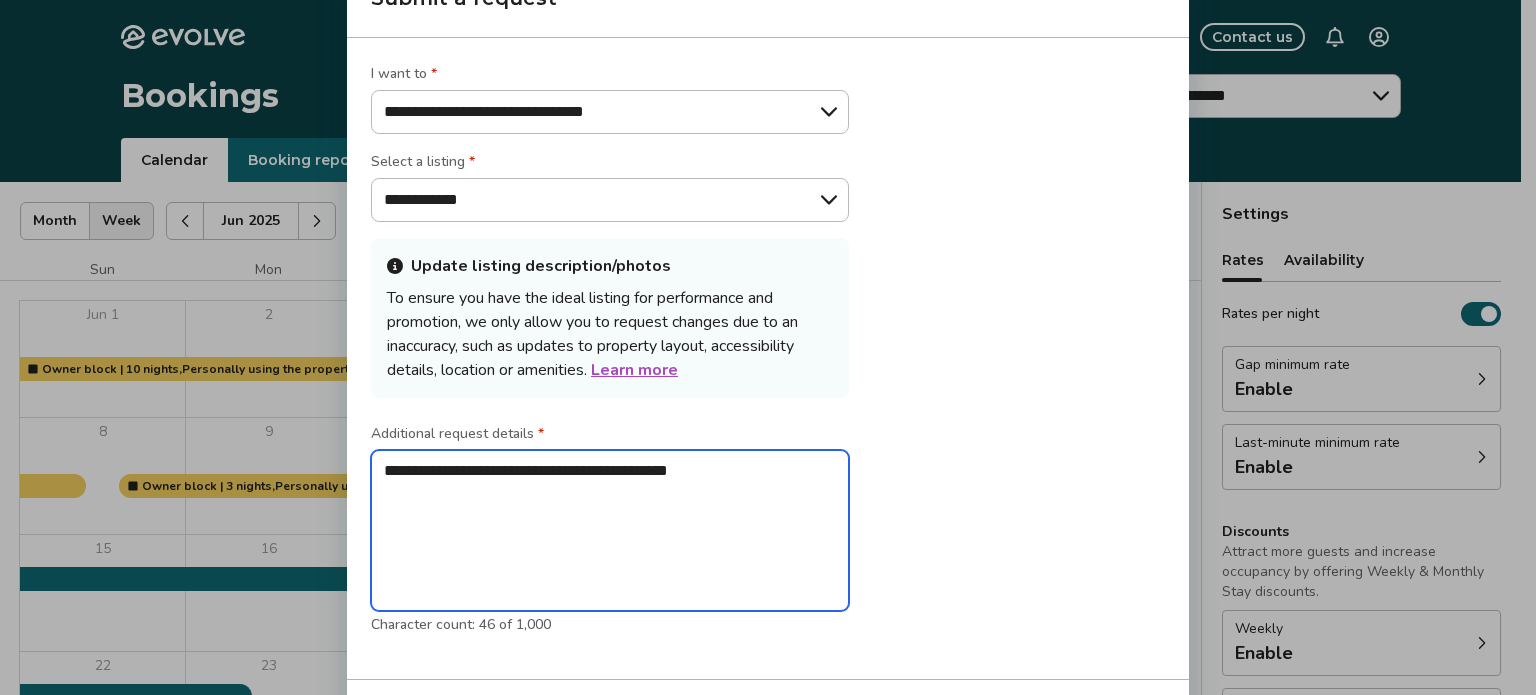 type on "**********" 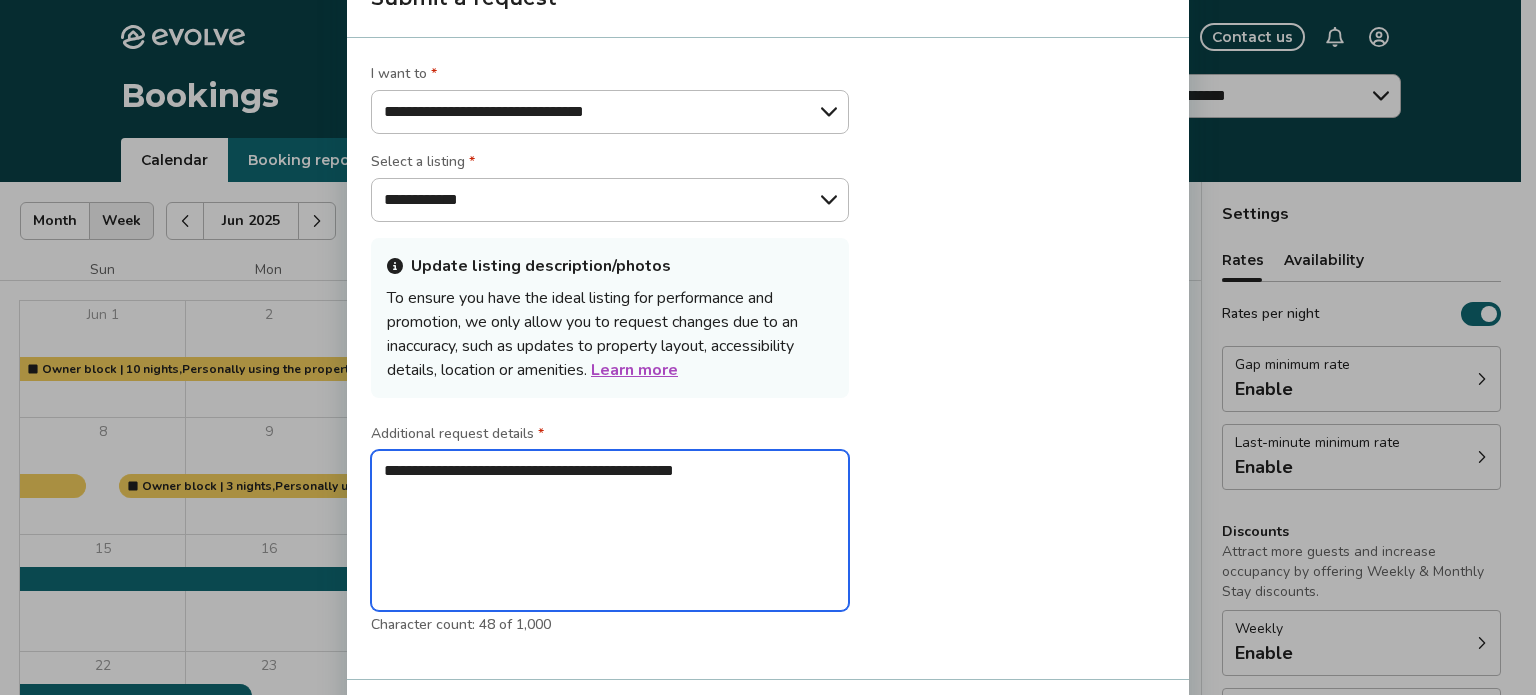 type on "**********" 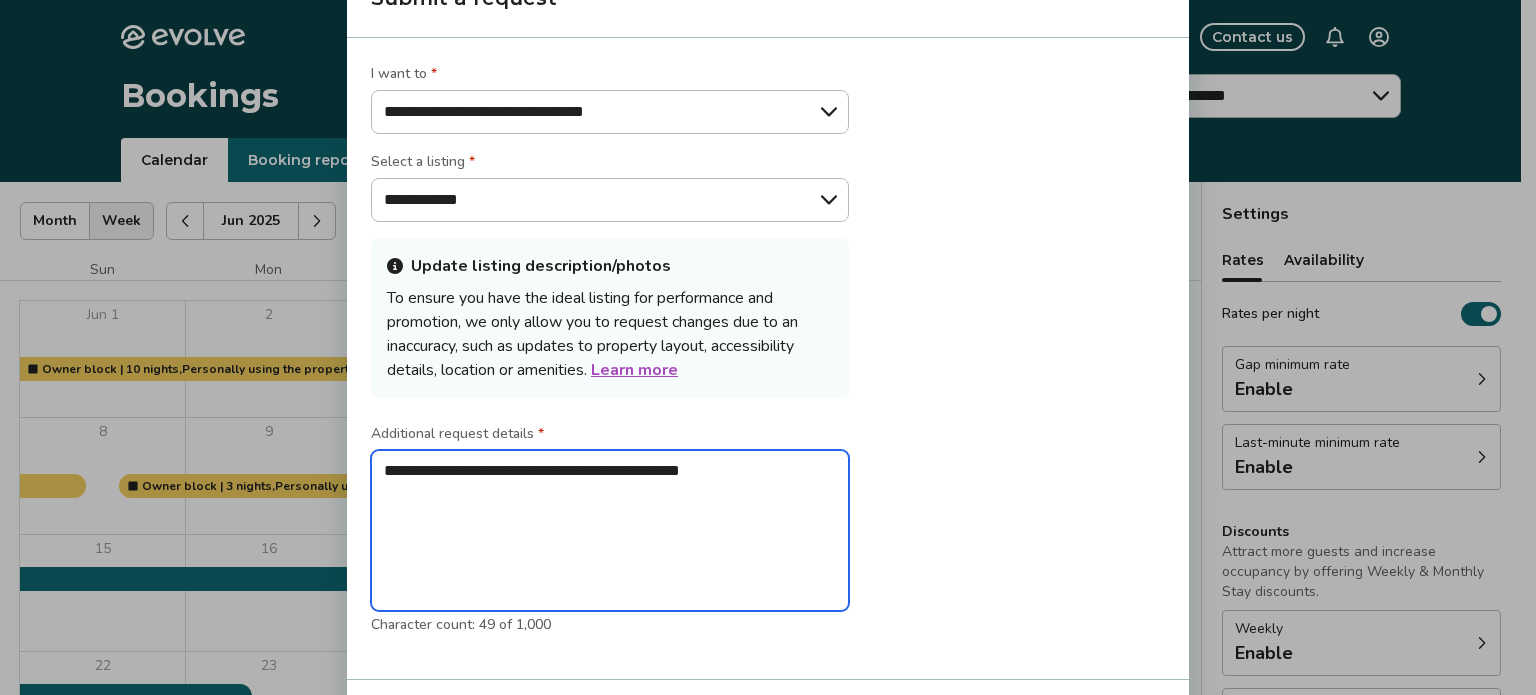 type on "**********" 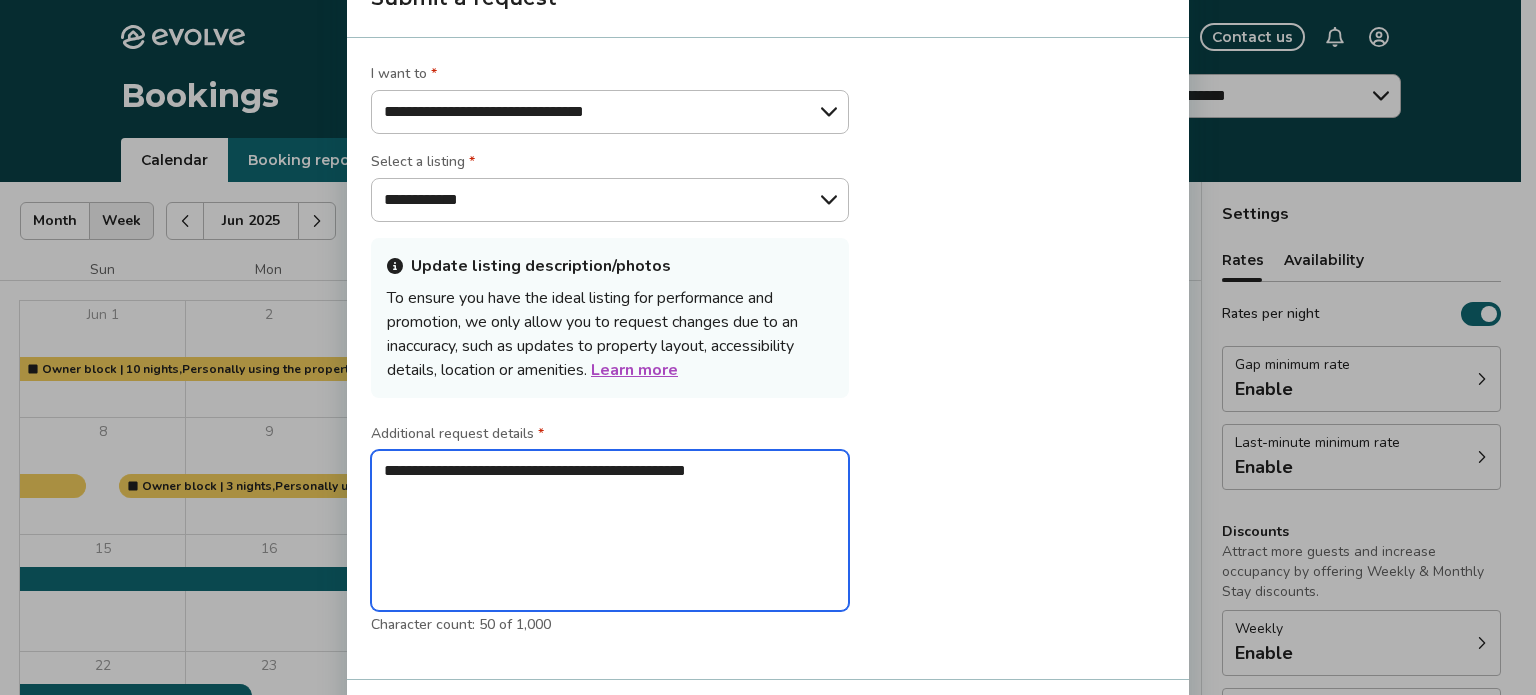 type on "**********" 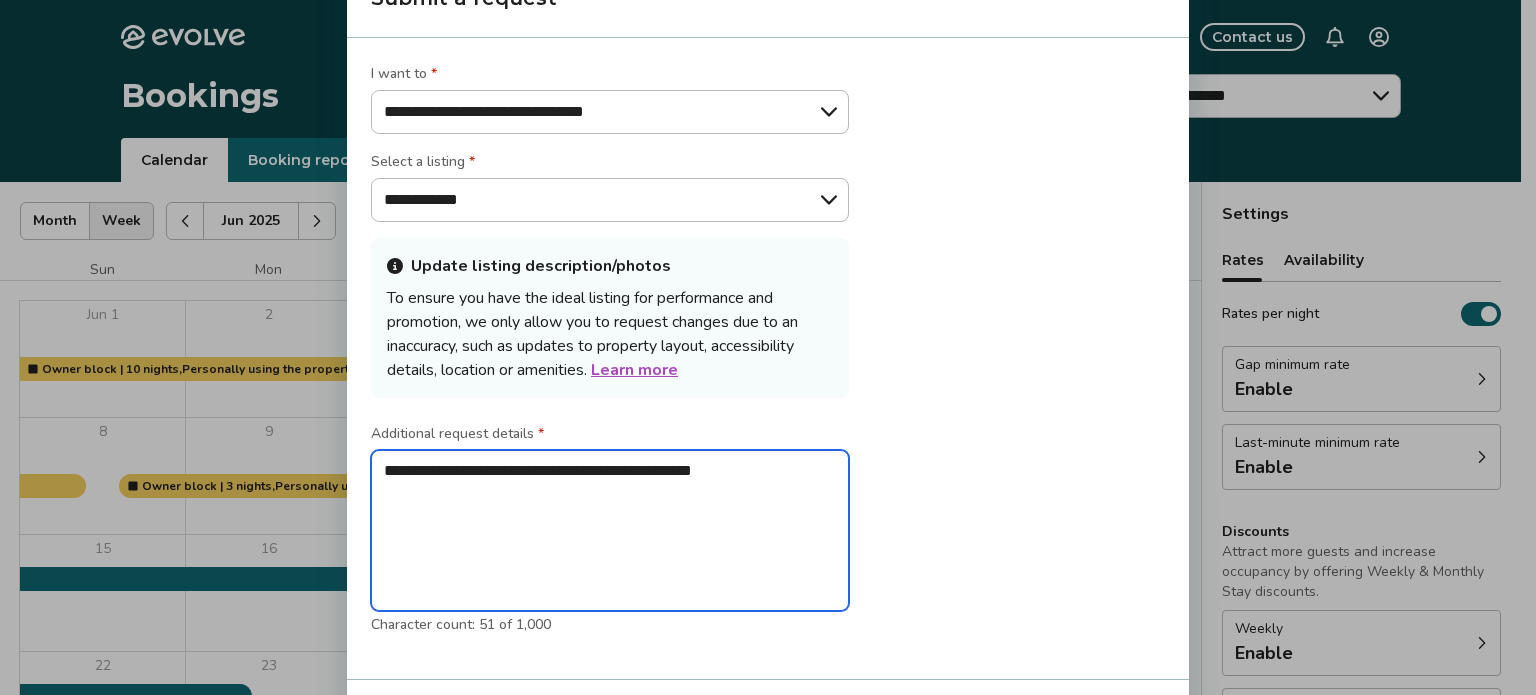 type on "**********" 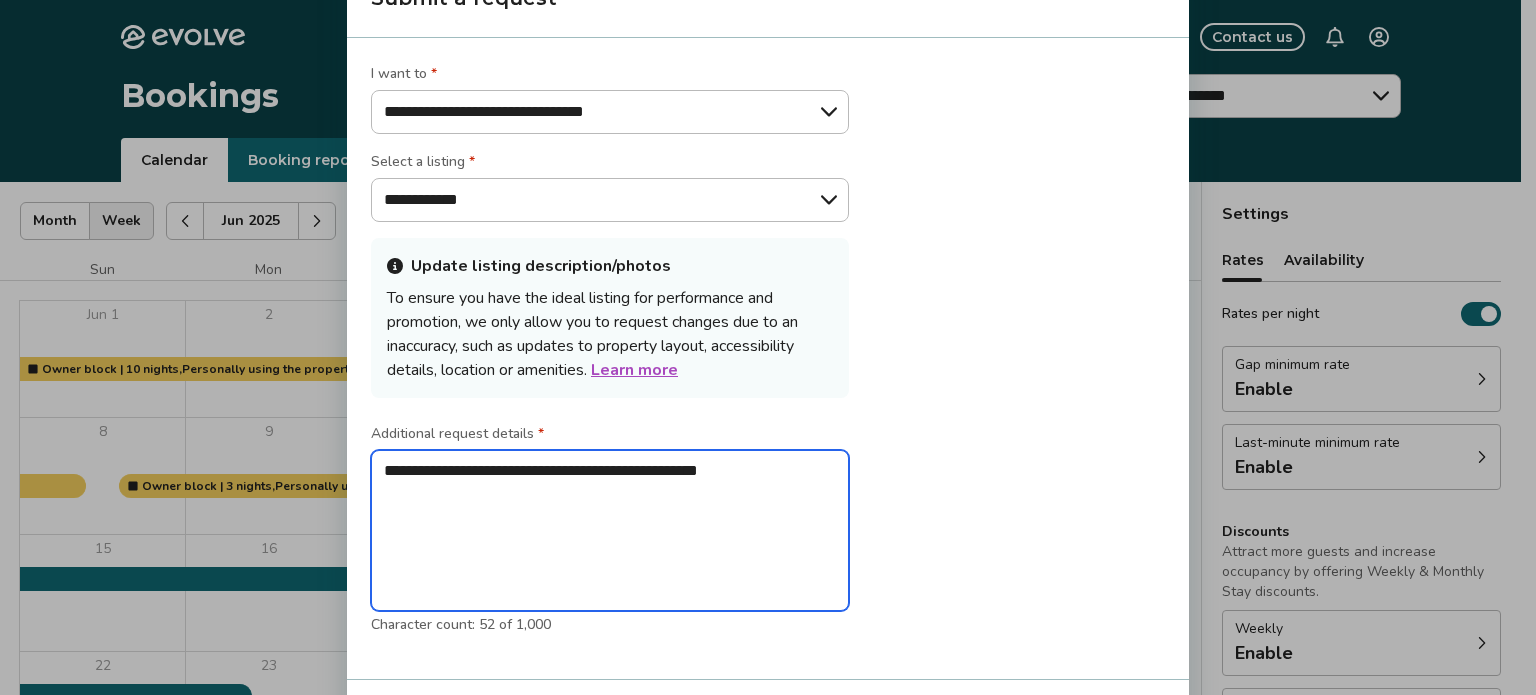 type on "**********" 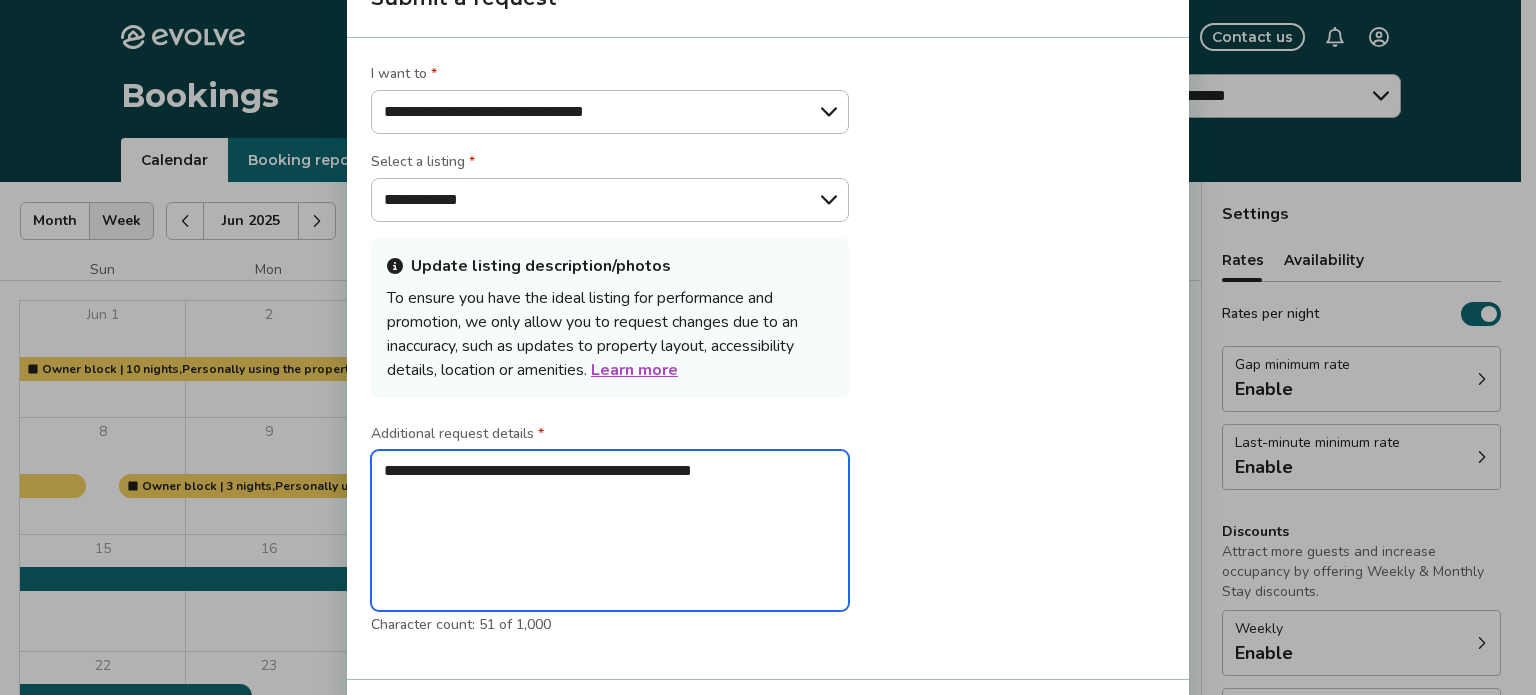 type on "**********" 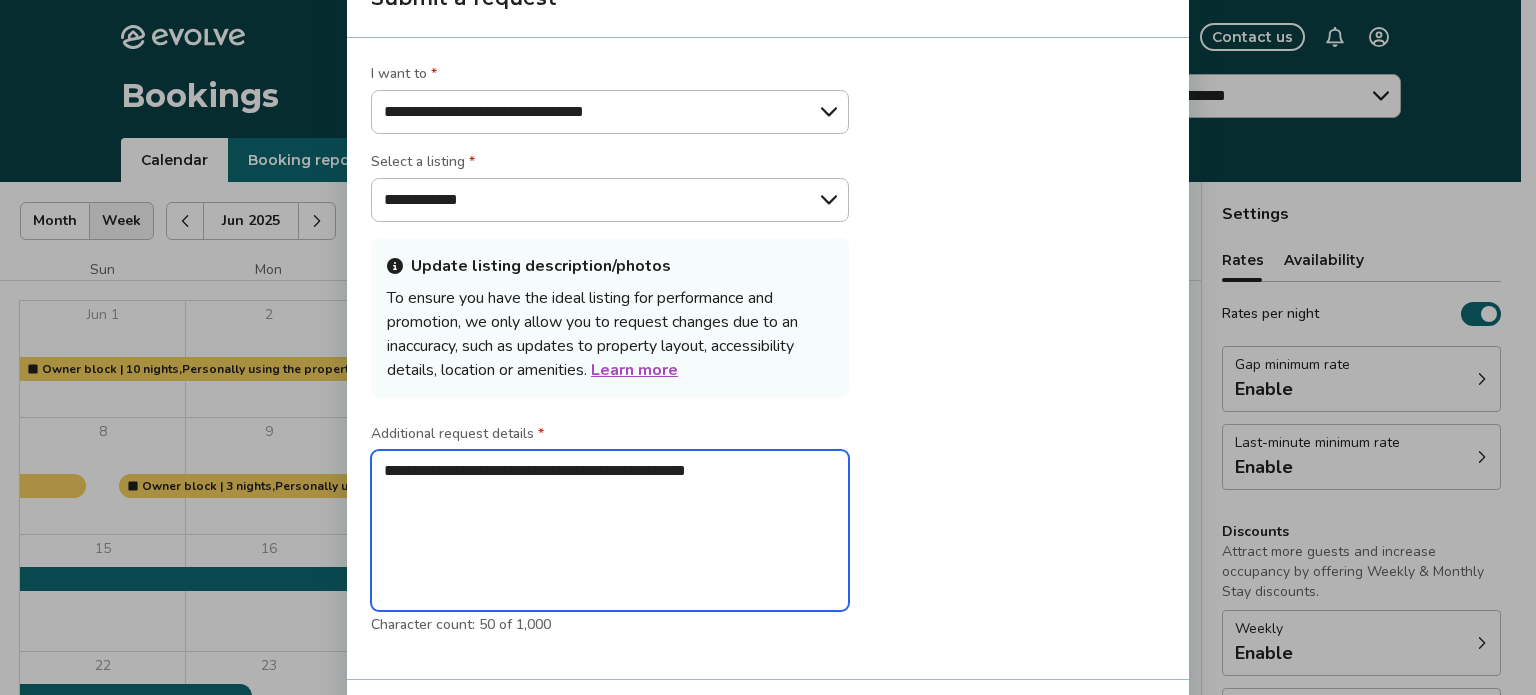 type on "**********" 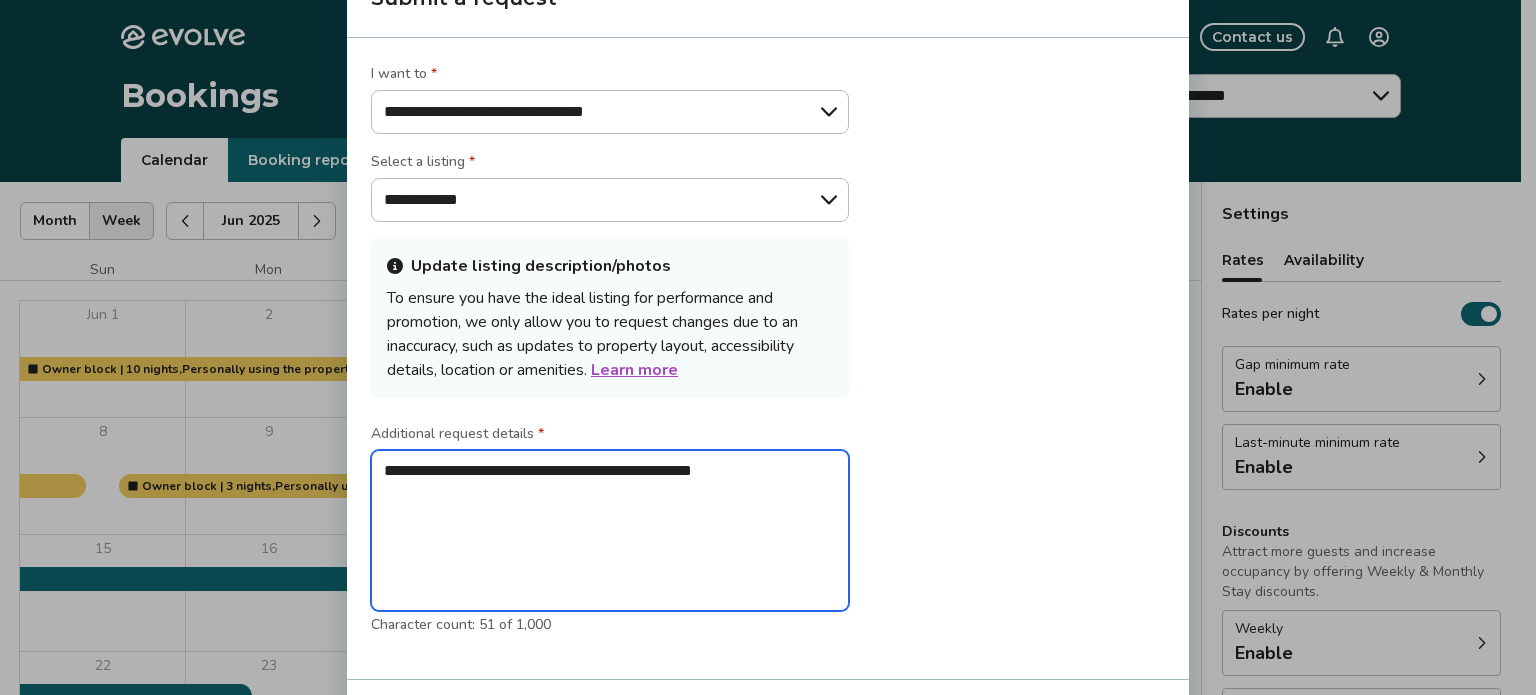 type on "**********" 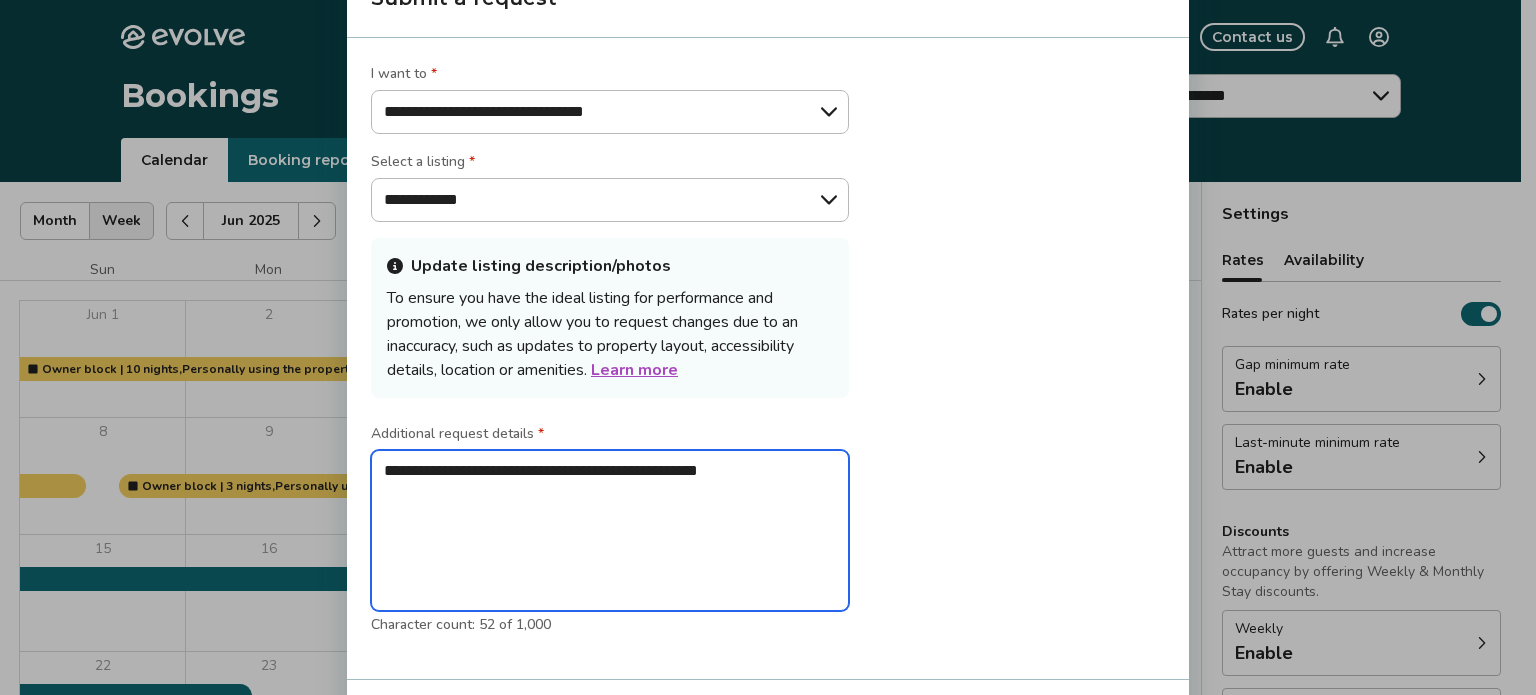 type on "**********" 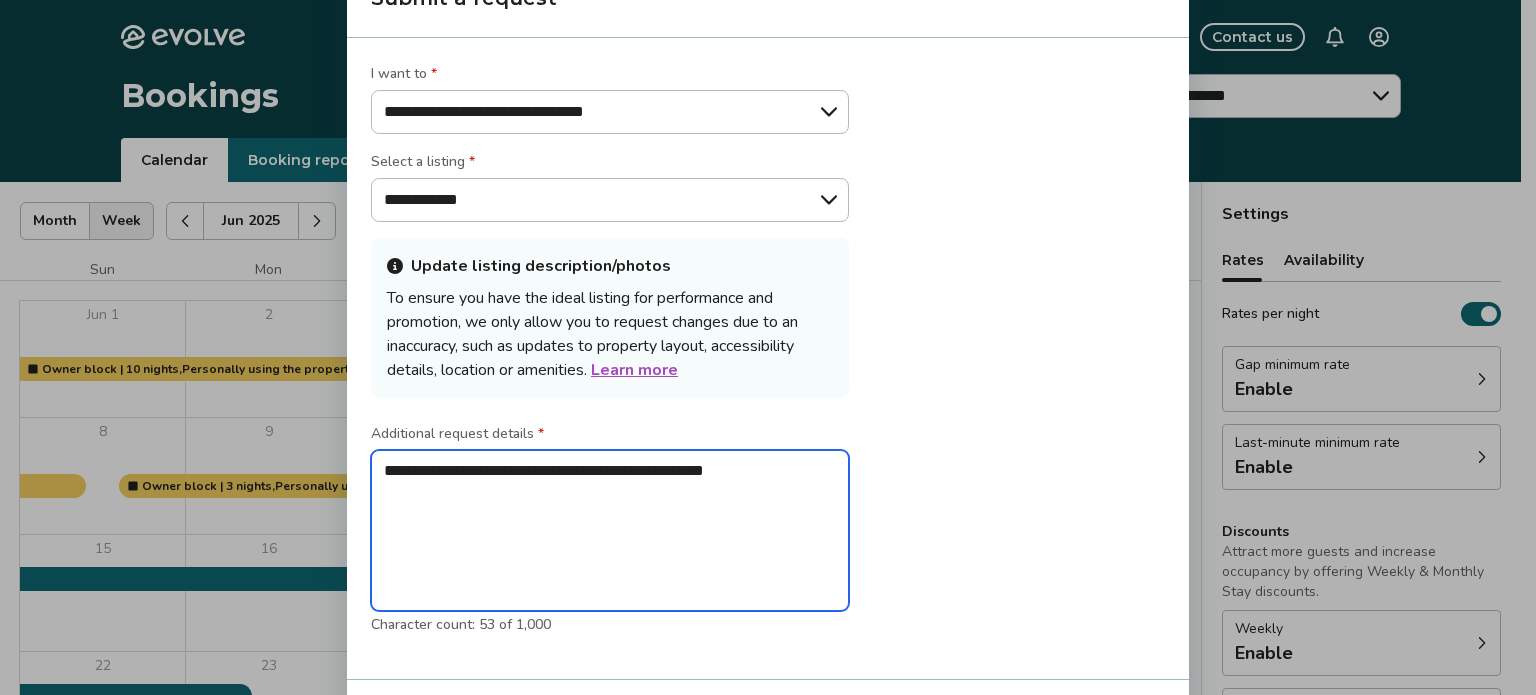 type on "**********" 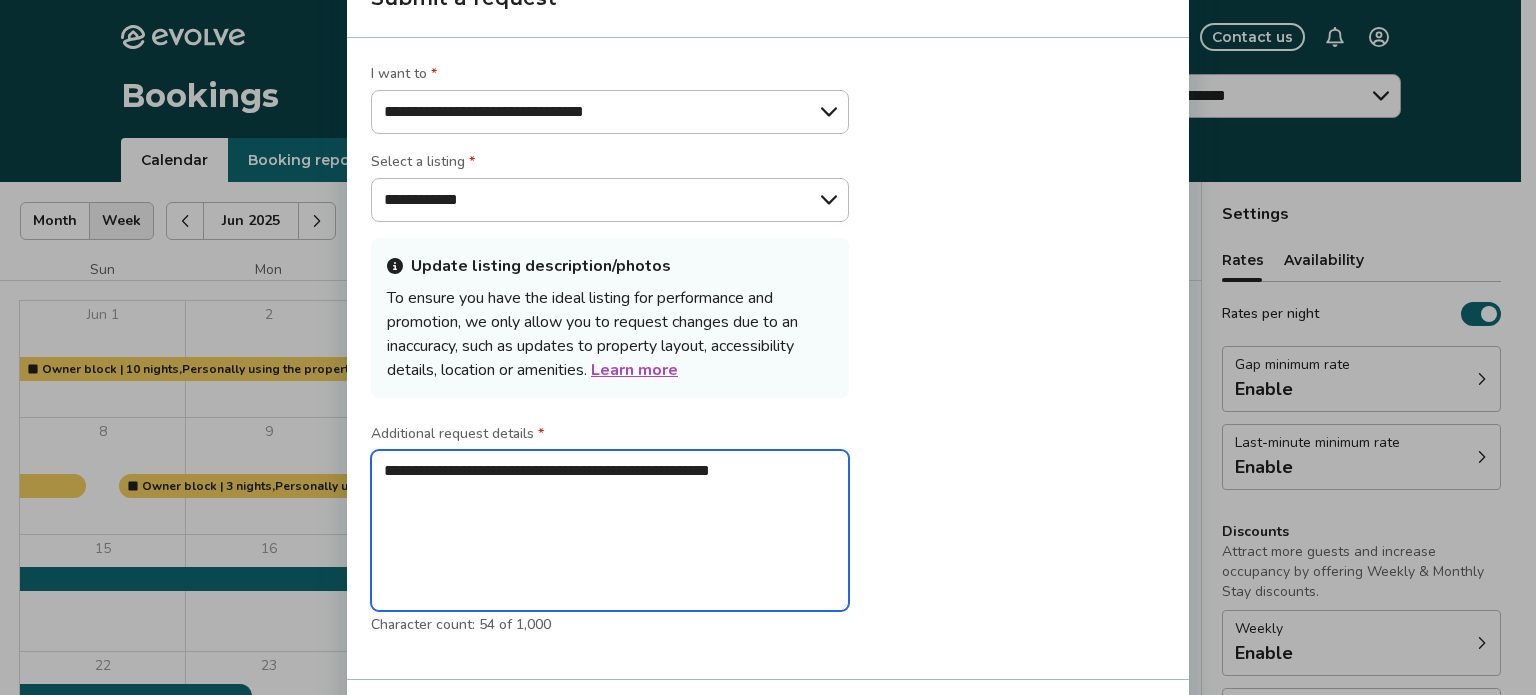 type on "**********" 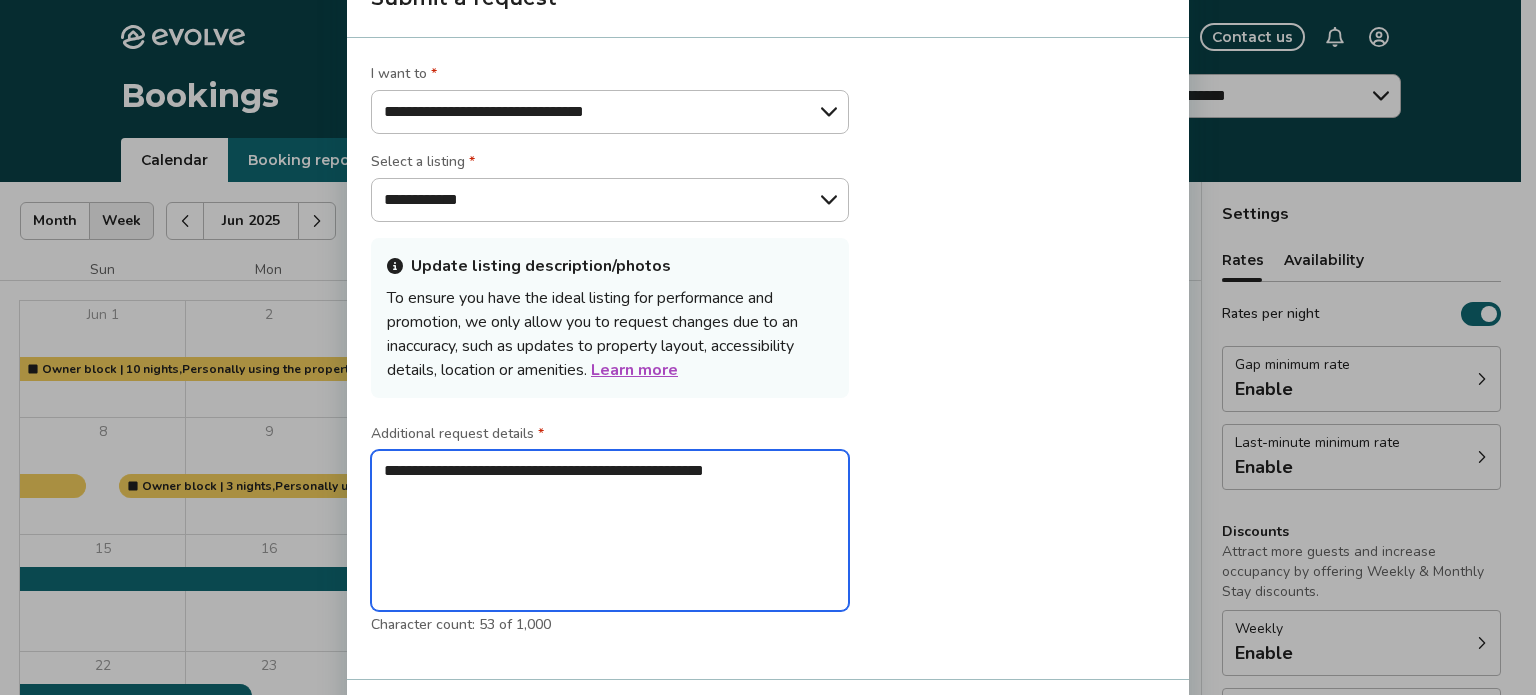 type on "**********" 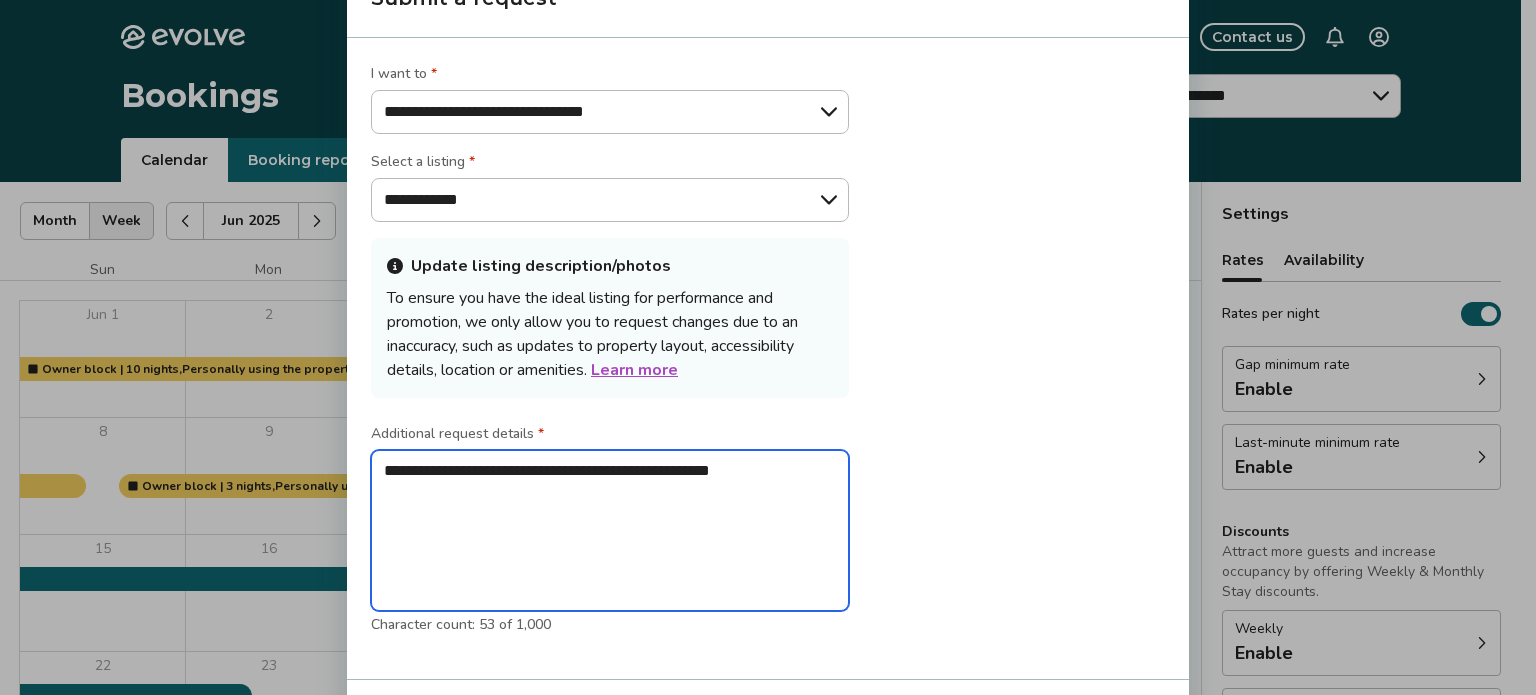 type on "**********" 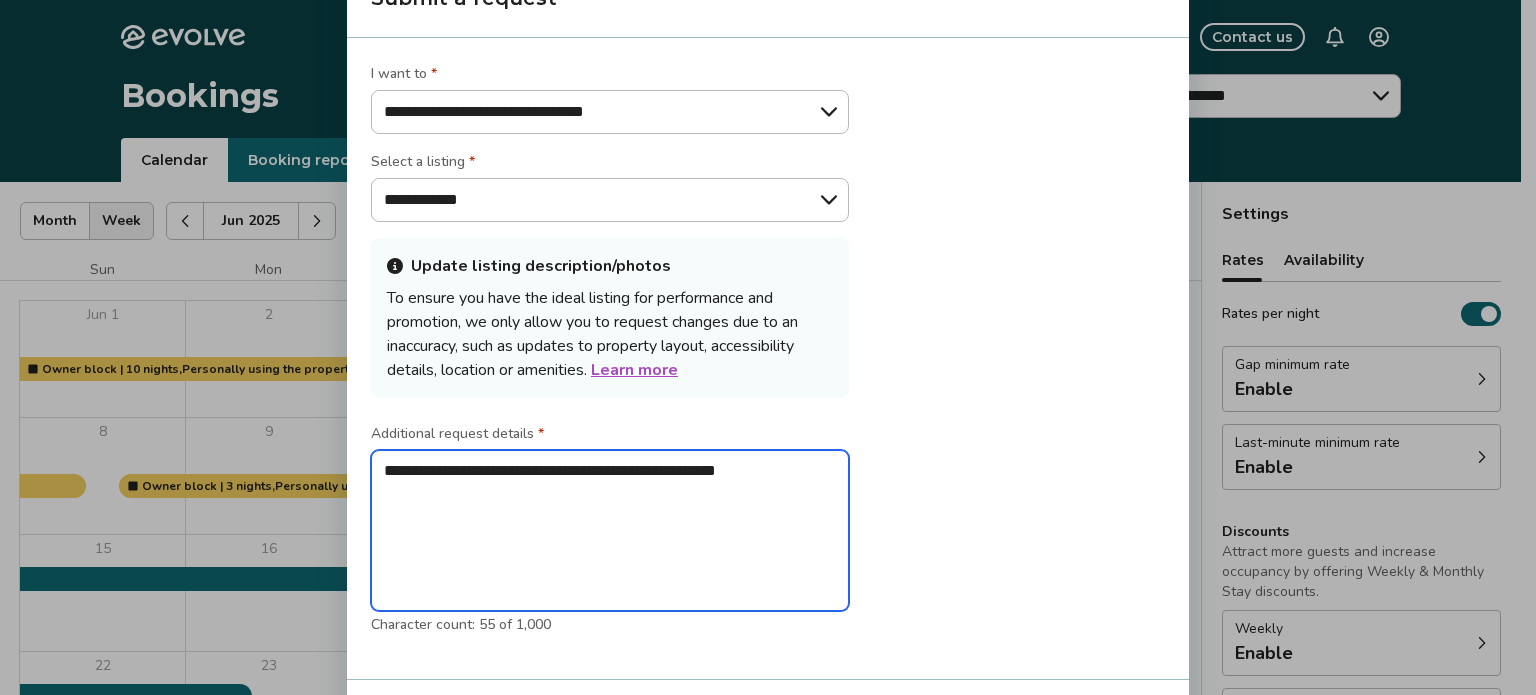type on "**********" 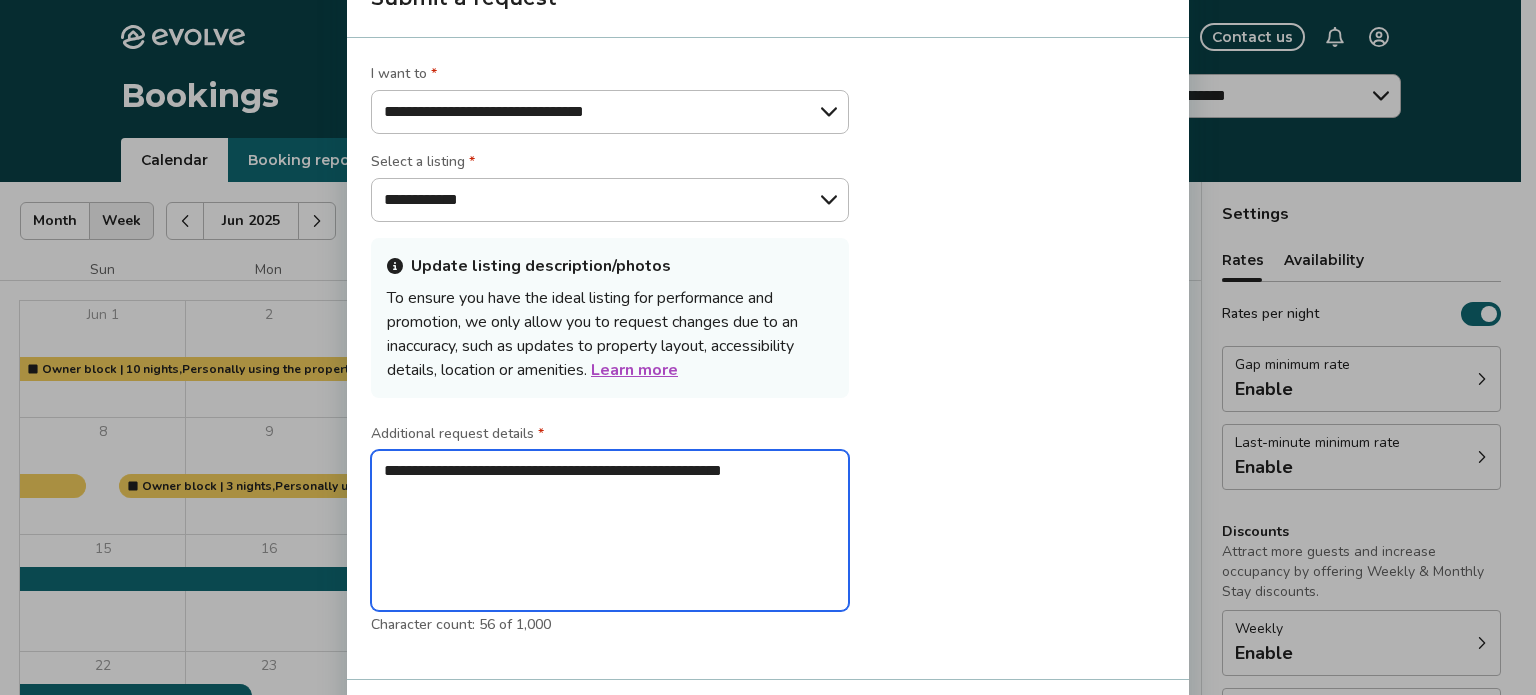 type on "**********" 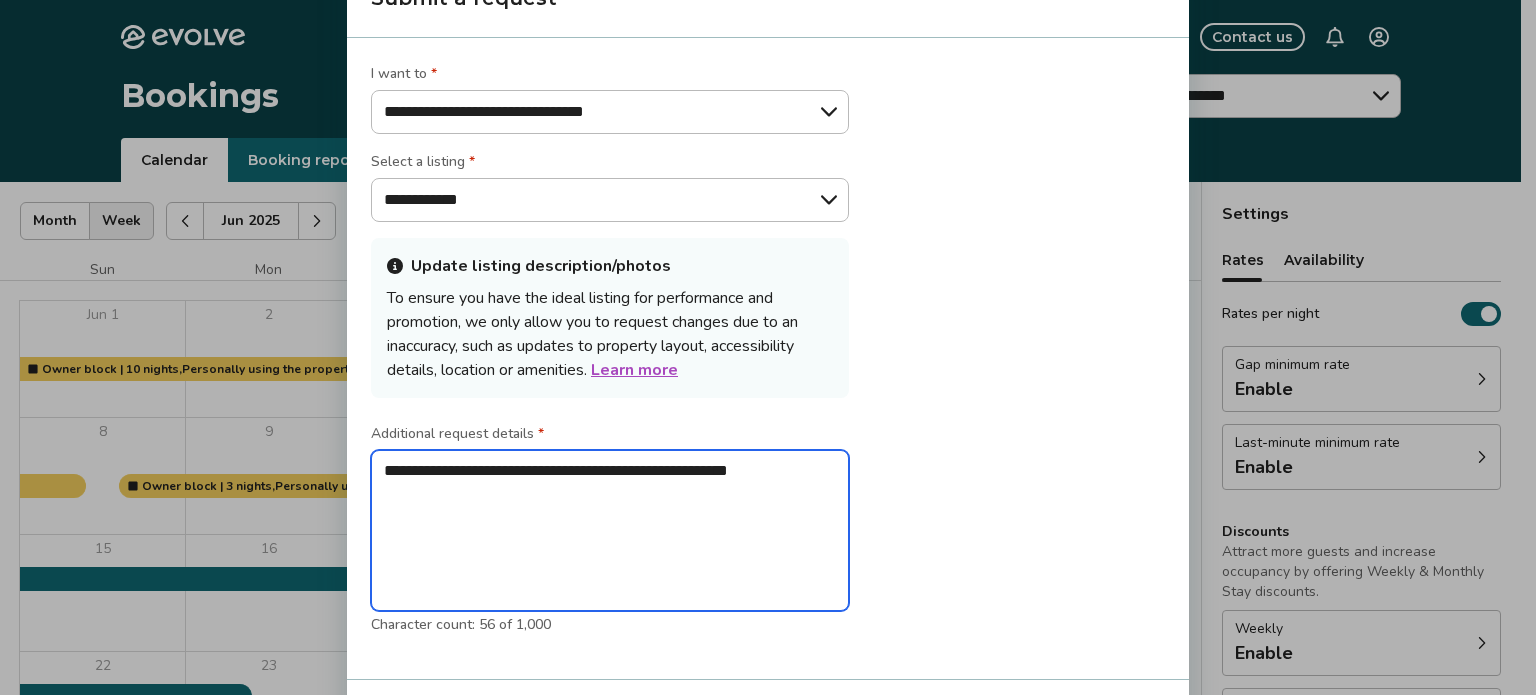 type on "**********" 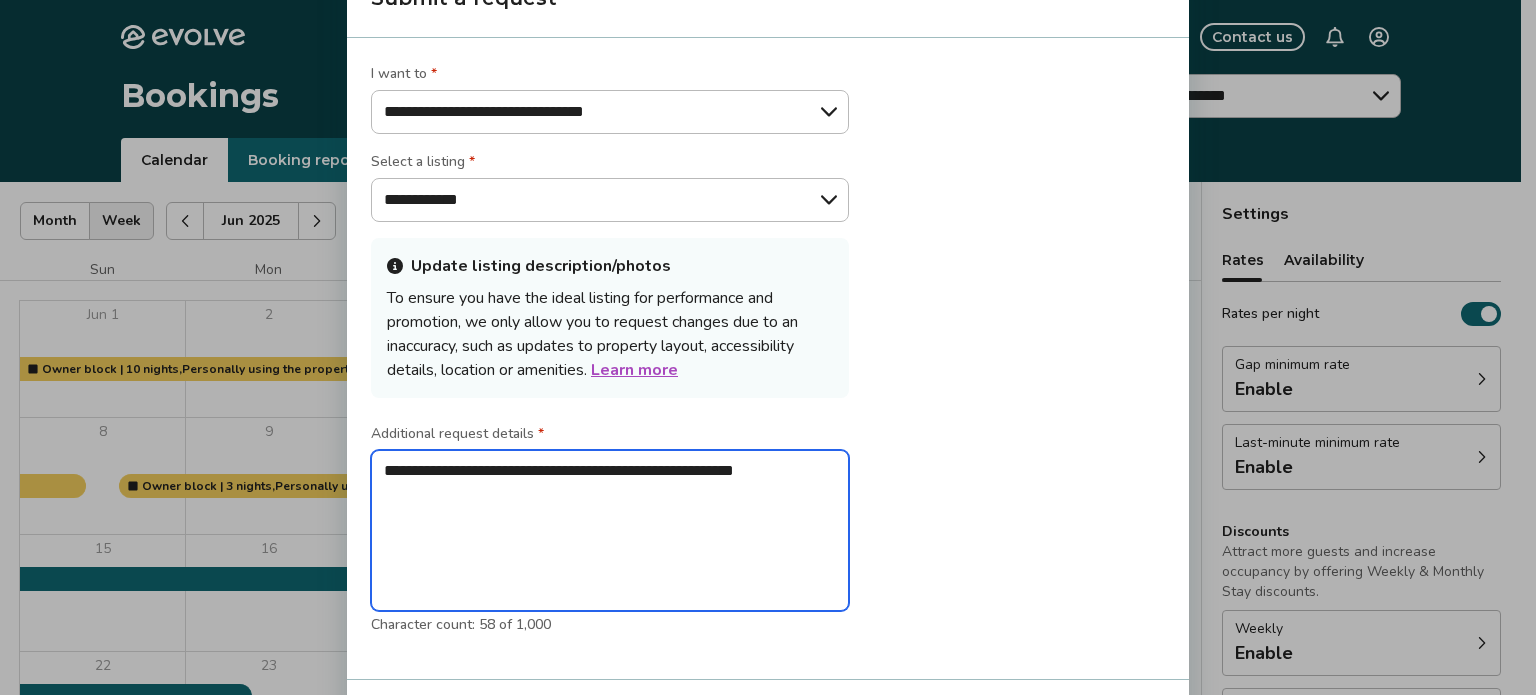 type on "**********" 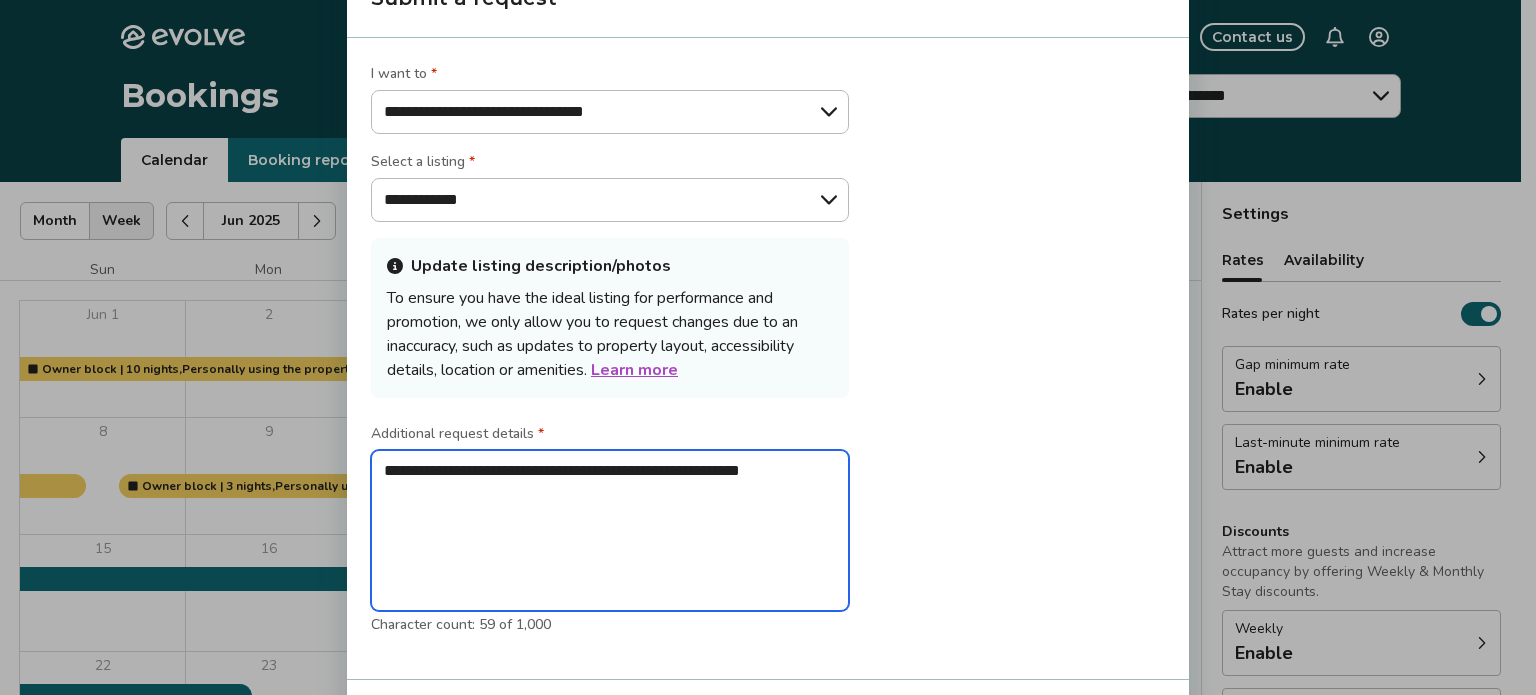 type on "**********" 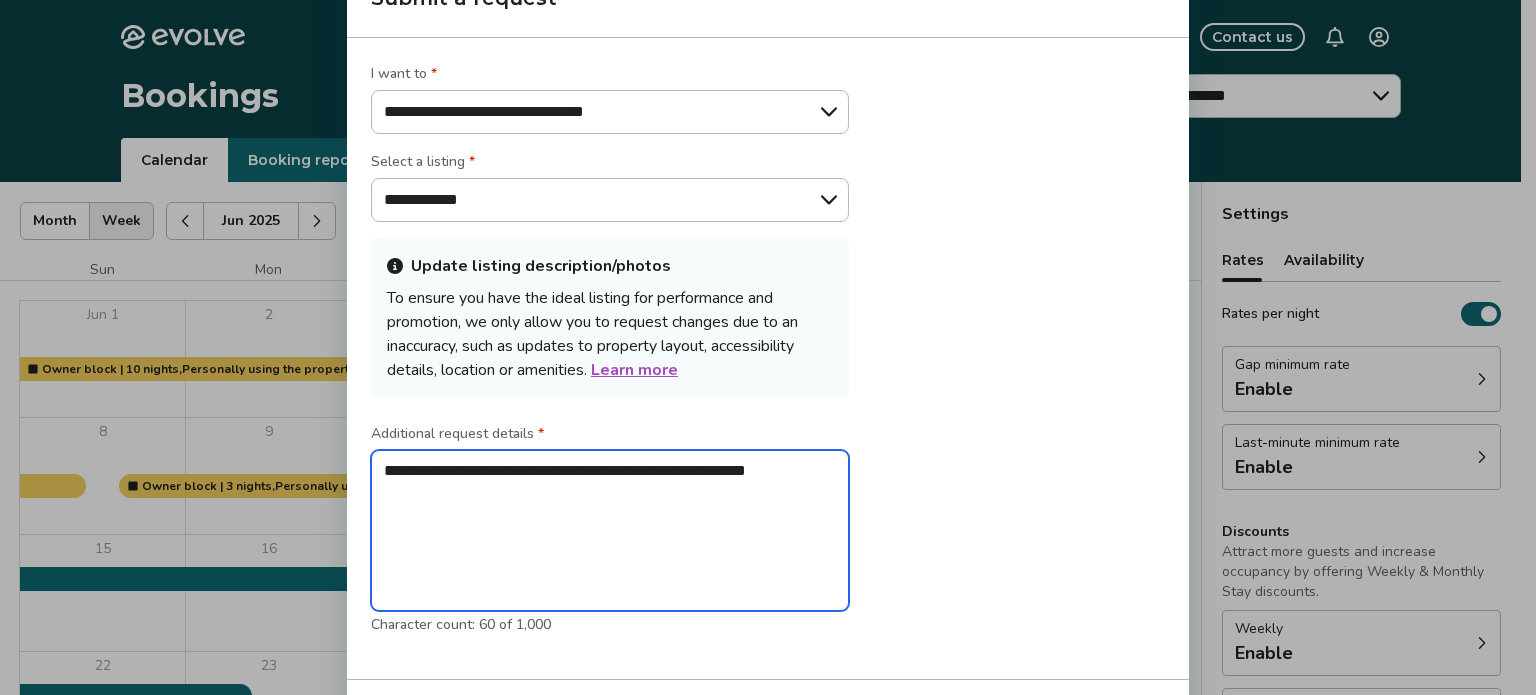 type on "**********" 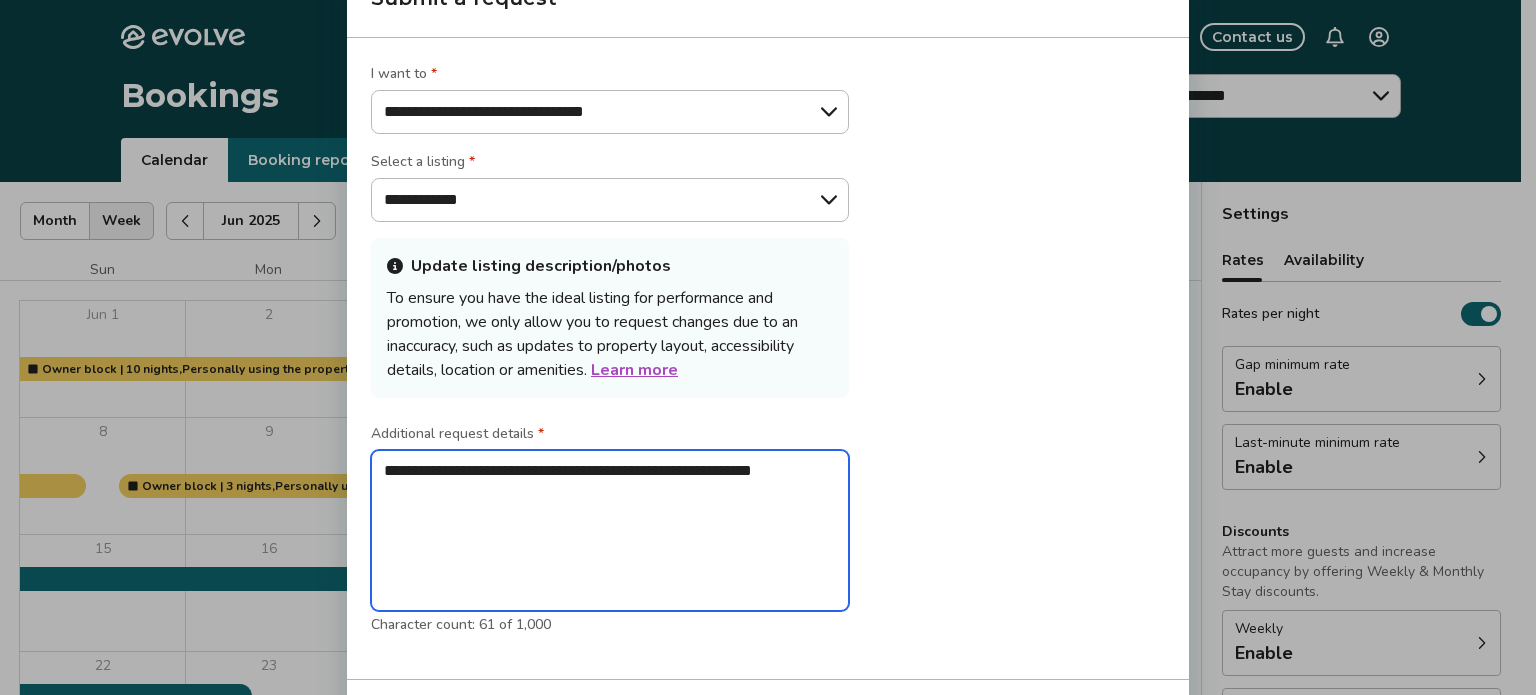 type on "**********" 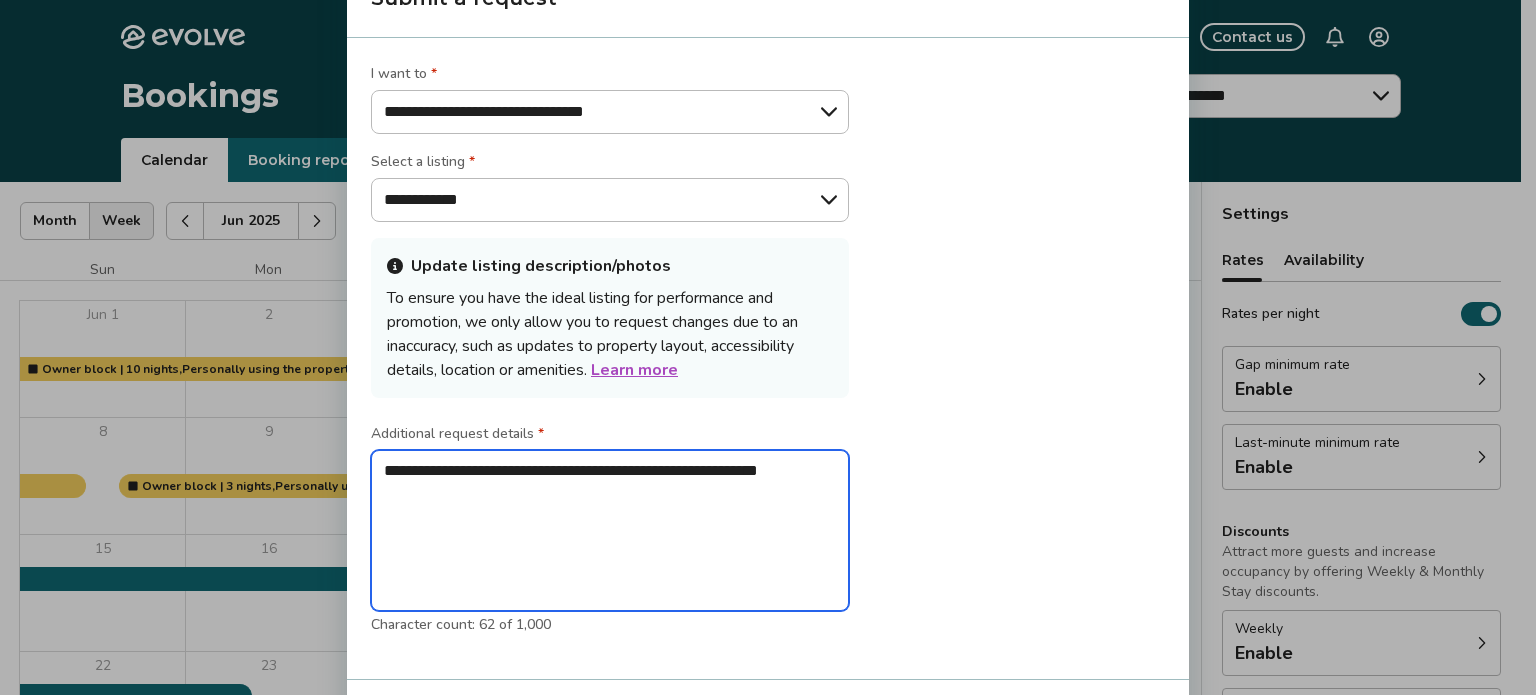 type on "**********" 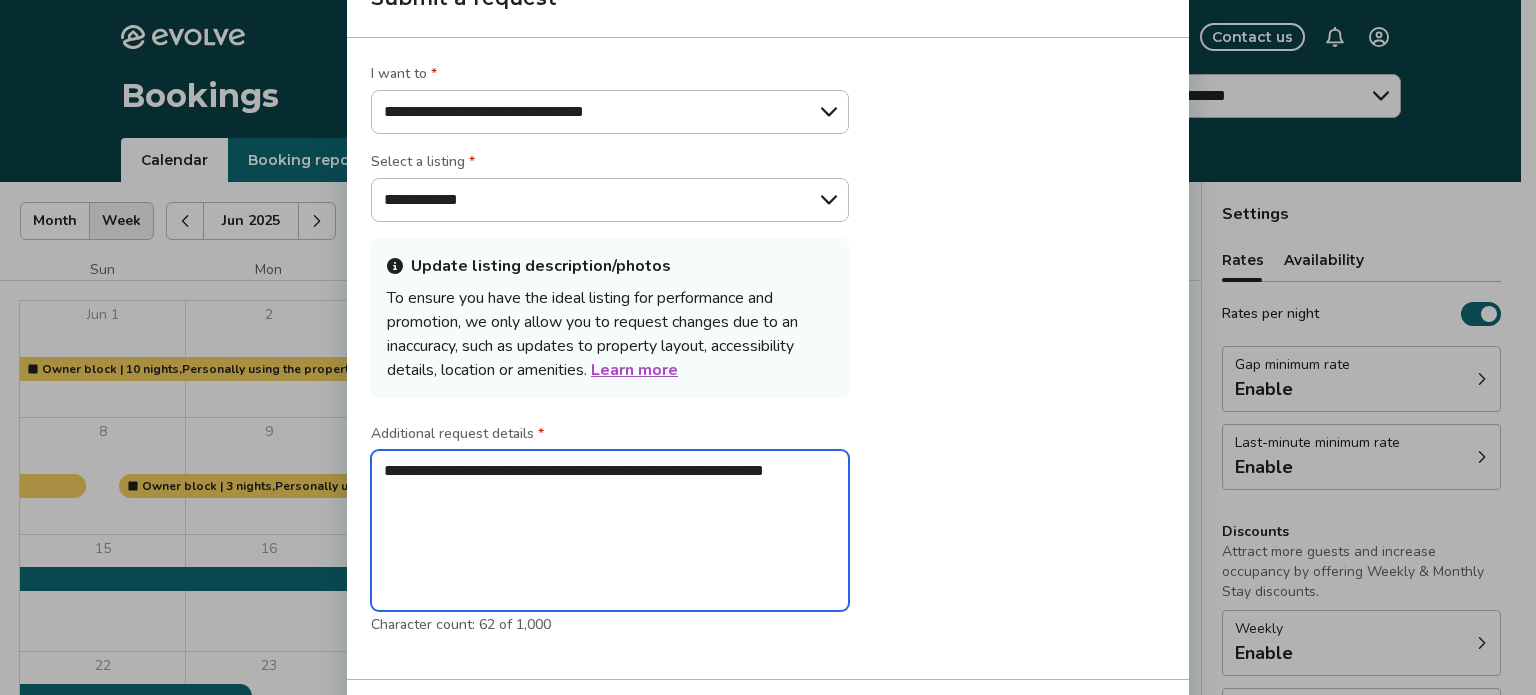 type on "**********" 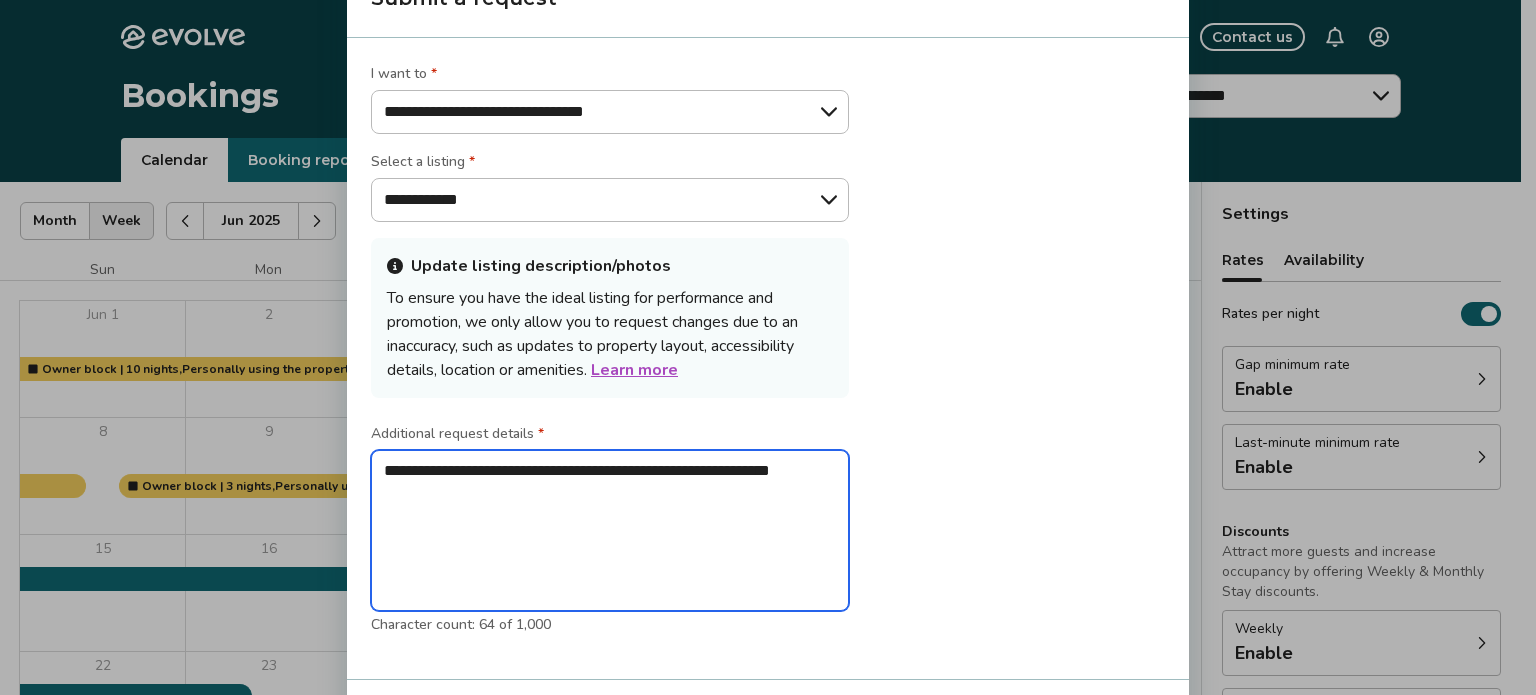 type on "**********" 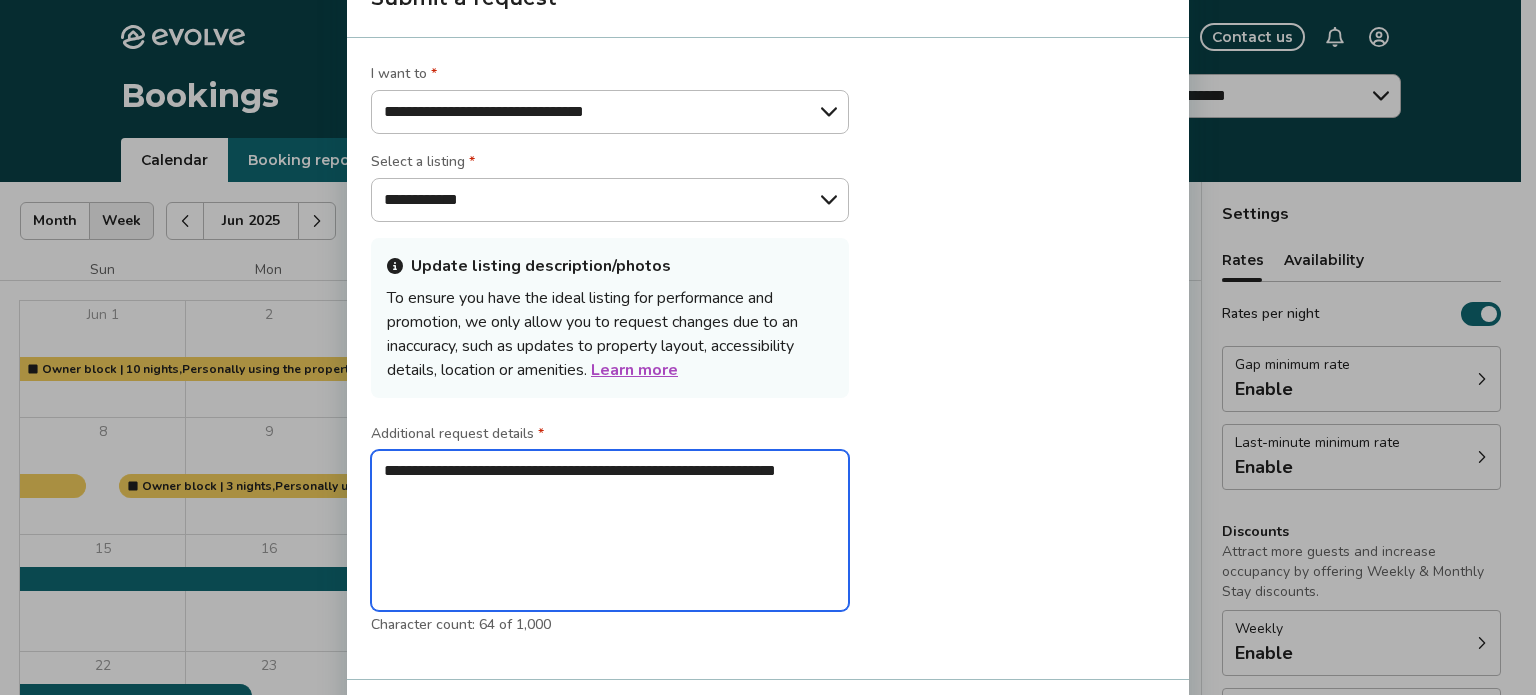 type on "**********" 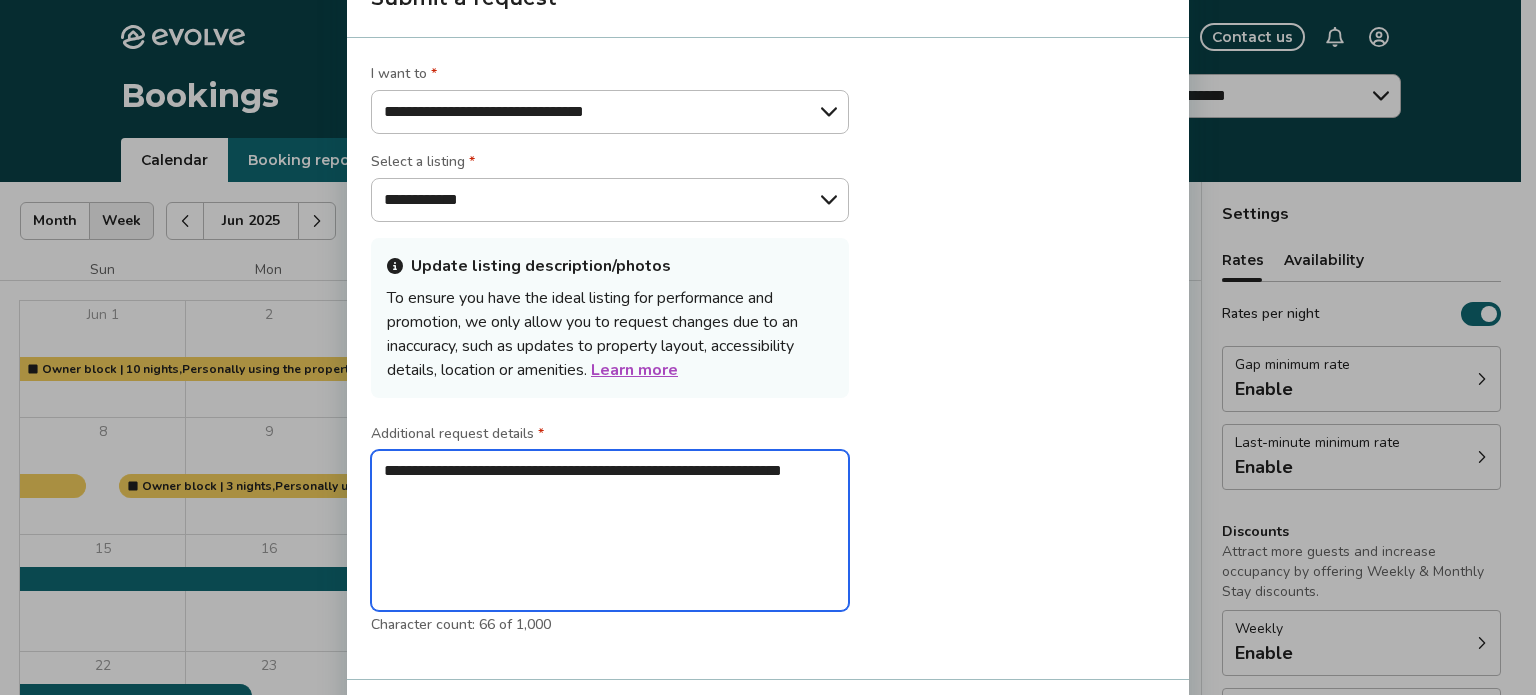 type on "**********" 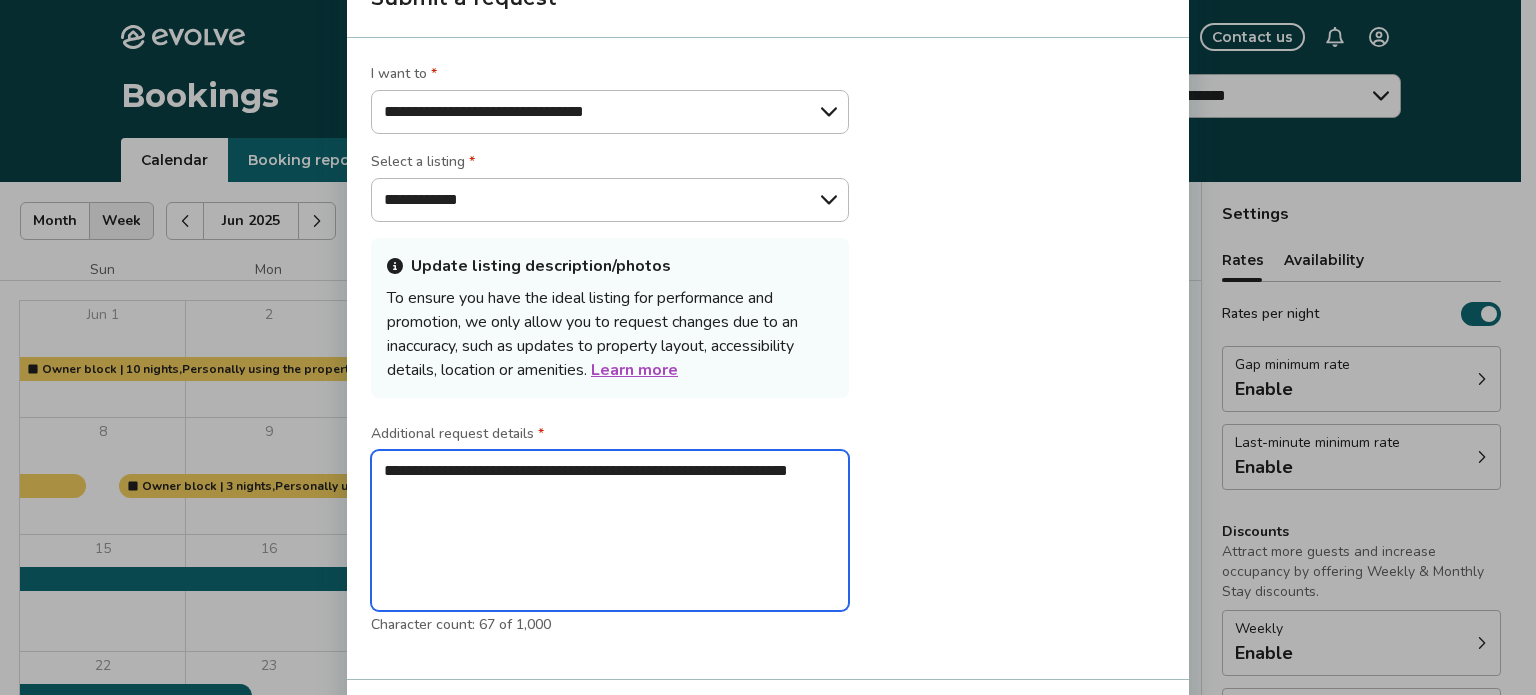 type on "**********" 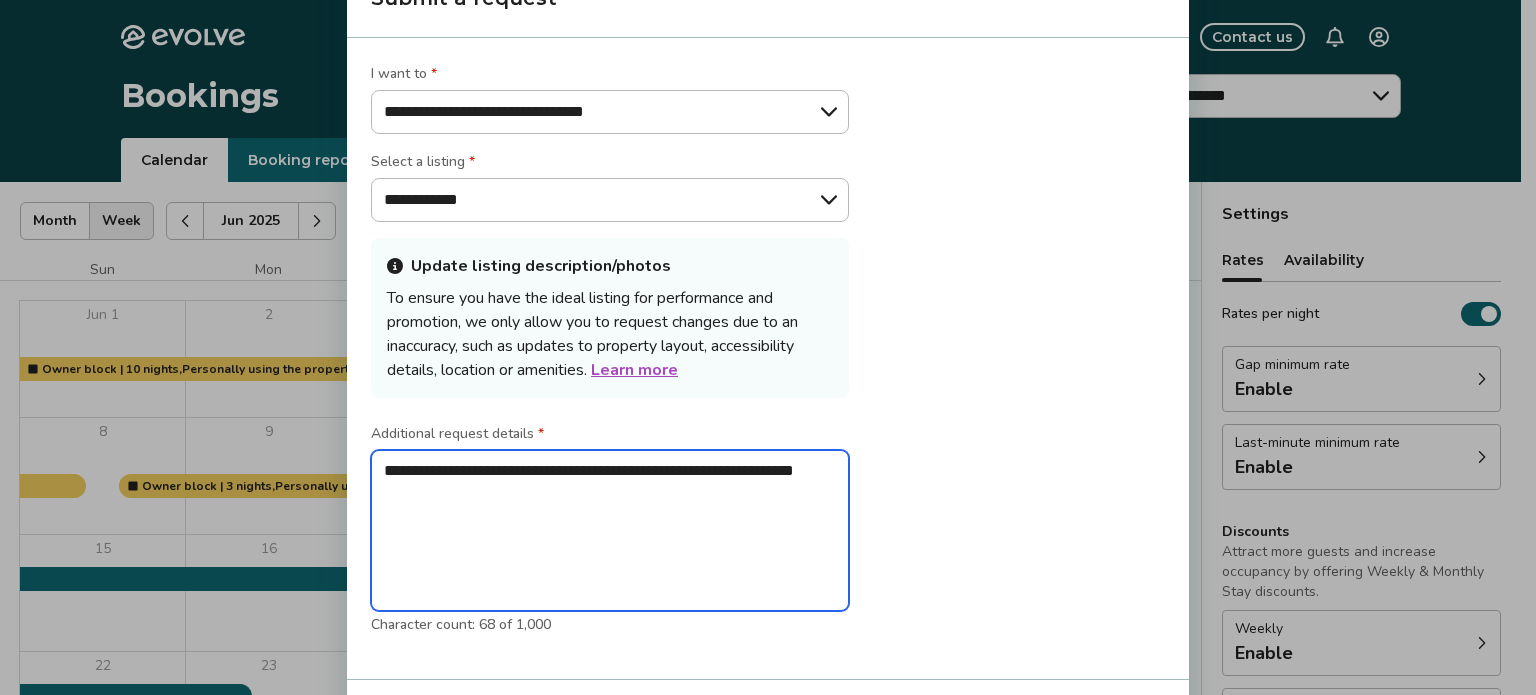 type on "**********" 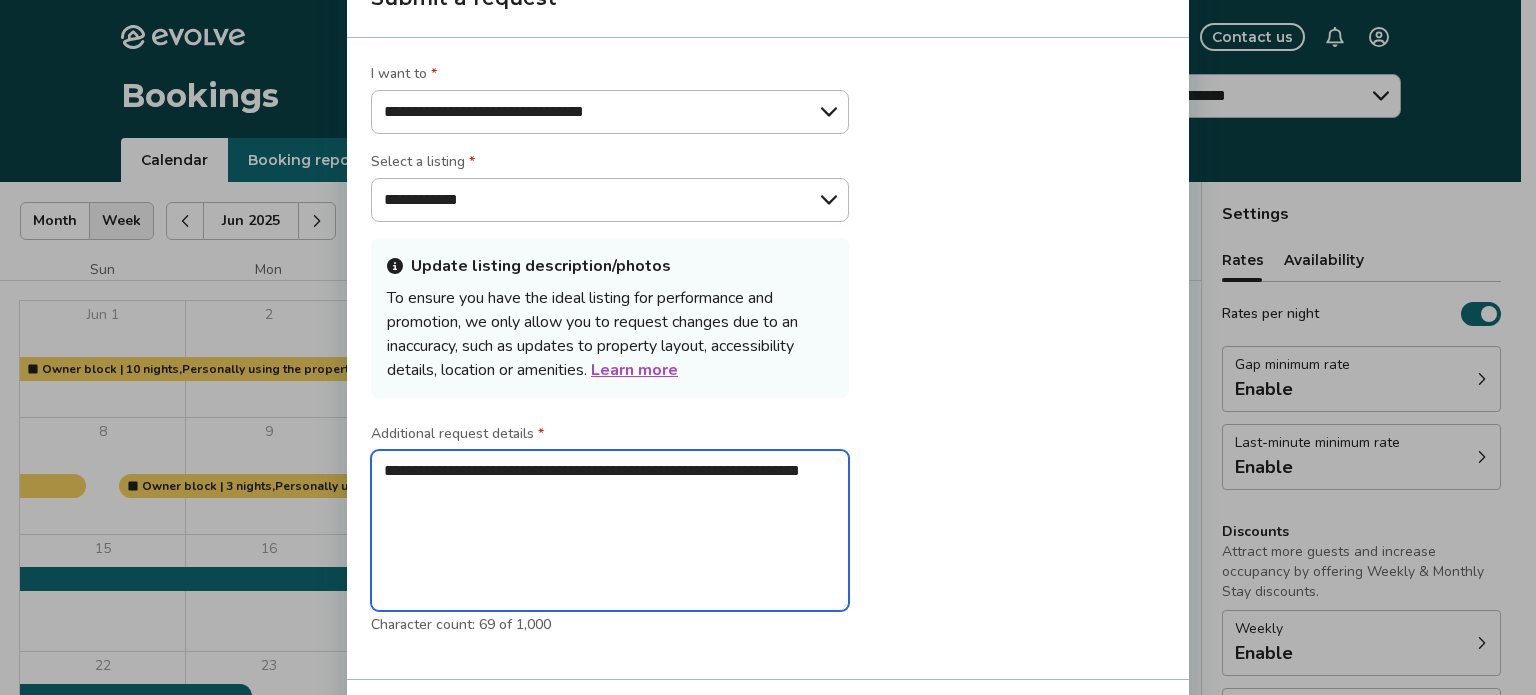 type on "**********" 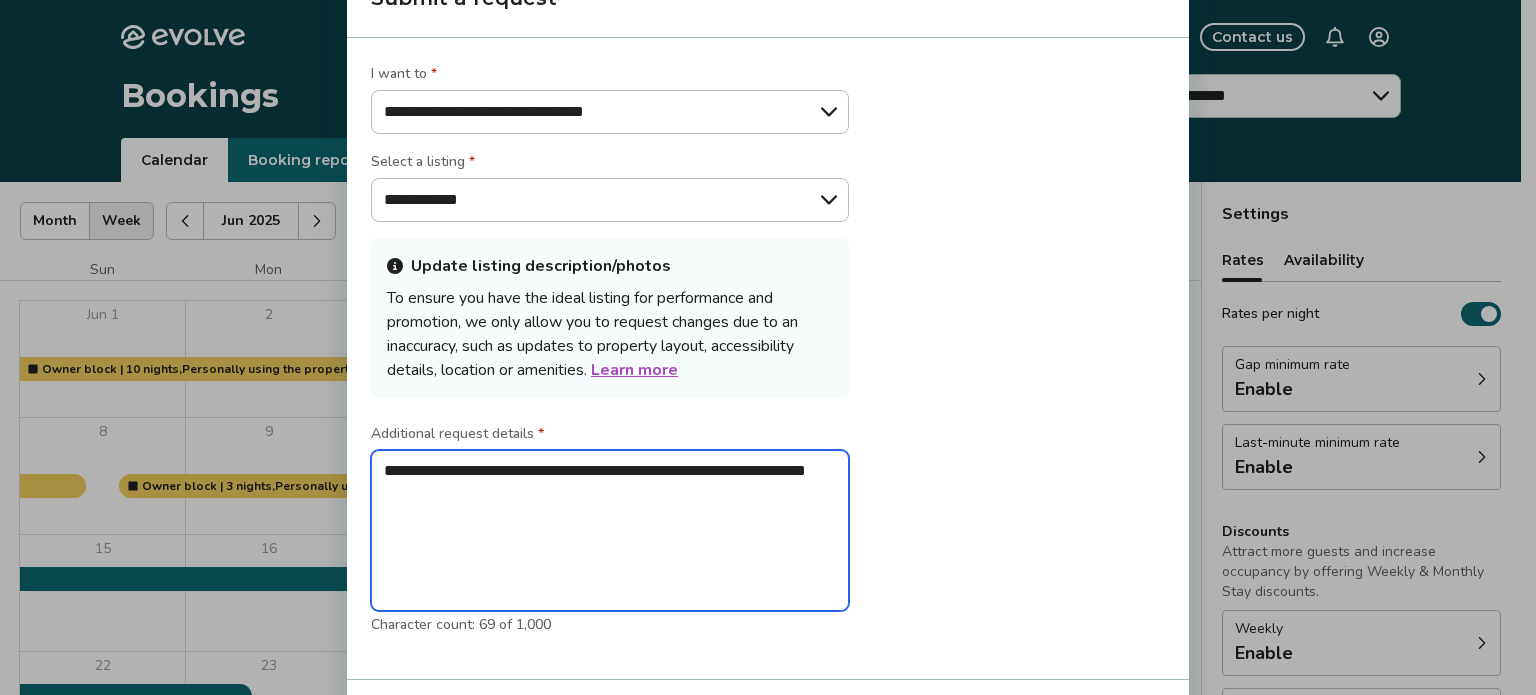 type on "**********" 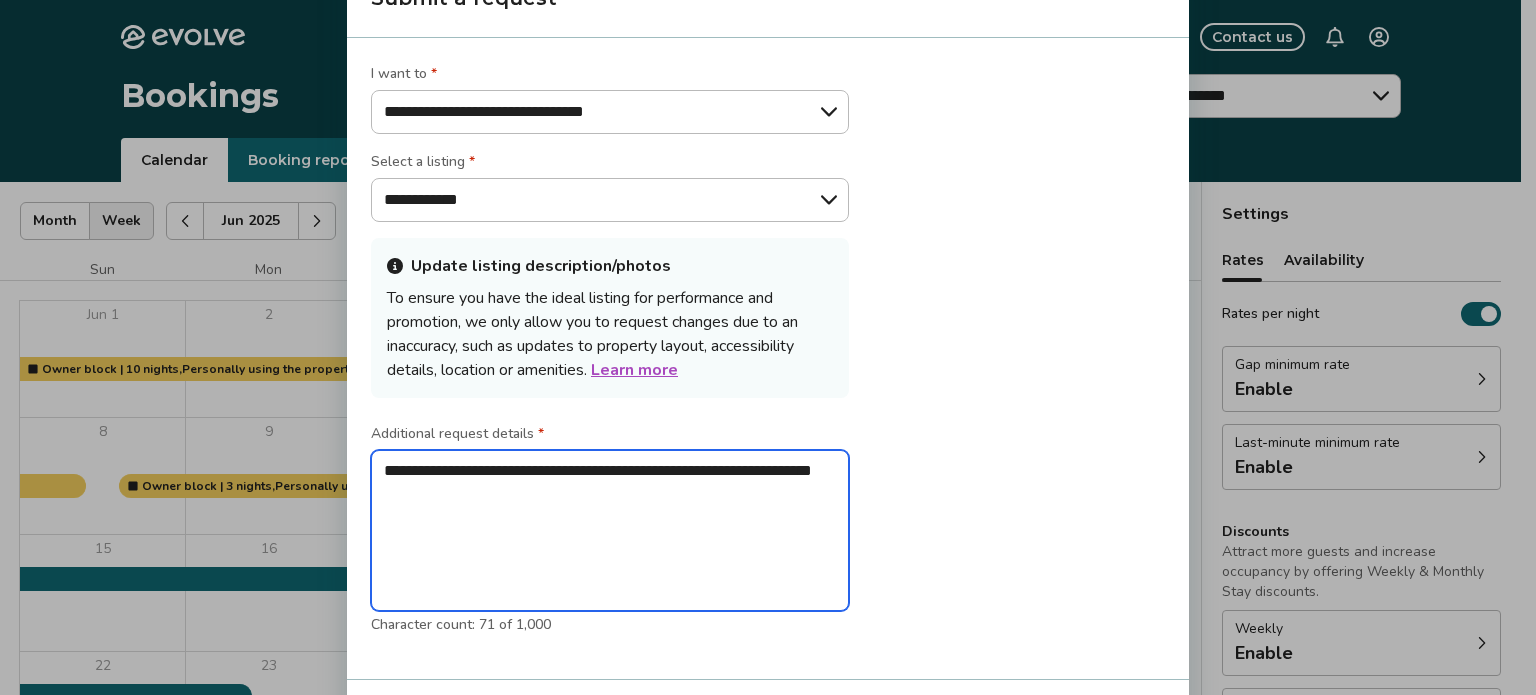 type on "**********" 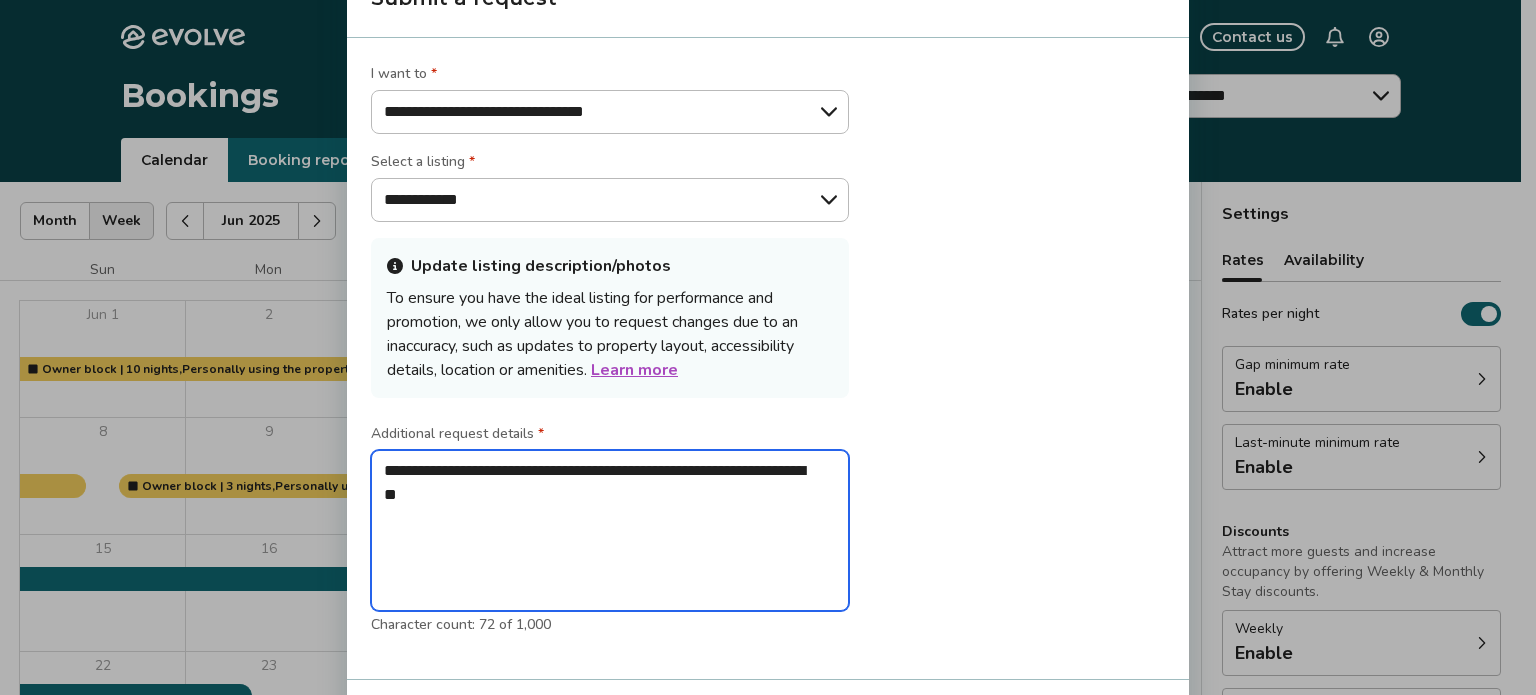 type on "**********" 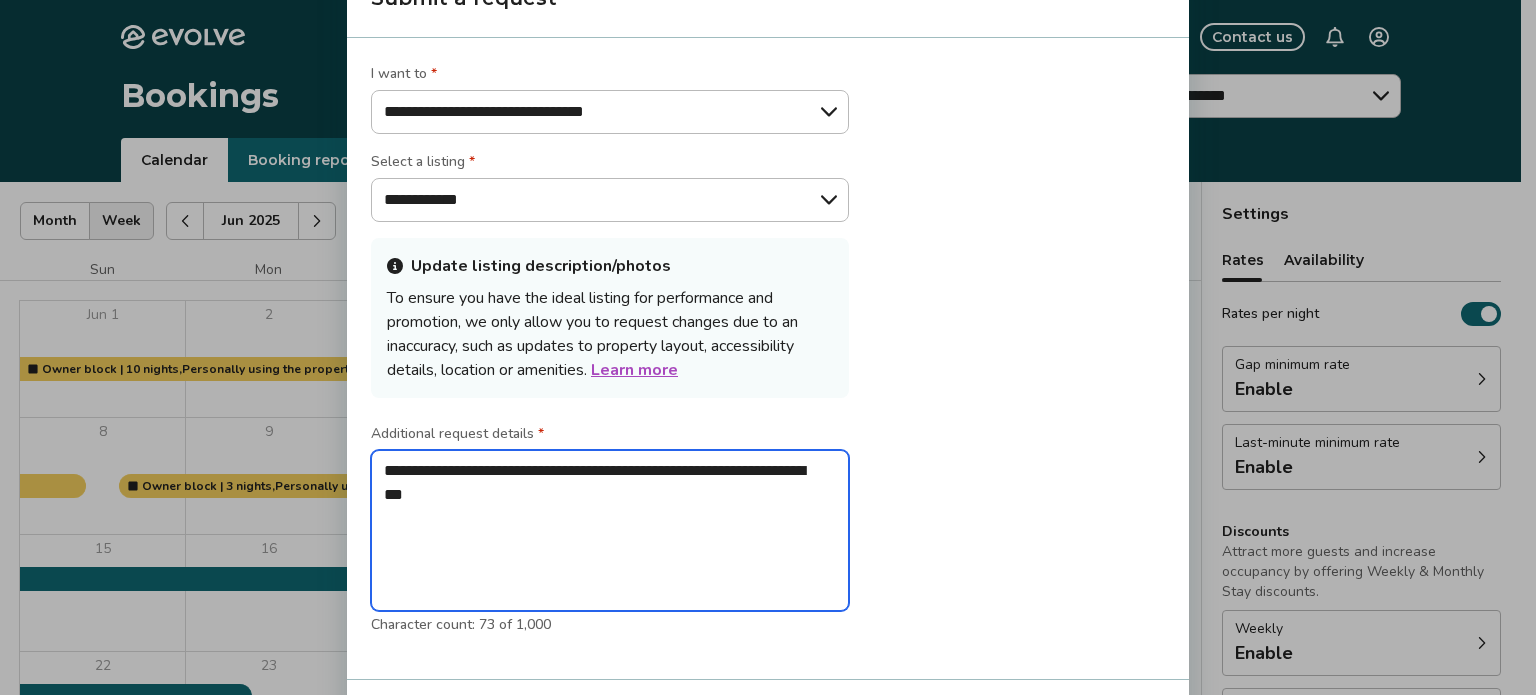 type on "**********" 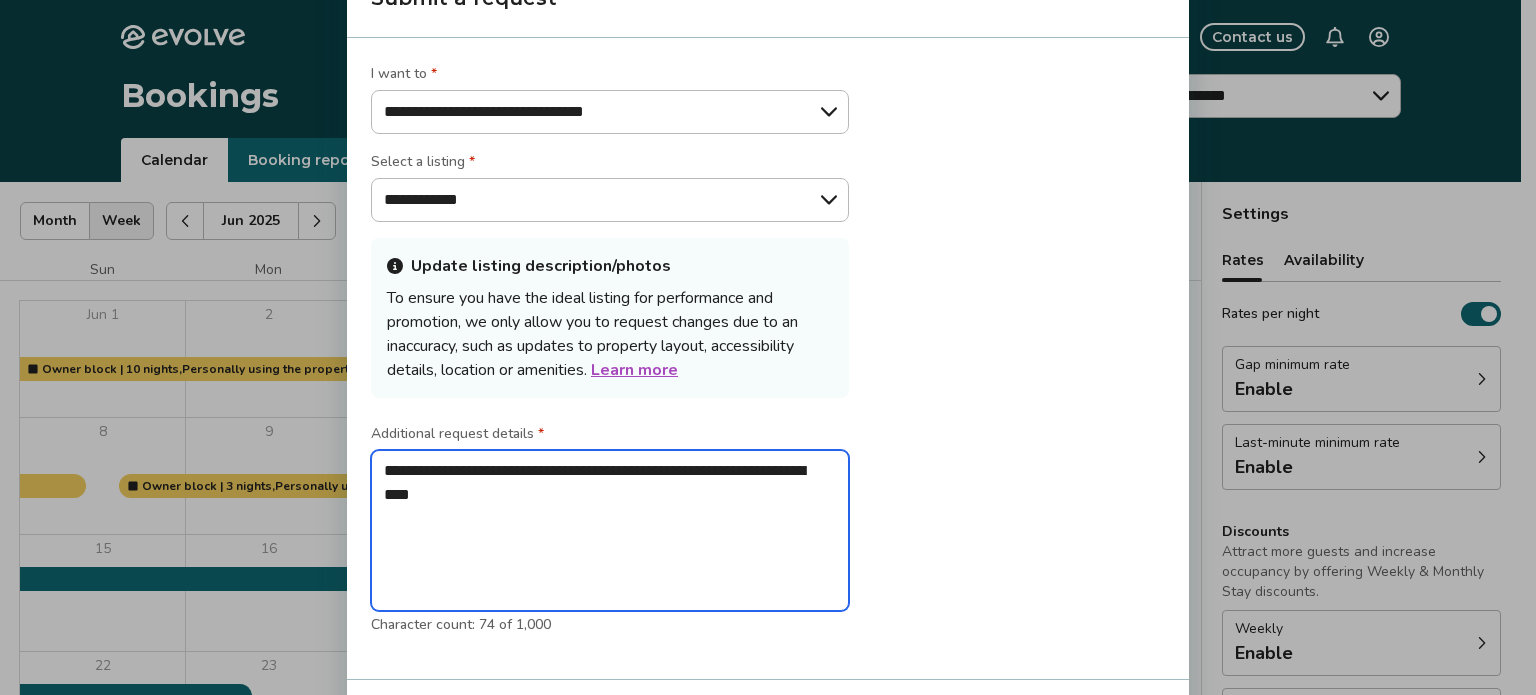 type on "**********" 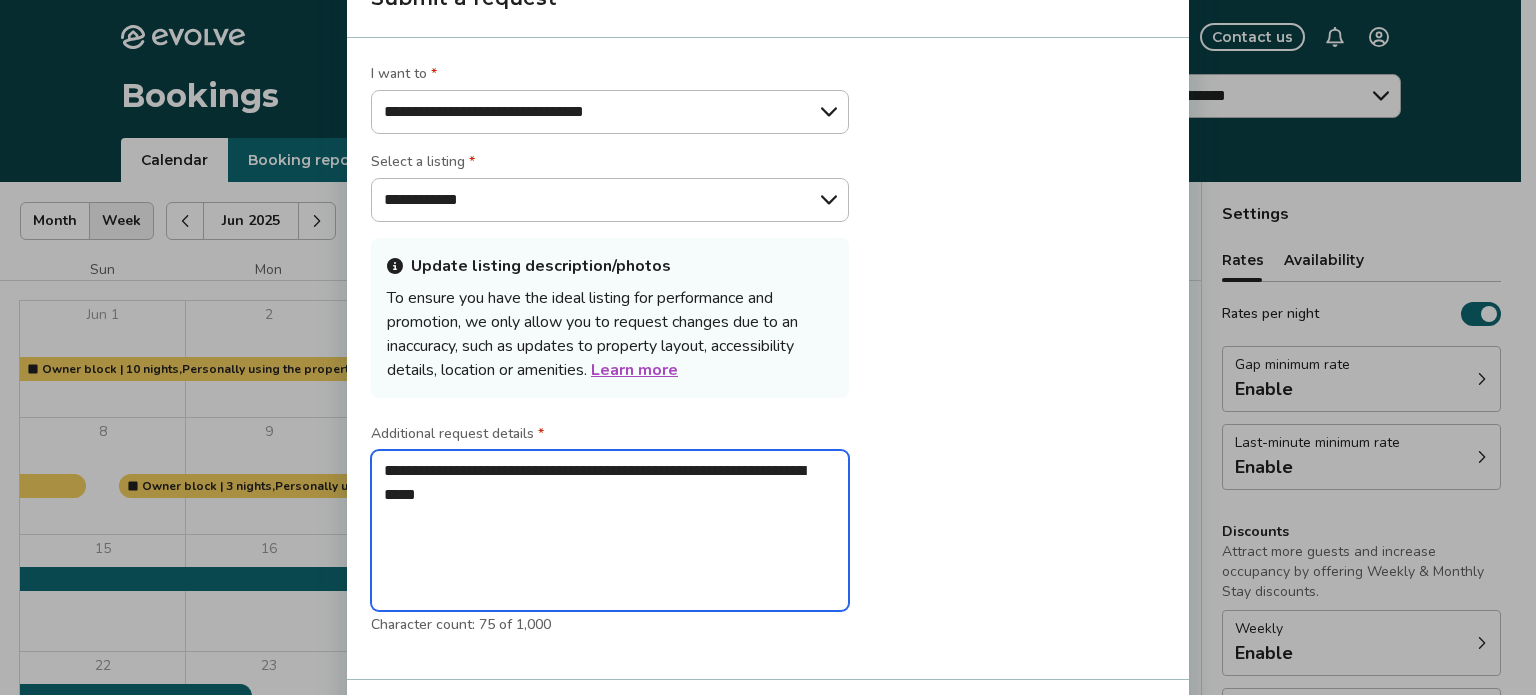 type on "**********" 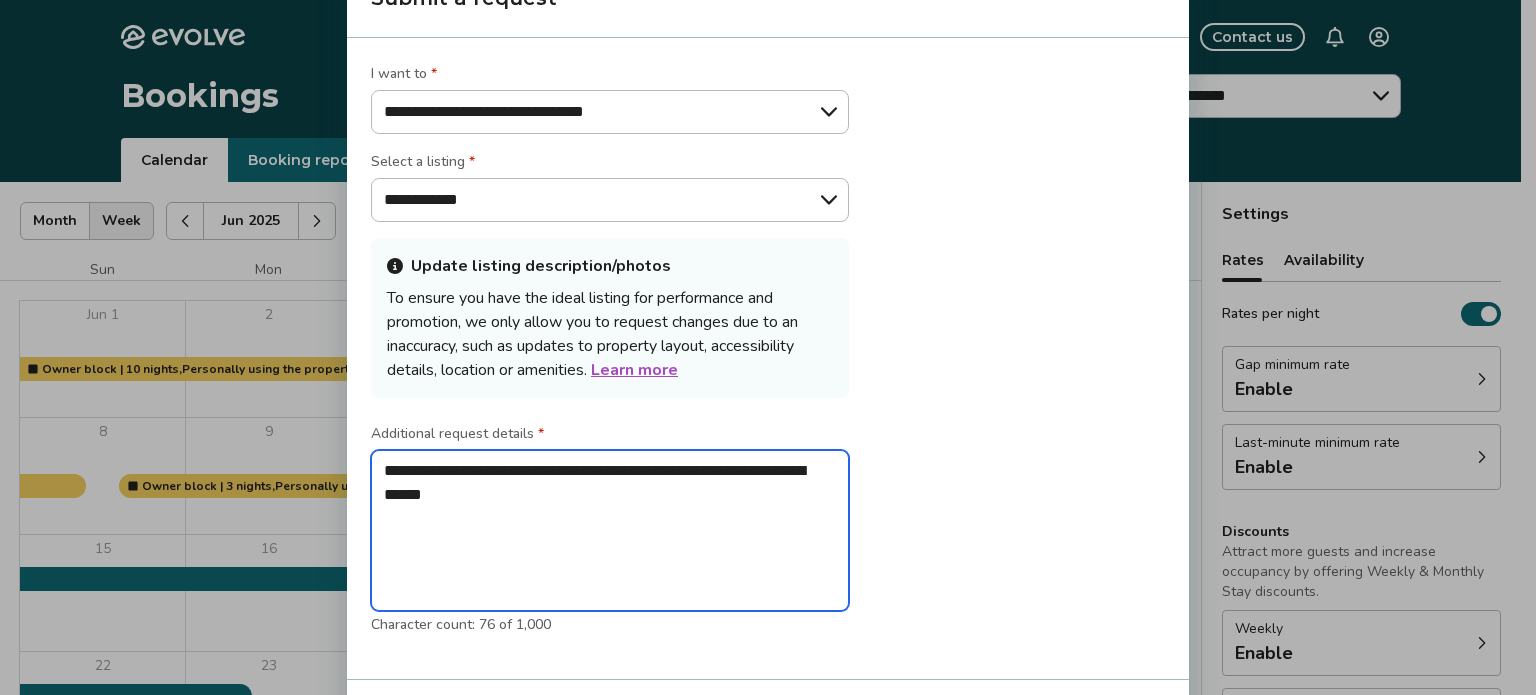 type on "**********" 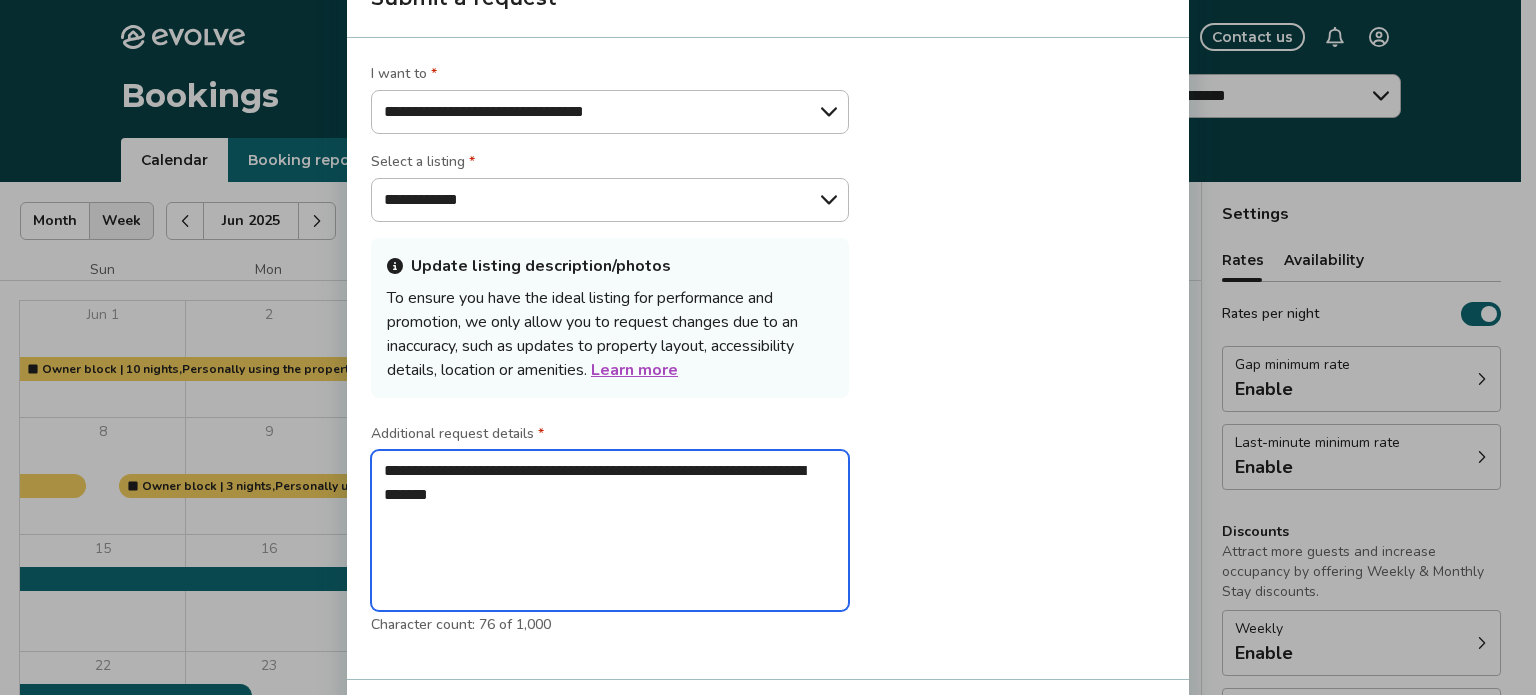type on "*" 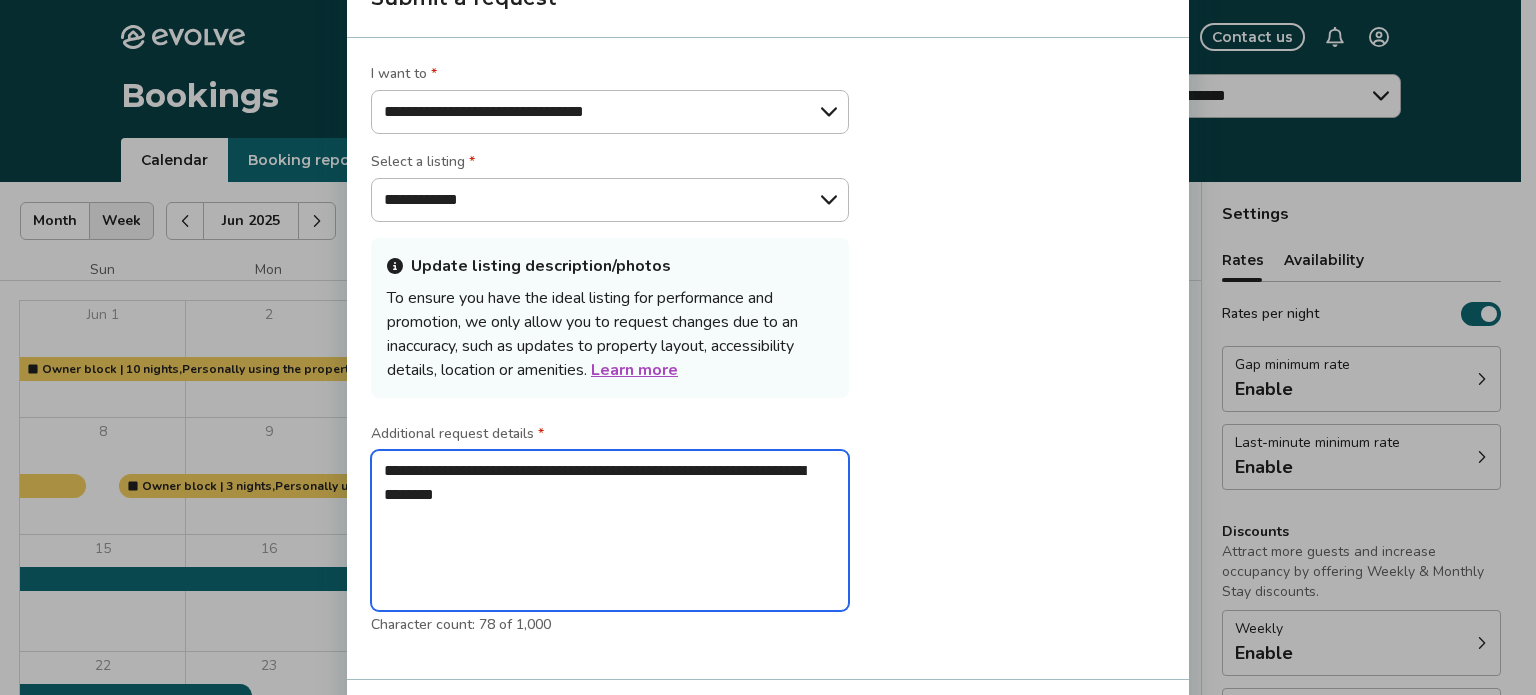 type on "**********" 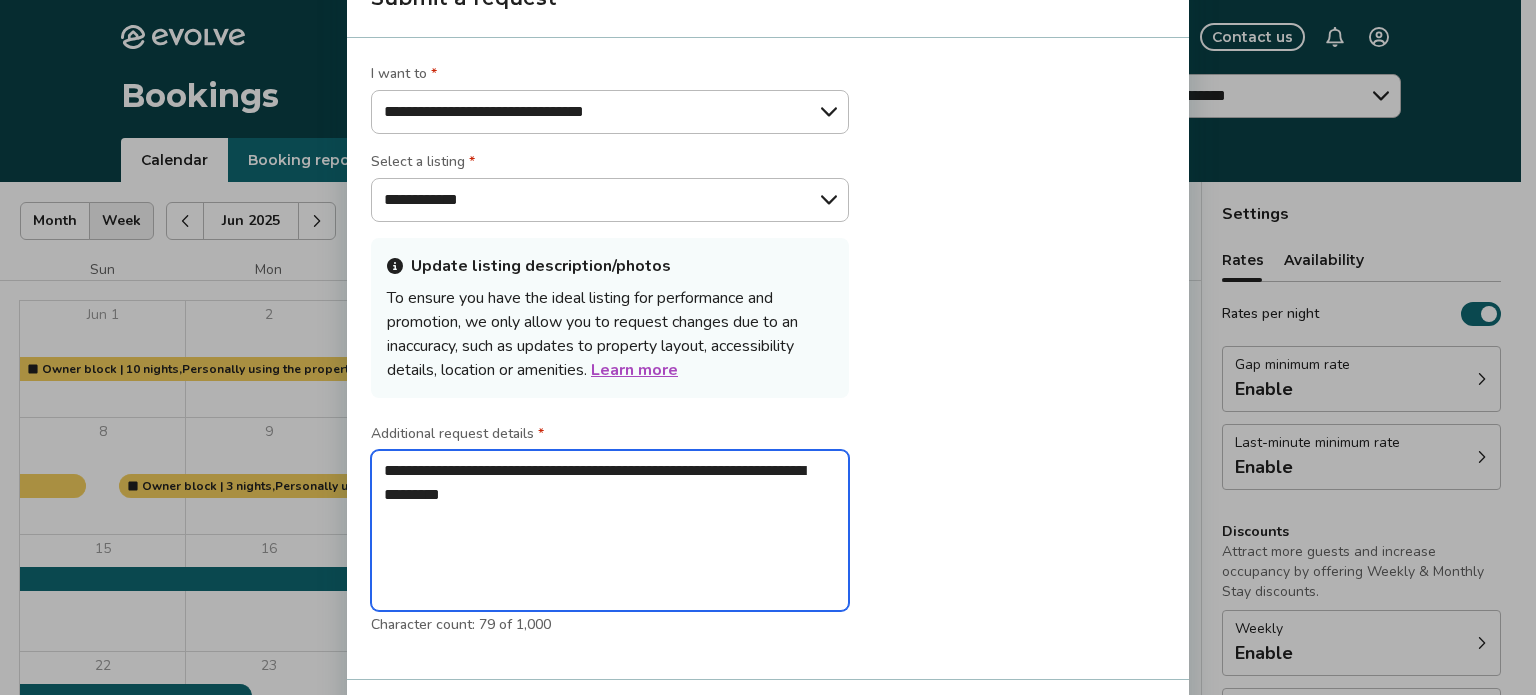 type on "**********" 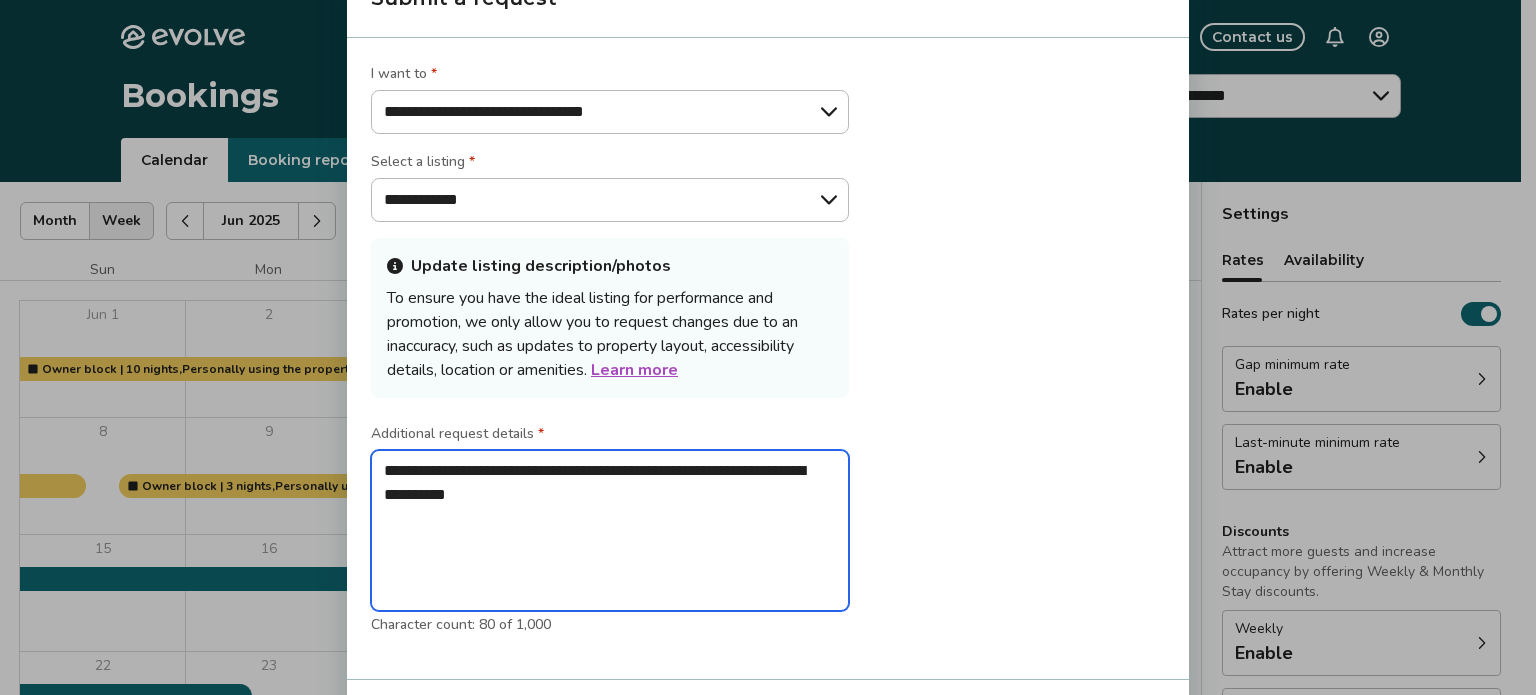 type on "**********" 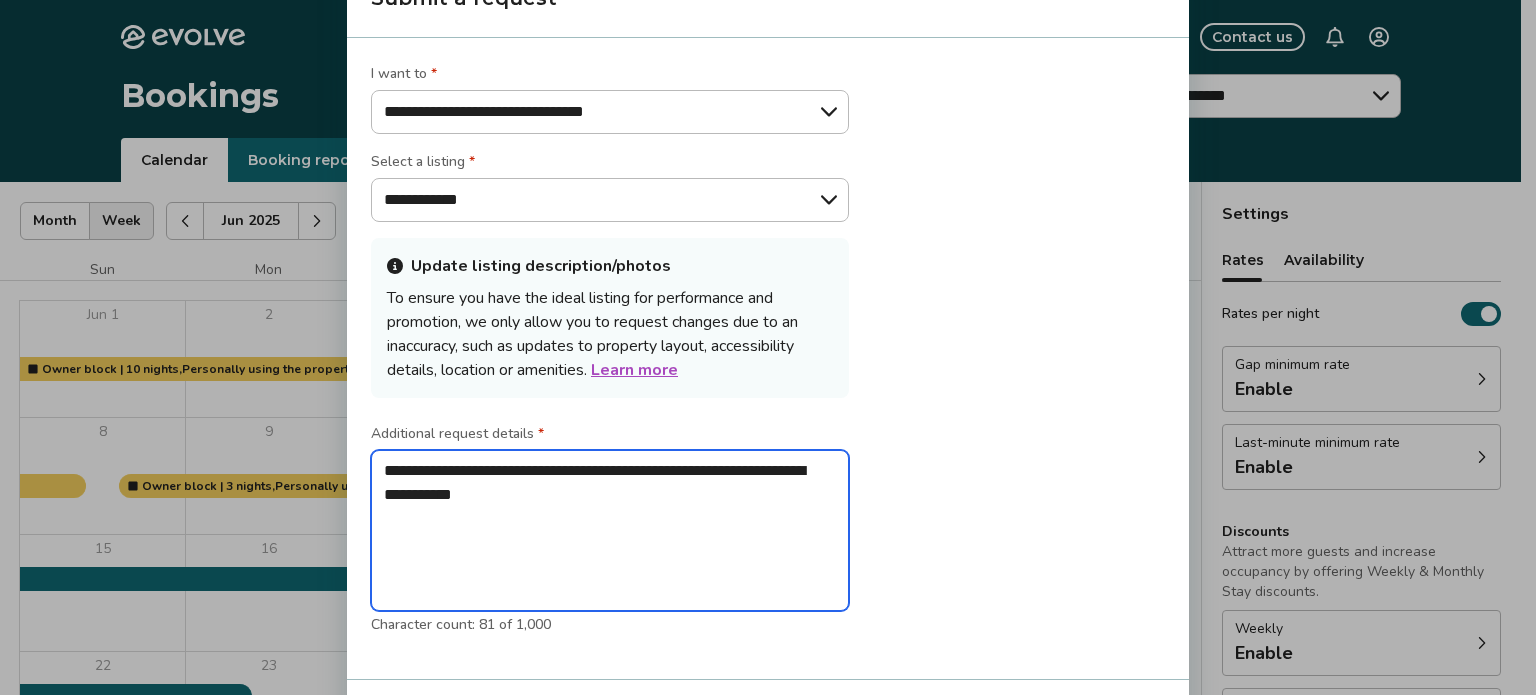 type on "**********" 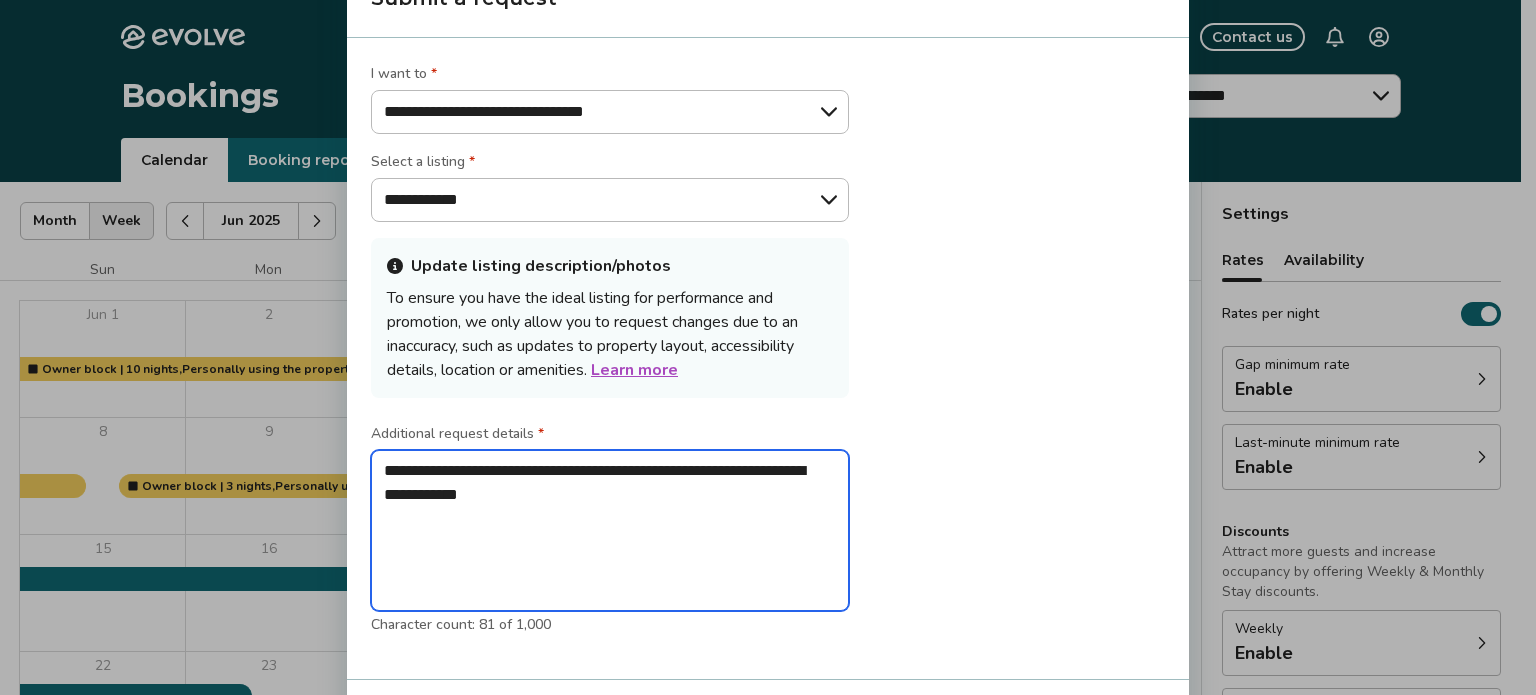 type on "**********" 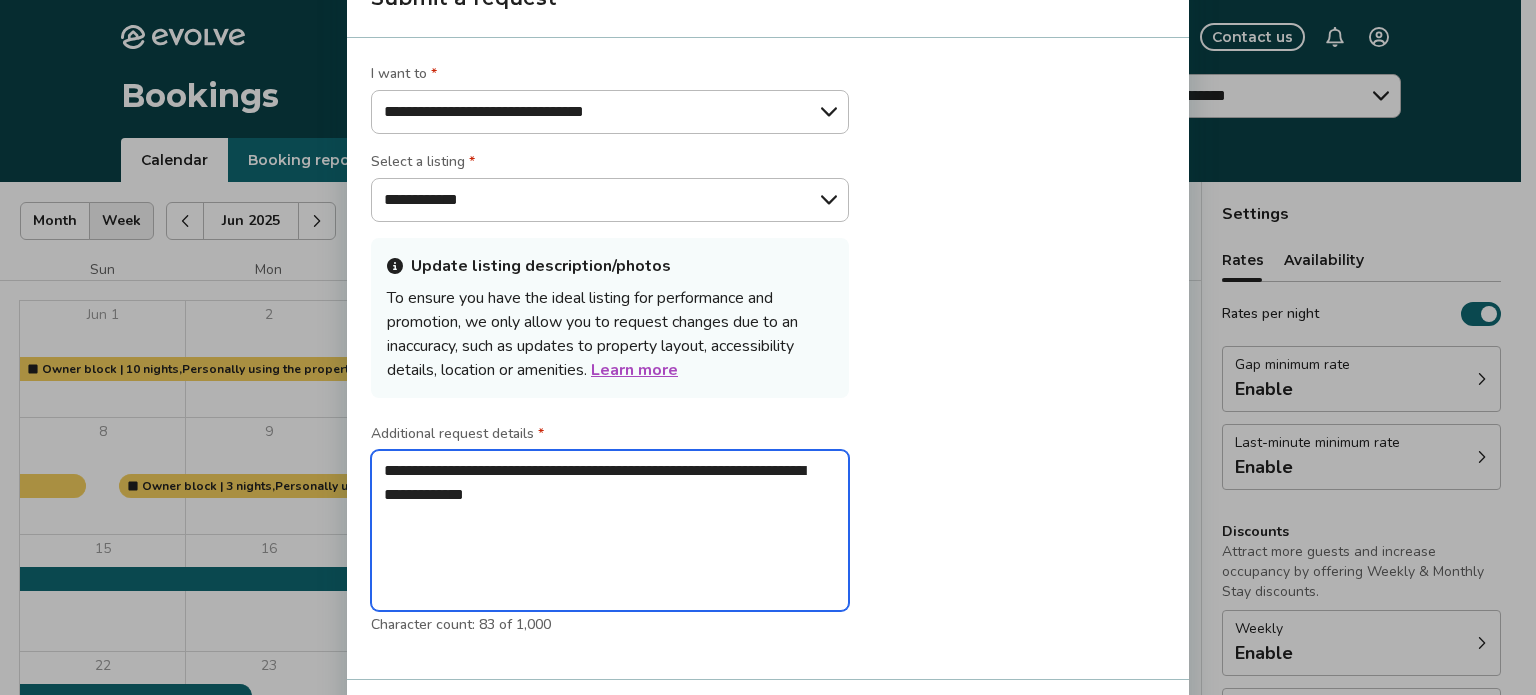 type on "**********" 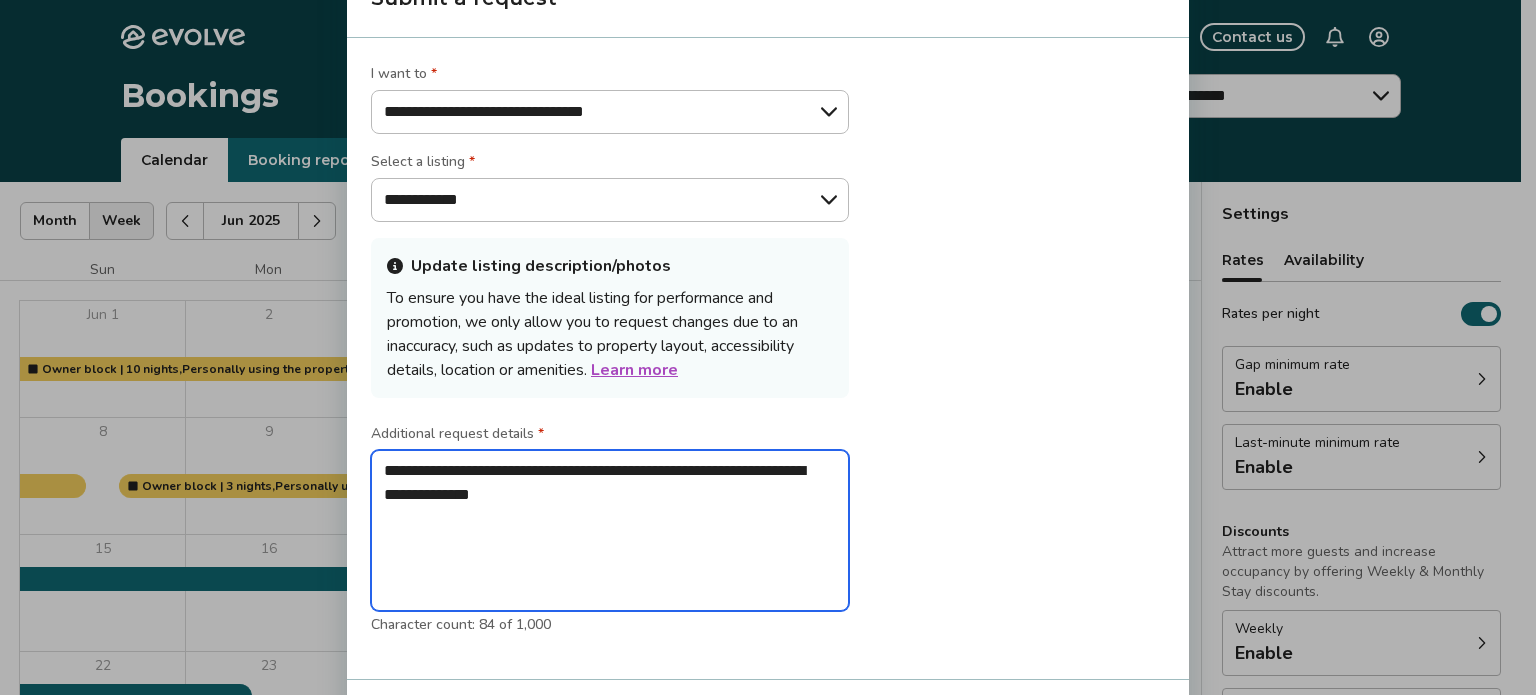 type on "**********" 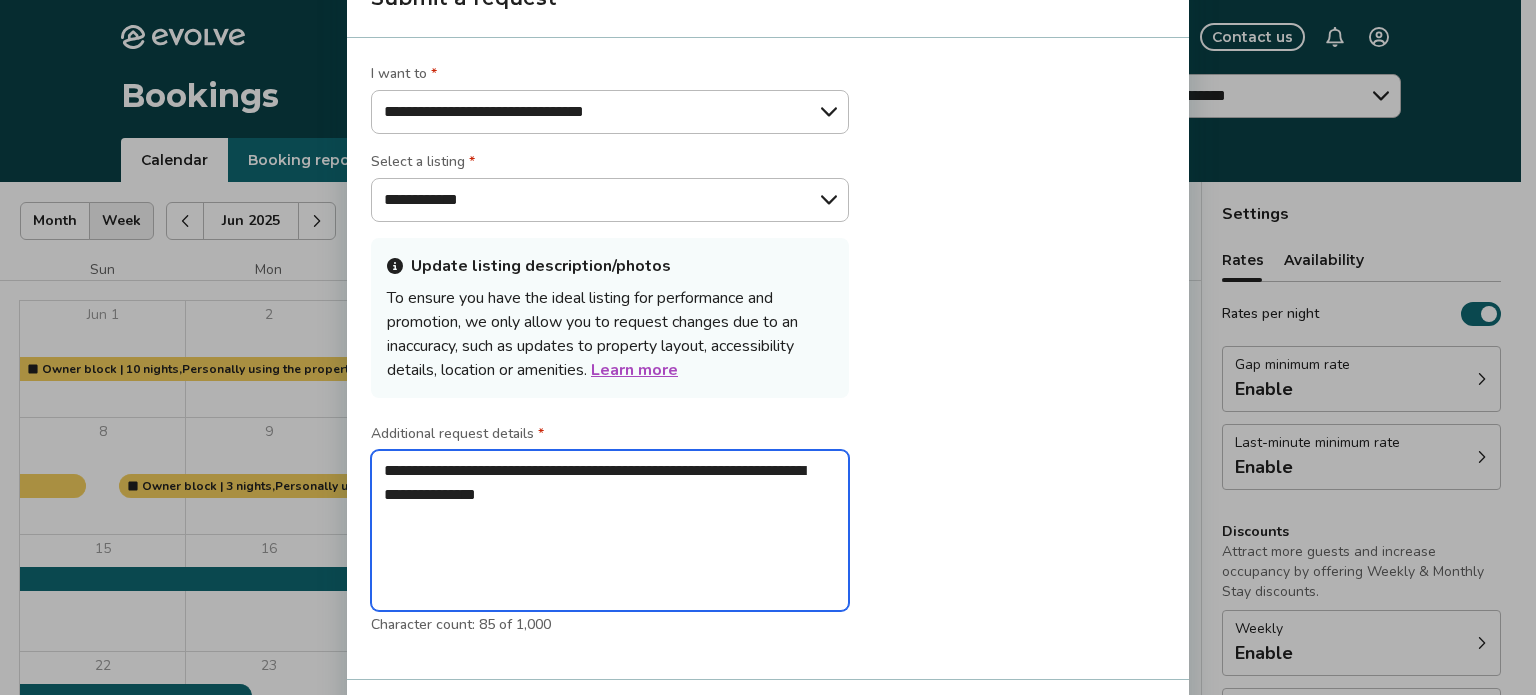 type on "**********" 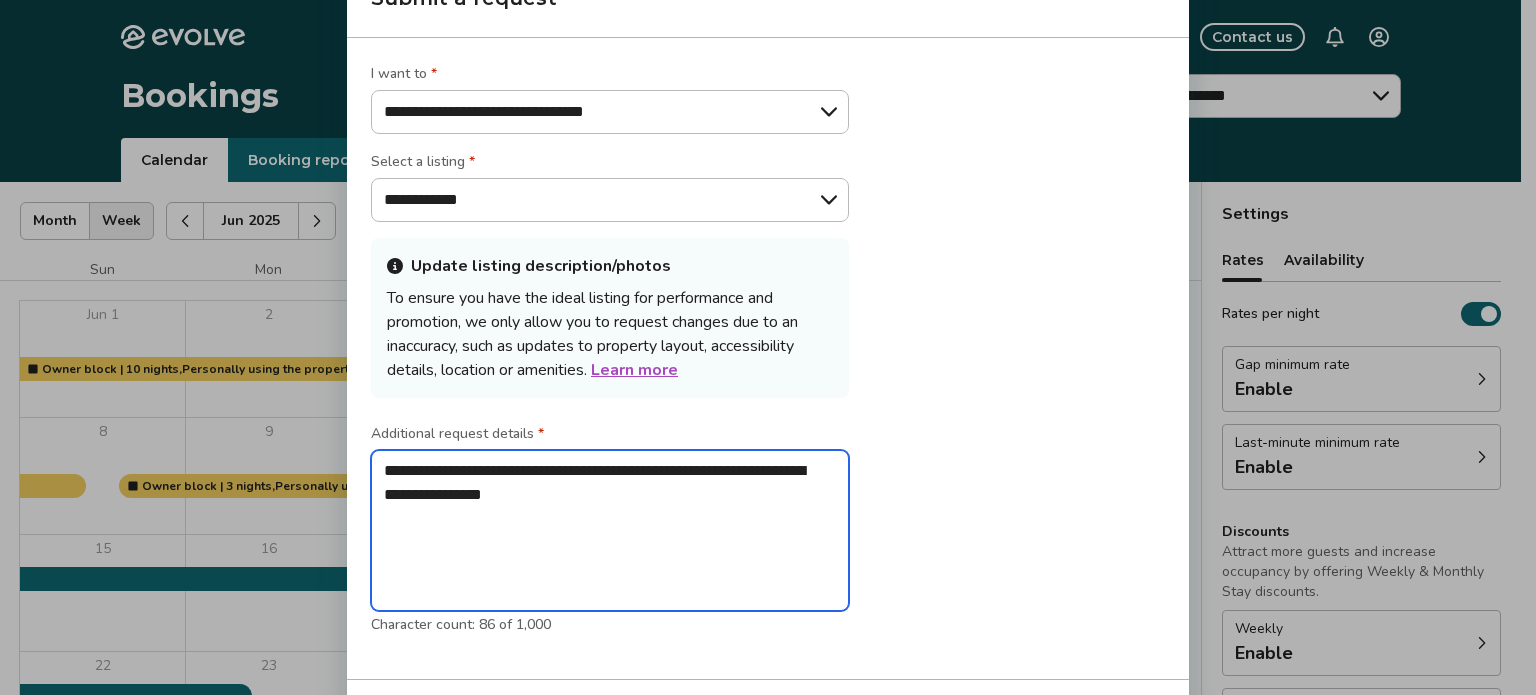 type on "**********" 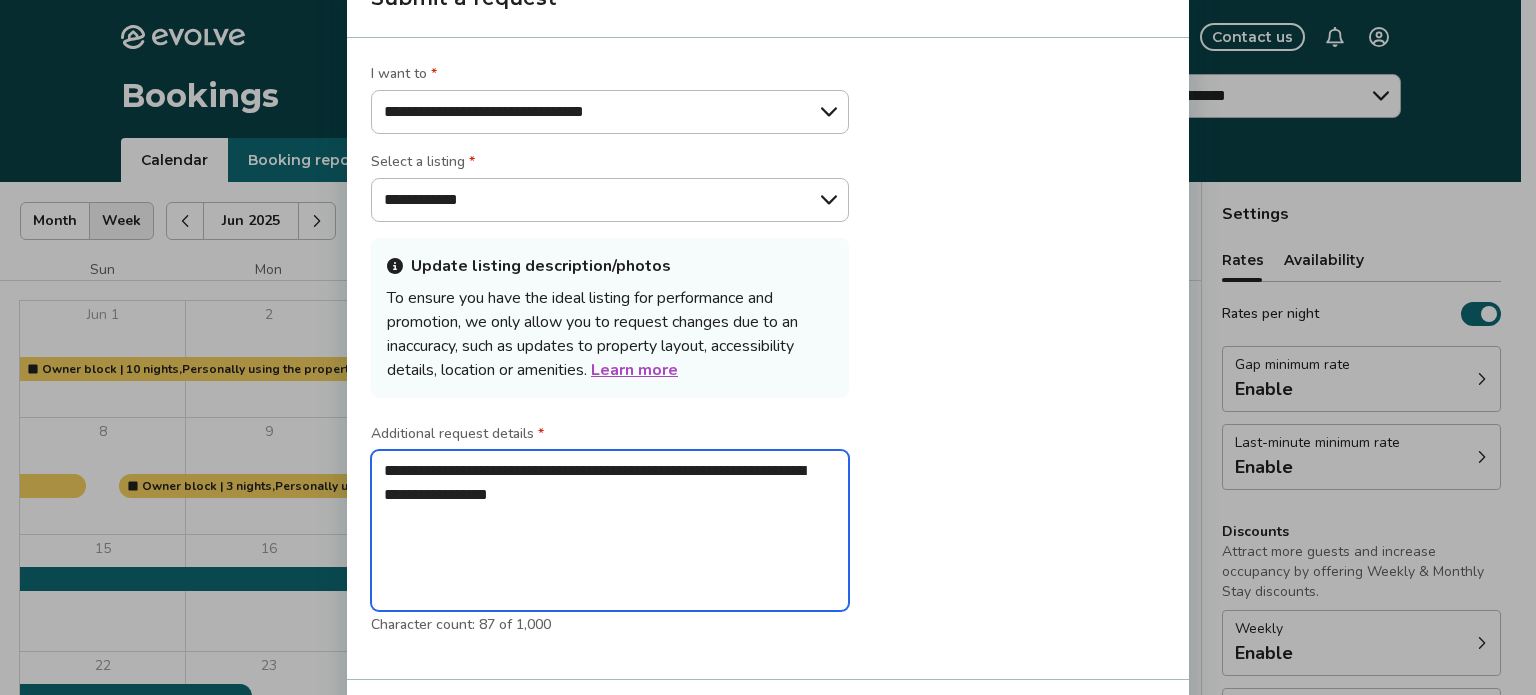type on "**********" 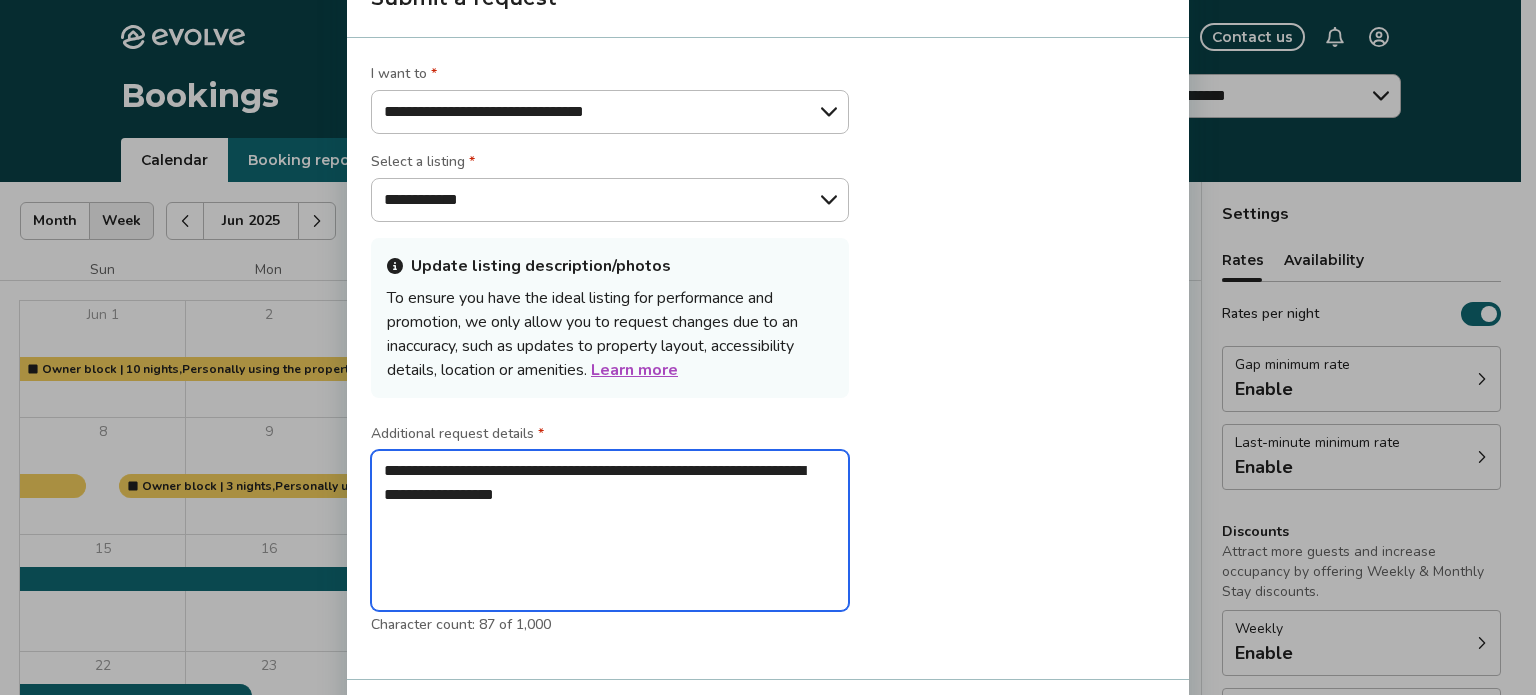 type on "**********" 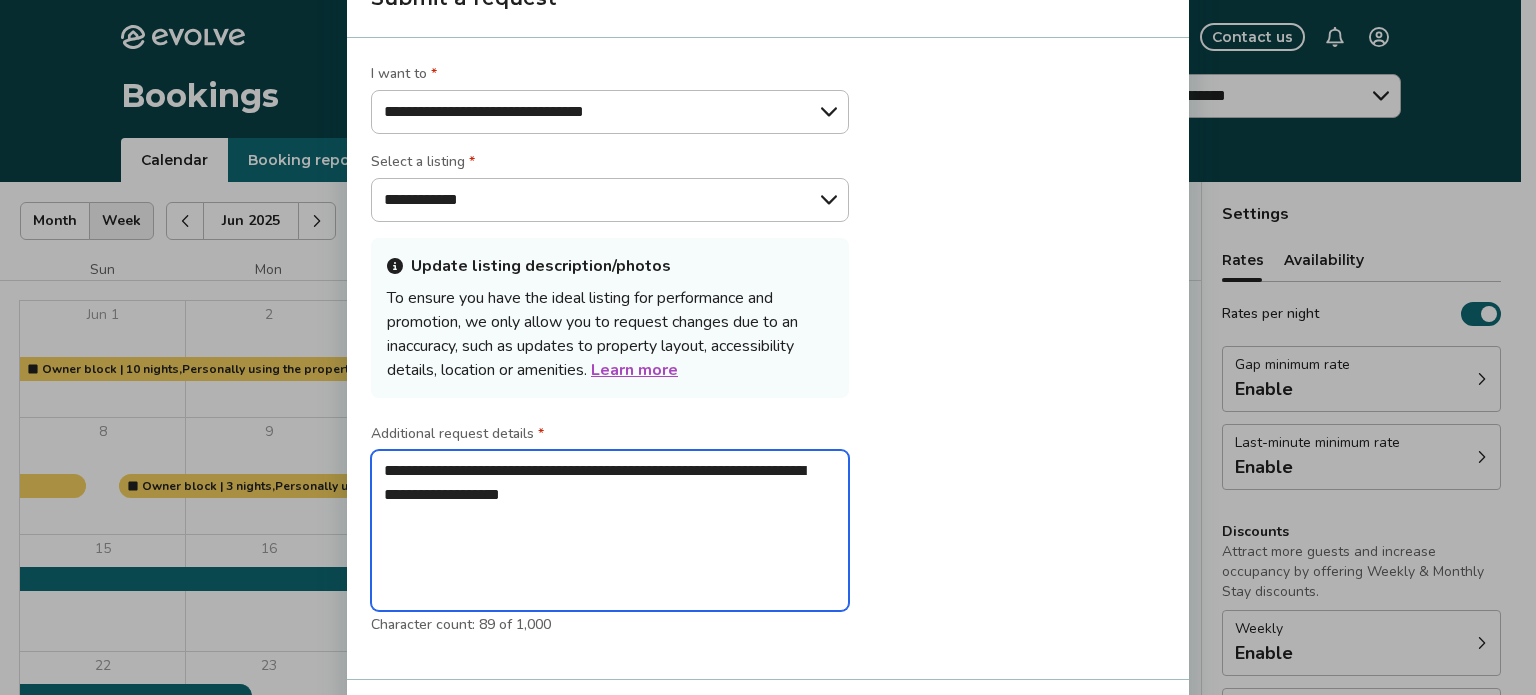 type on "**********" 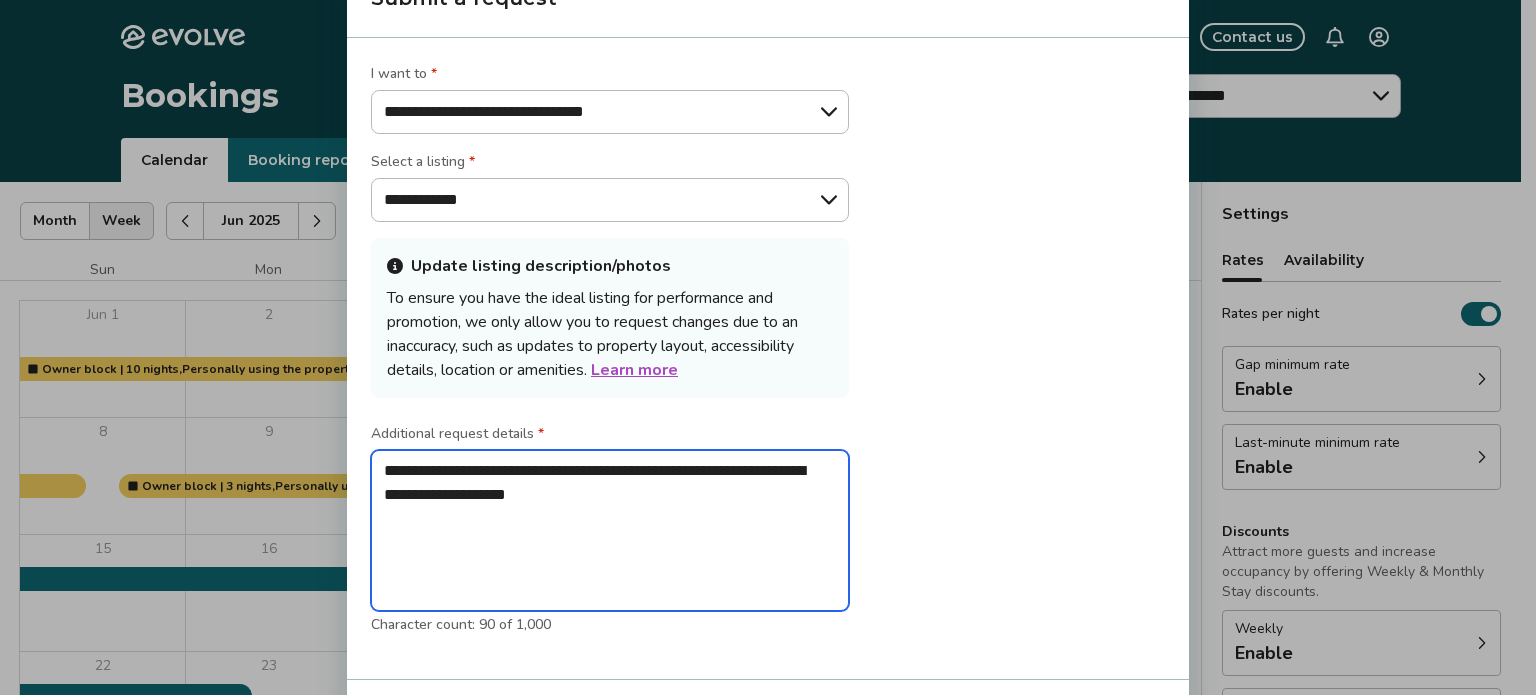 type 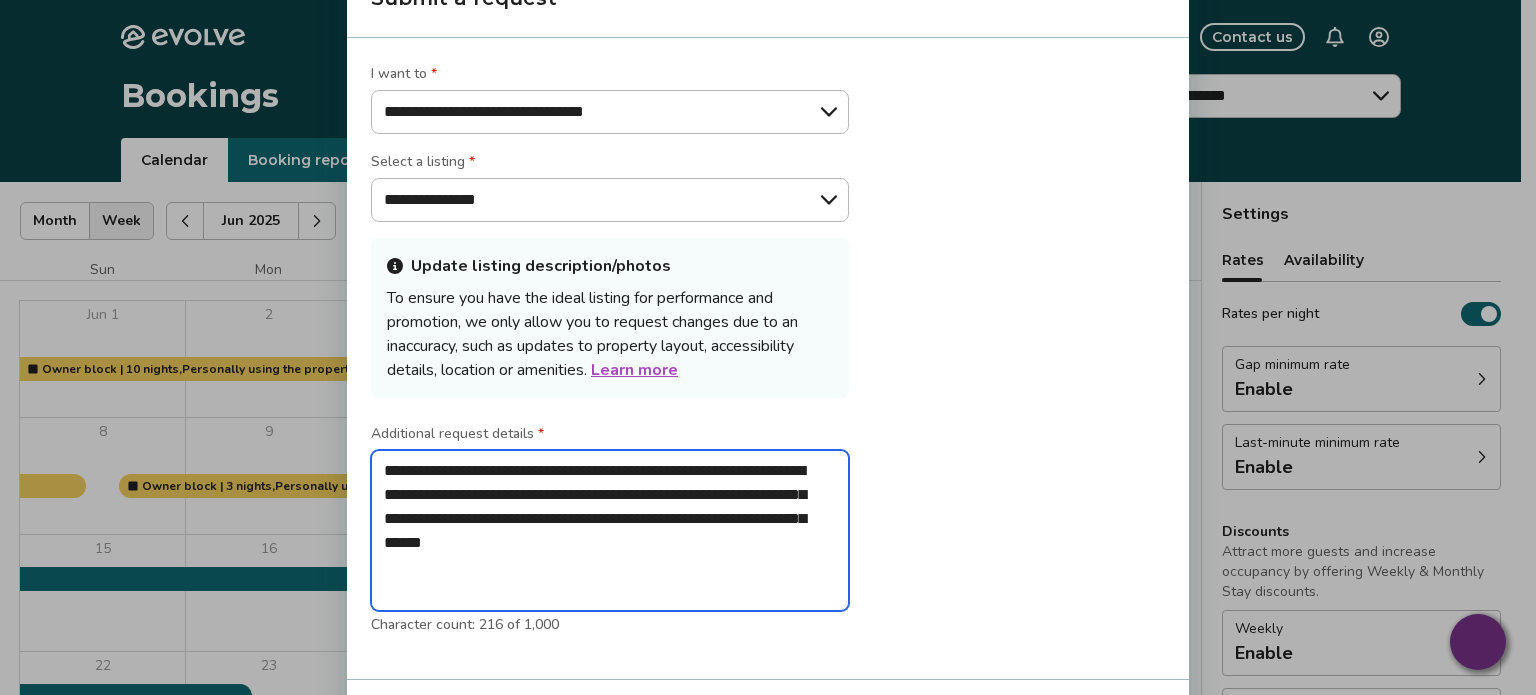 click on "**********" at bounding box center (610, 531) 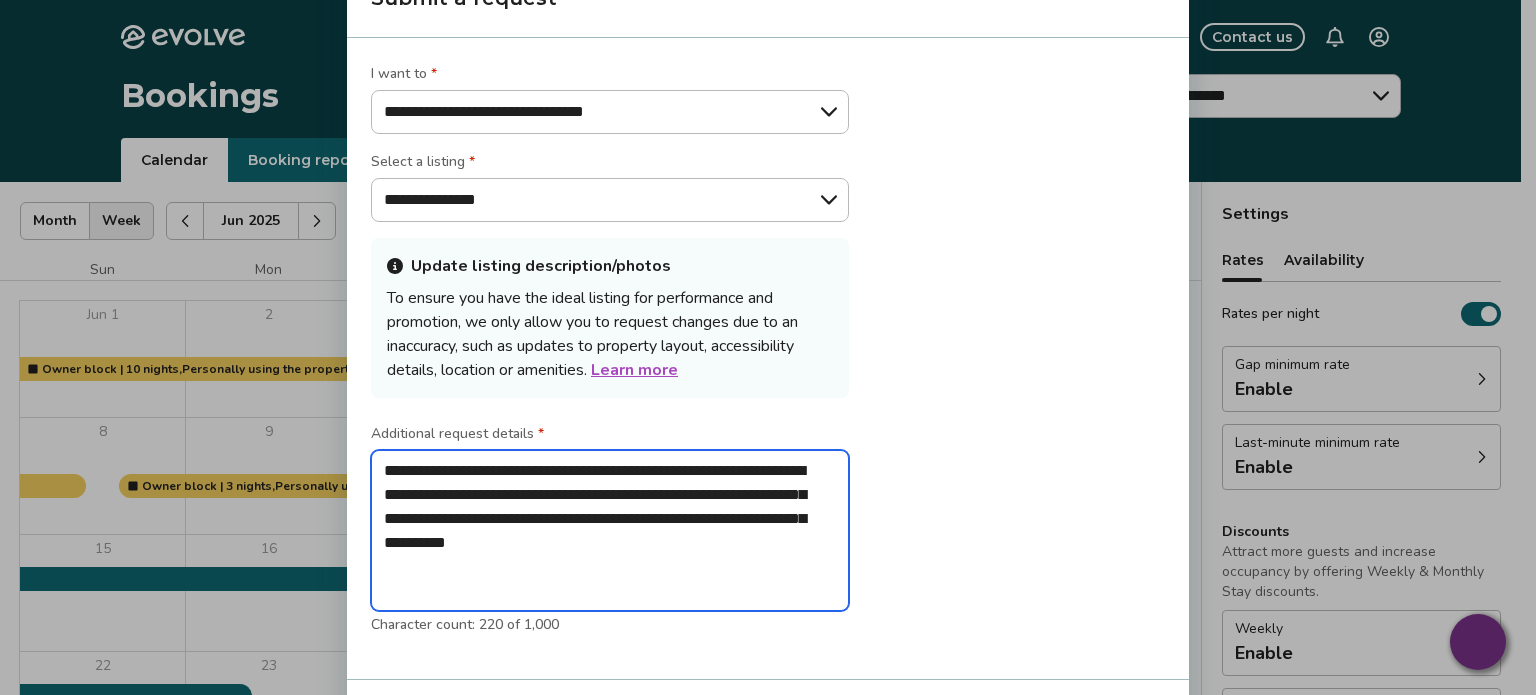 click on "**********" at bounding box center [610, 531] 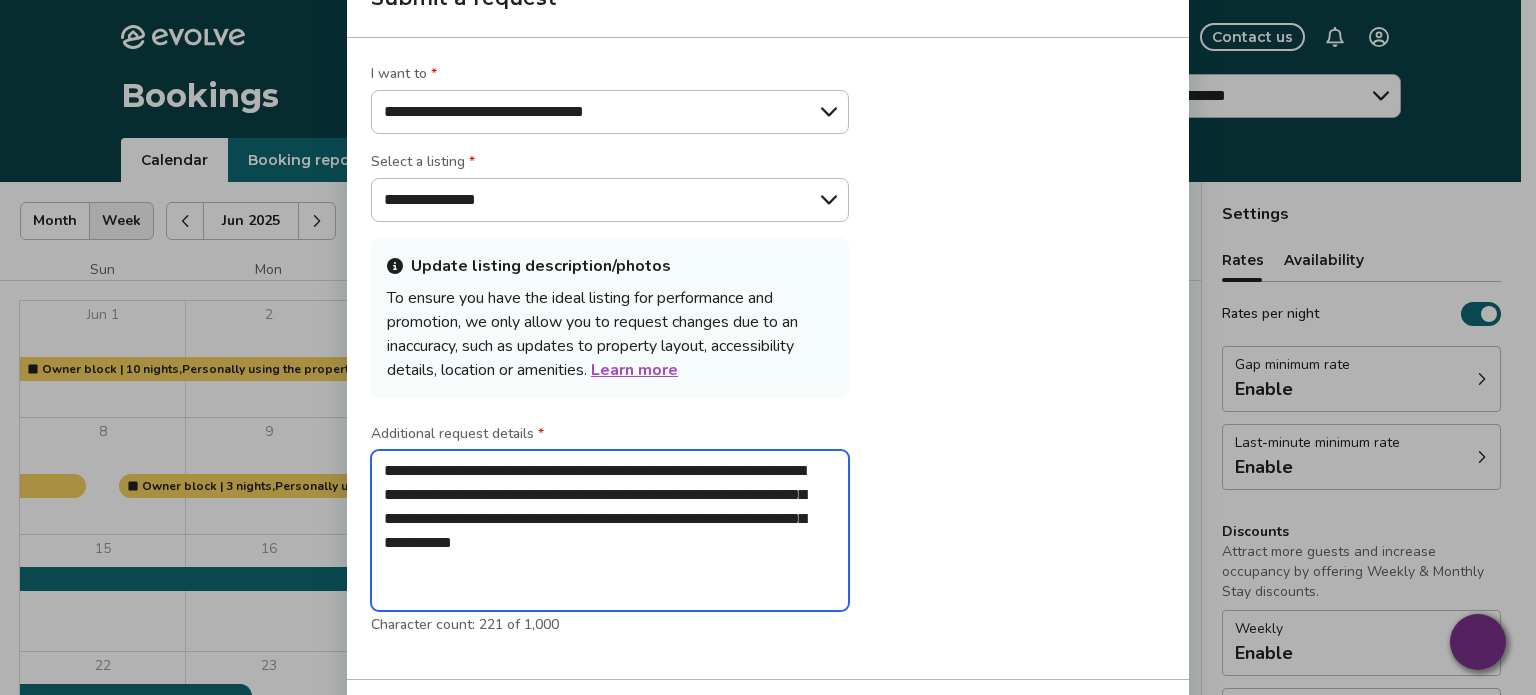 click on "**********" at bounding box center [610, 531] 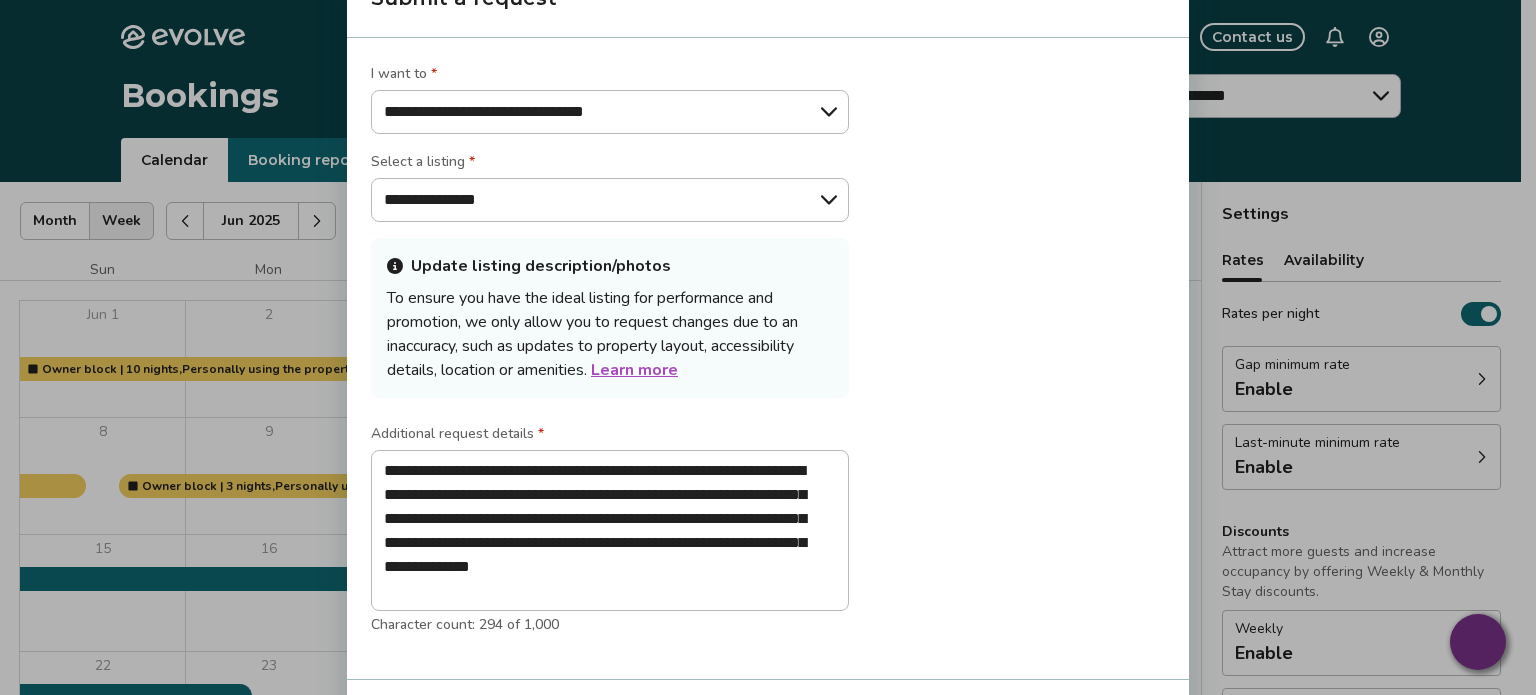 click on "Cancel Submit request" at bounding box center (768, 724) 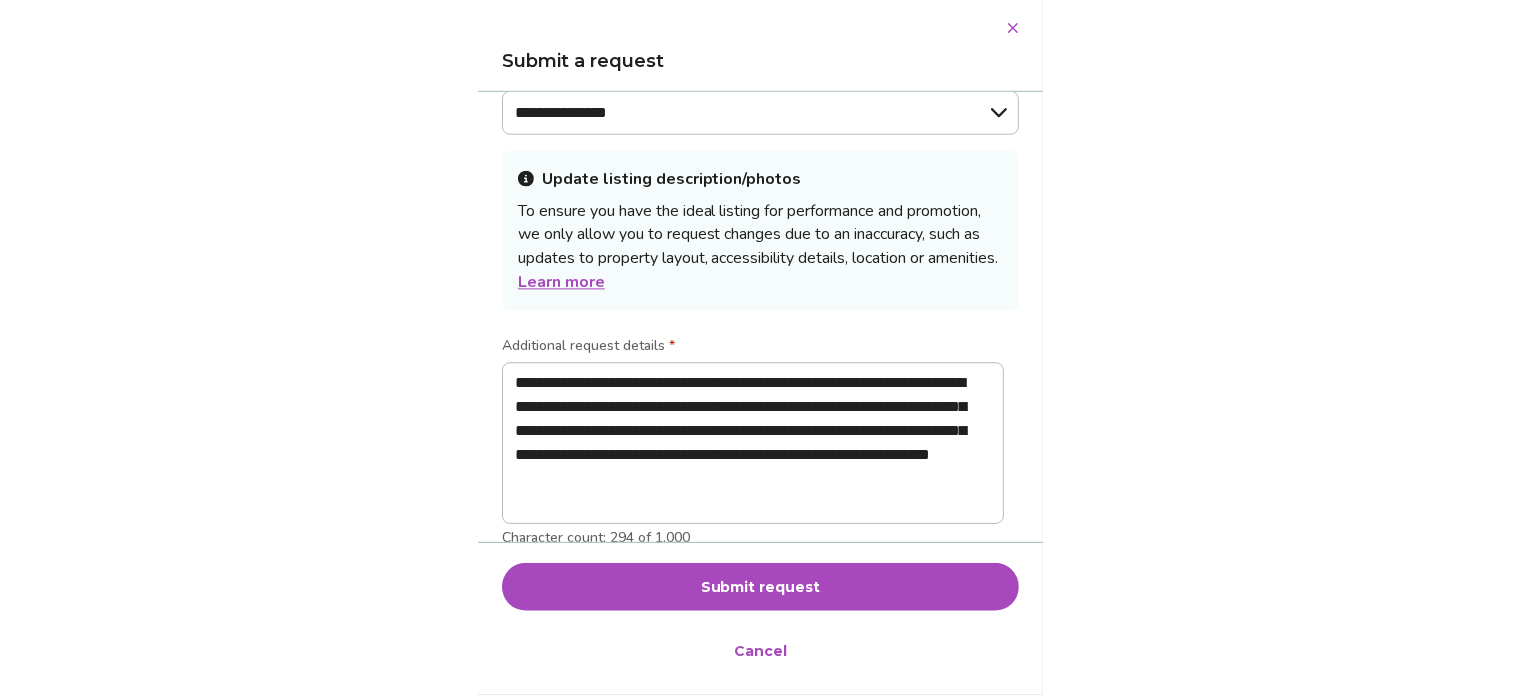 scroll, scrollTop: 156, scrollLeft: 0, axis: vertical 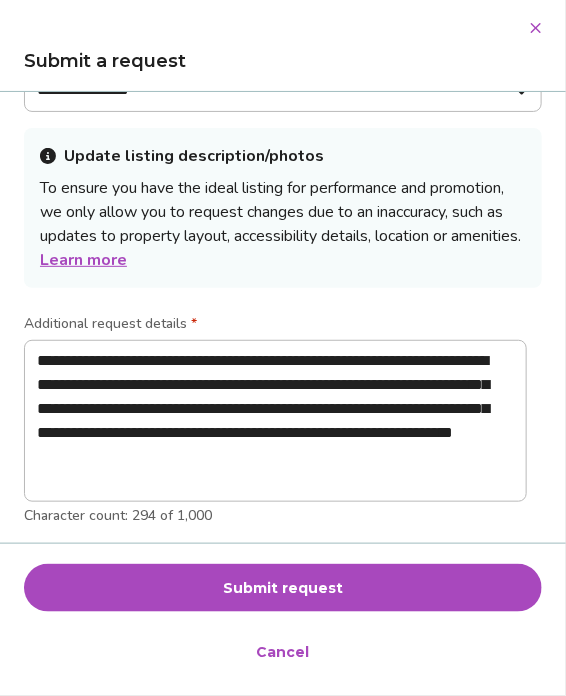 click on "Submit request" at bounding box center [283, 588] 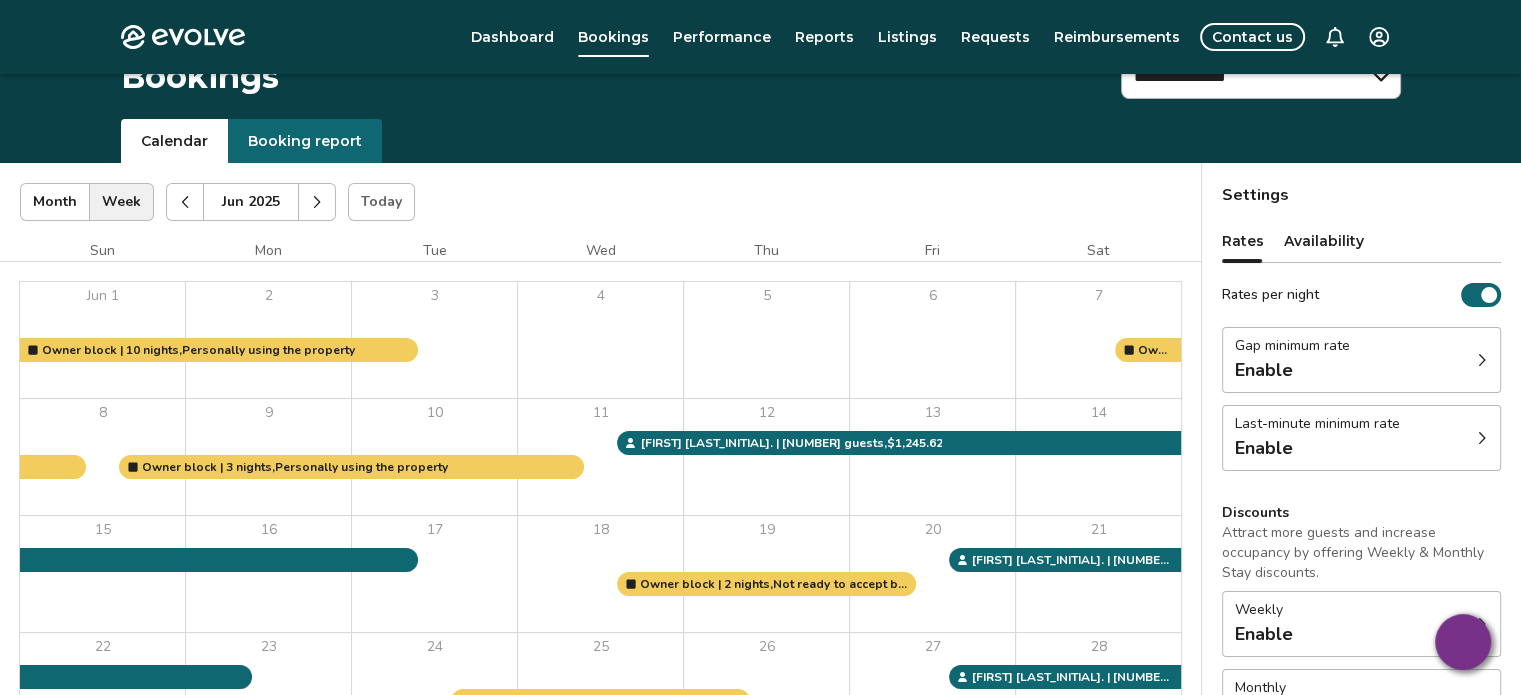scroll, scrollTop: 0, scrollLeft: 0, axis: both 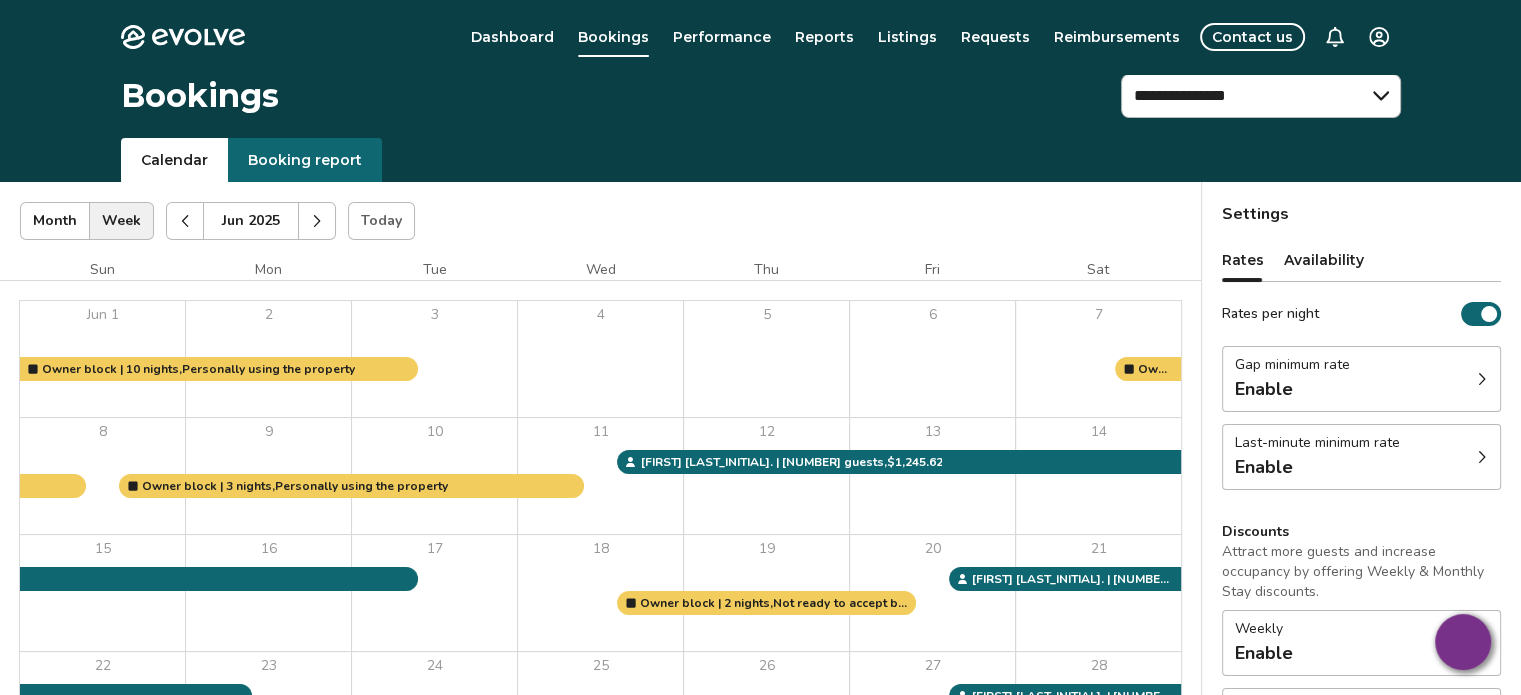 click at bounding box center (317, 221) 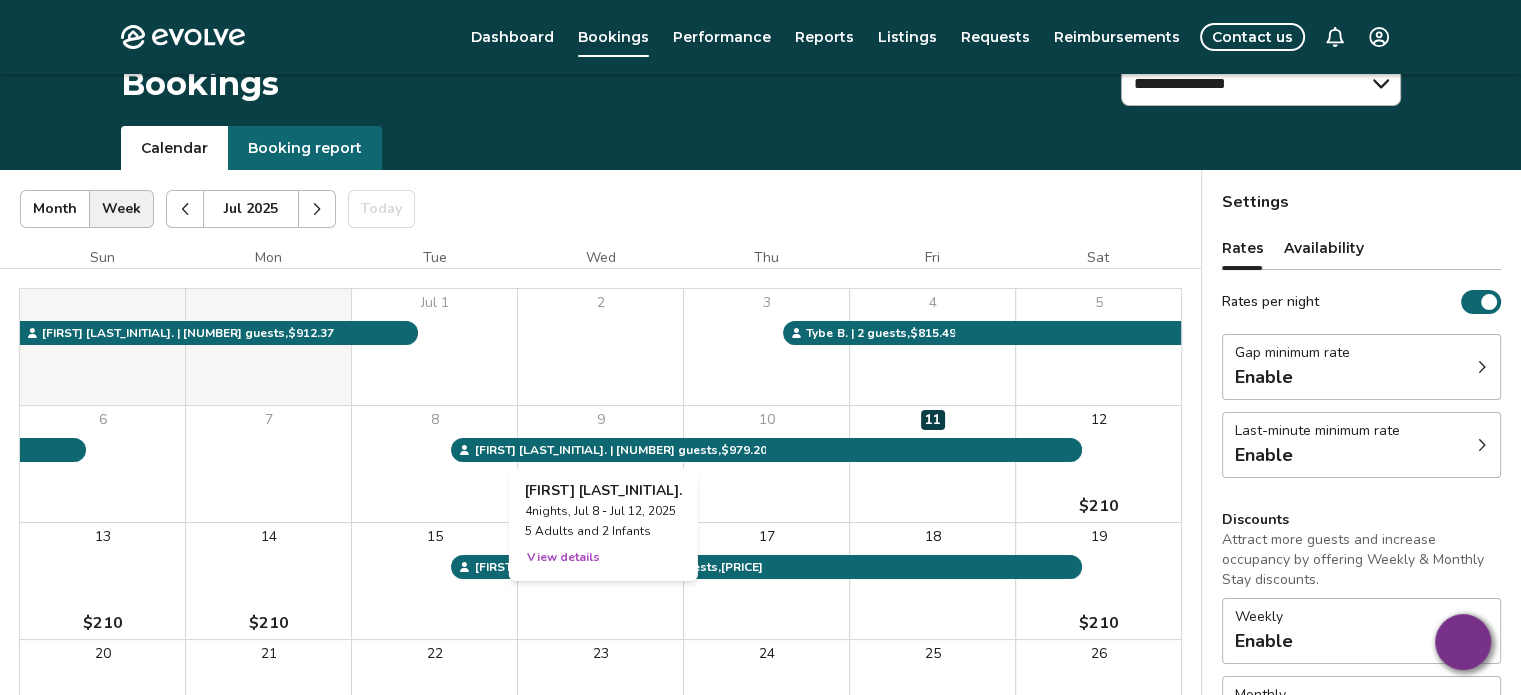 scroll, scrollTop: 0, scrollLeft: 0, axis: both 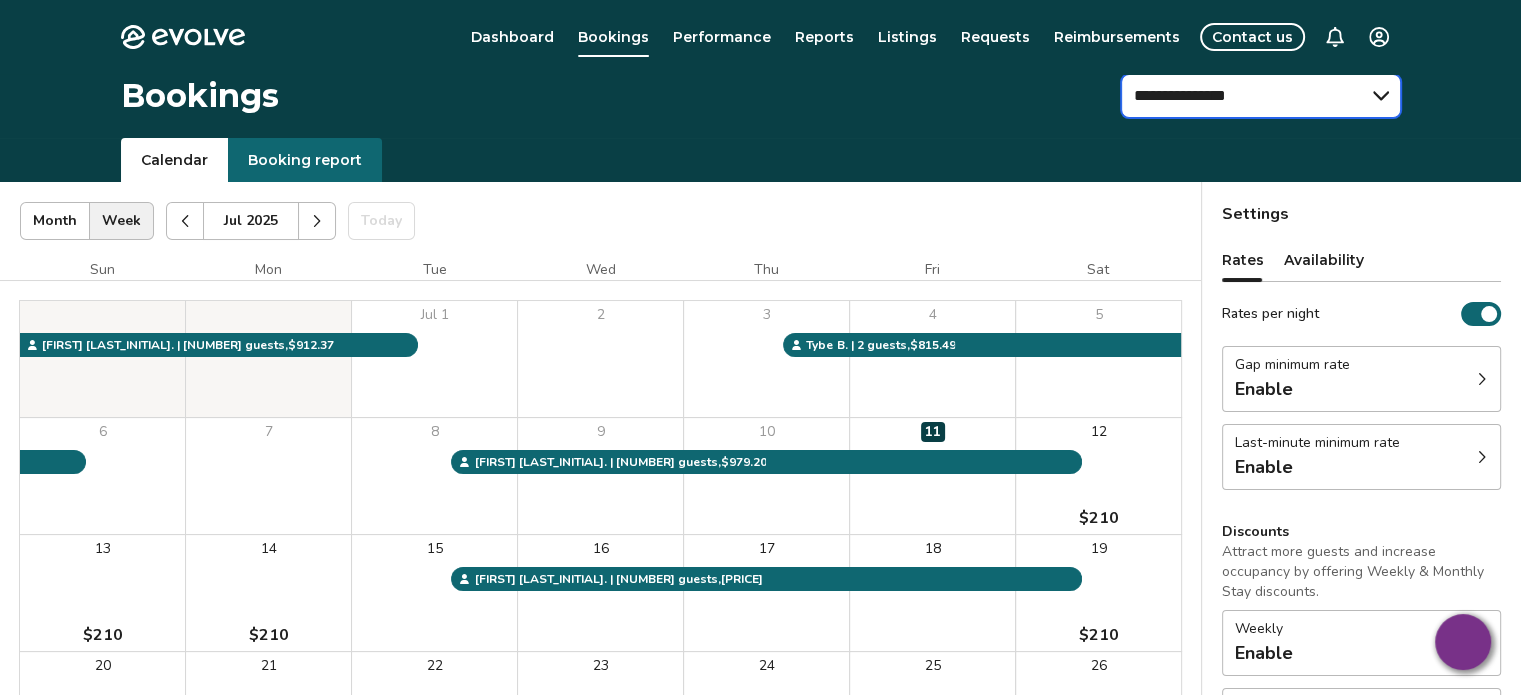 click on "**********" at bounding box center [1261, 96] 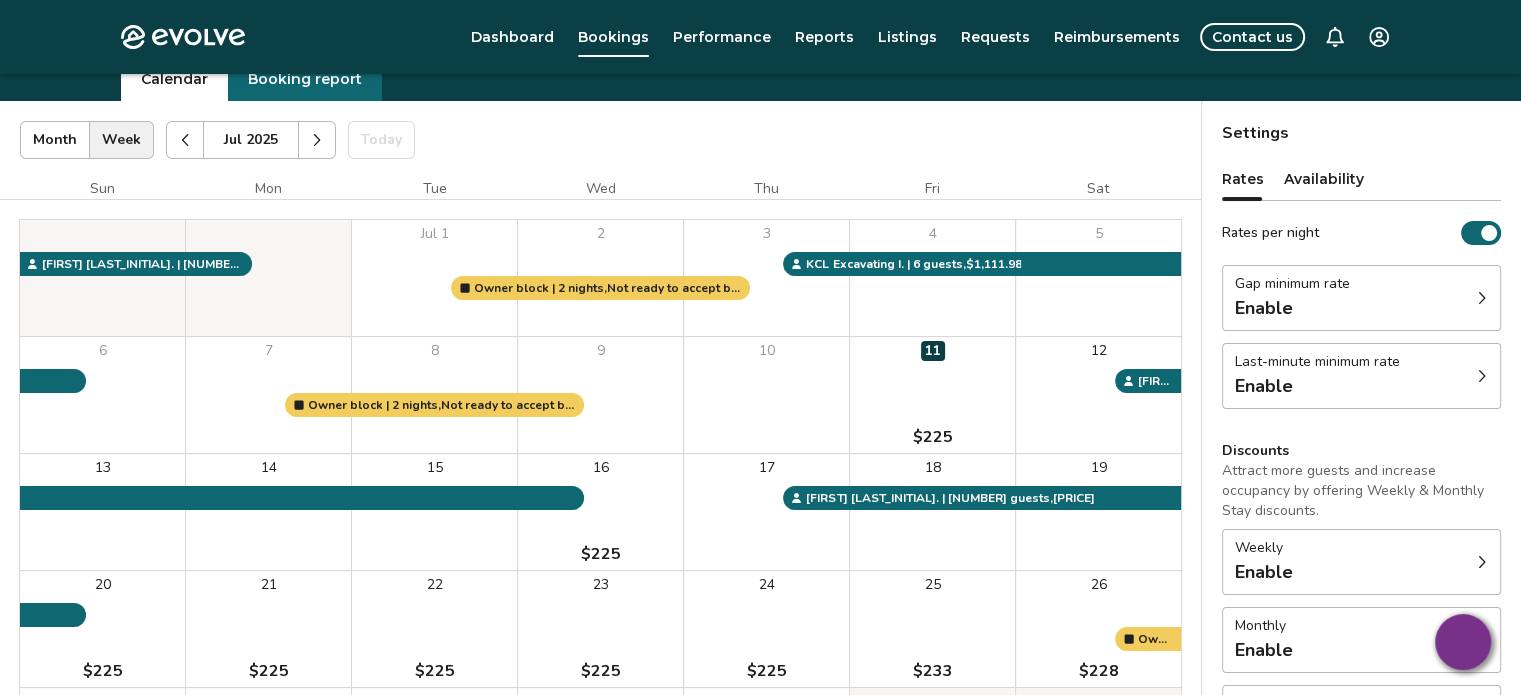 scroll, scrollTop: 0, scrollLeft: 0, axis: both 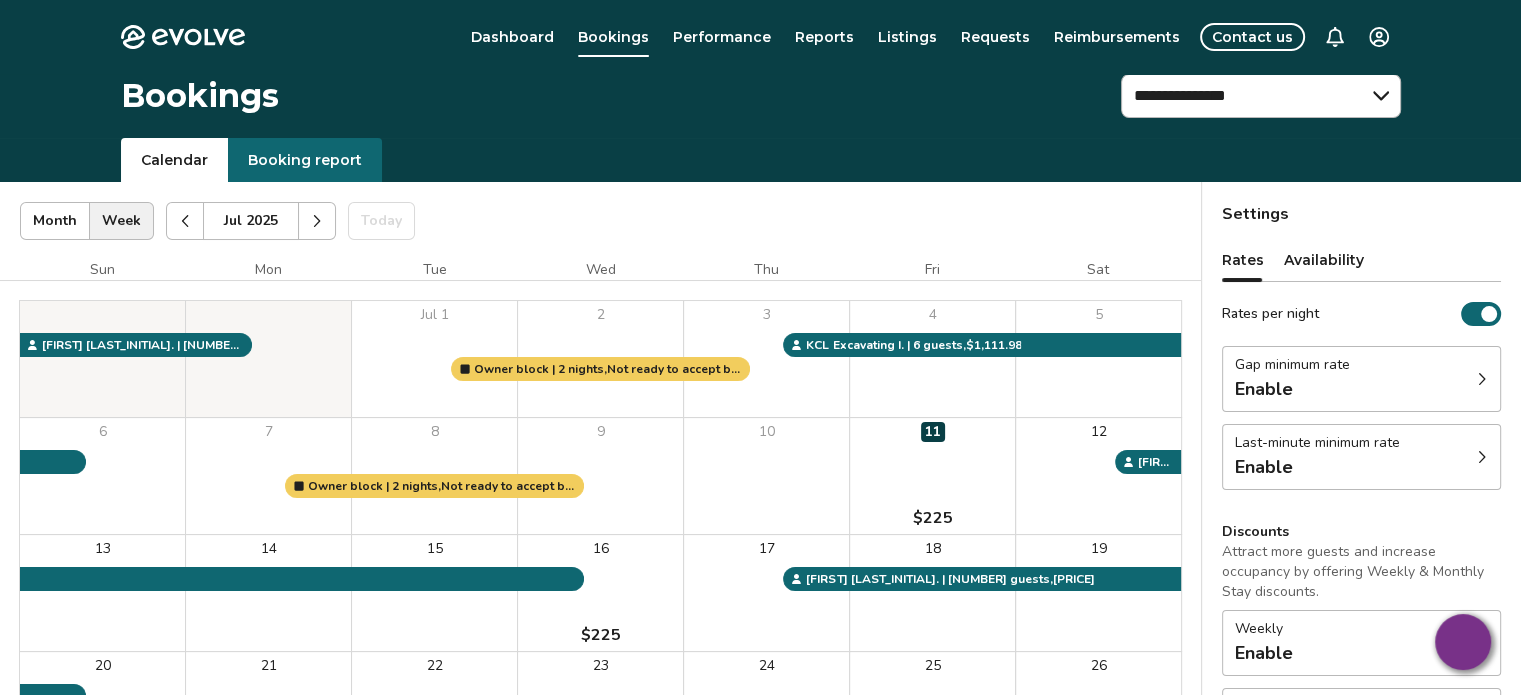 click on "Contact us" at bounding box center [1252, 37] 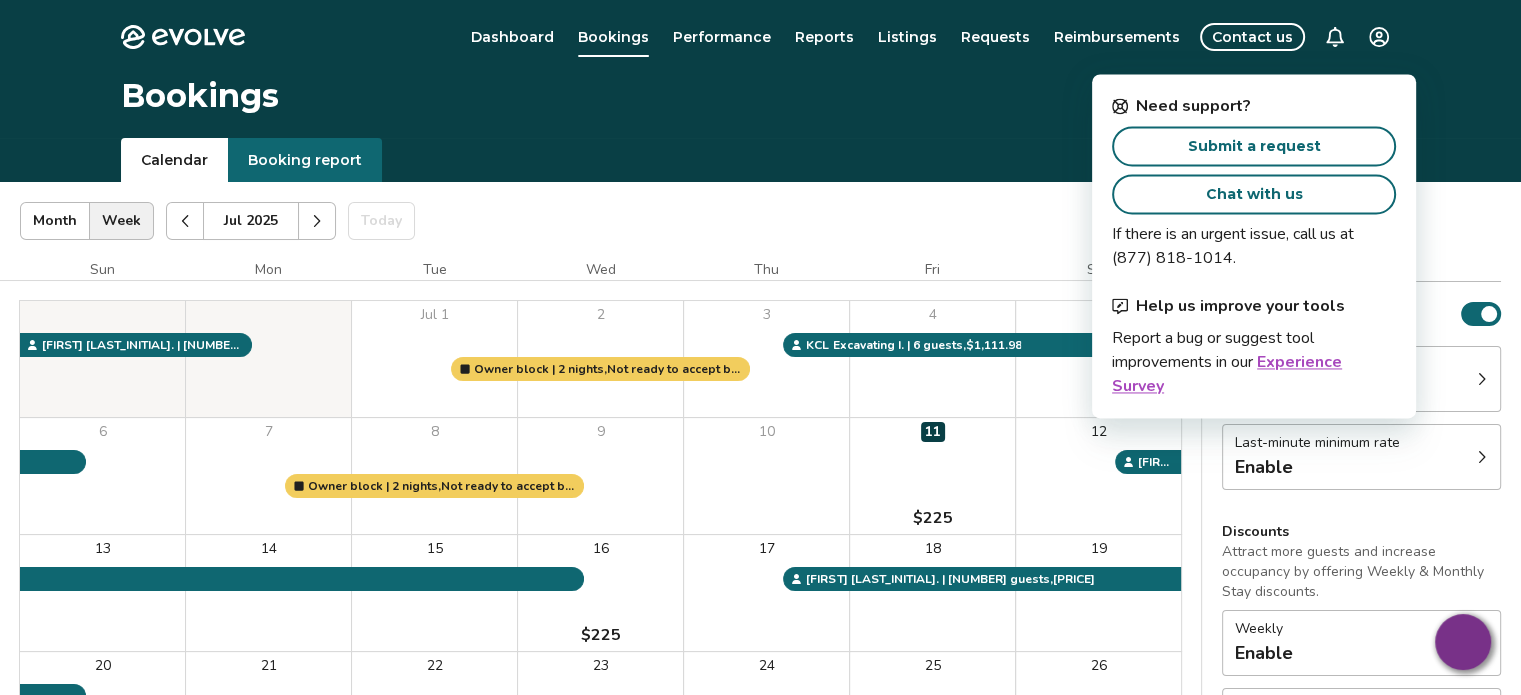 click on "Submit a request" at bounding box center (1254, 146) 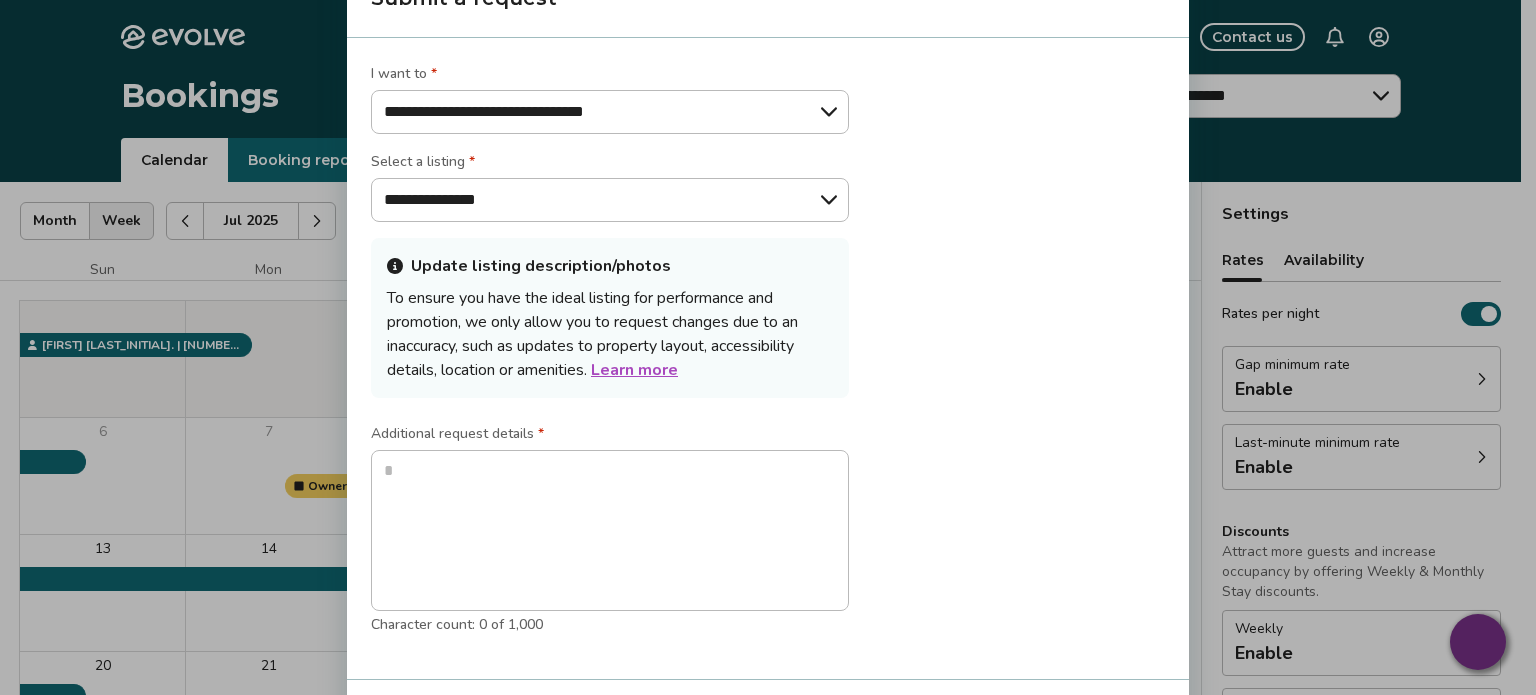 click on "**********" at bounding box center [610, 112] 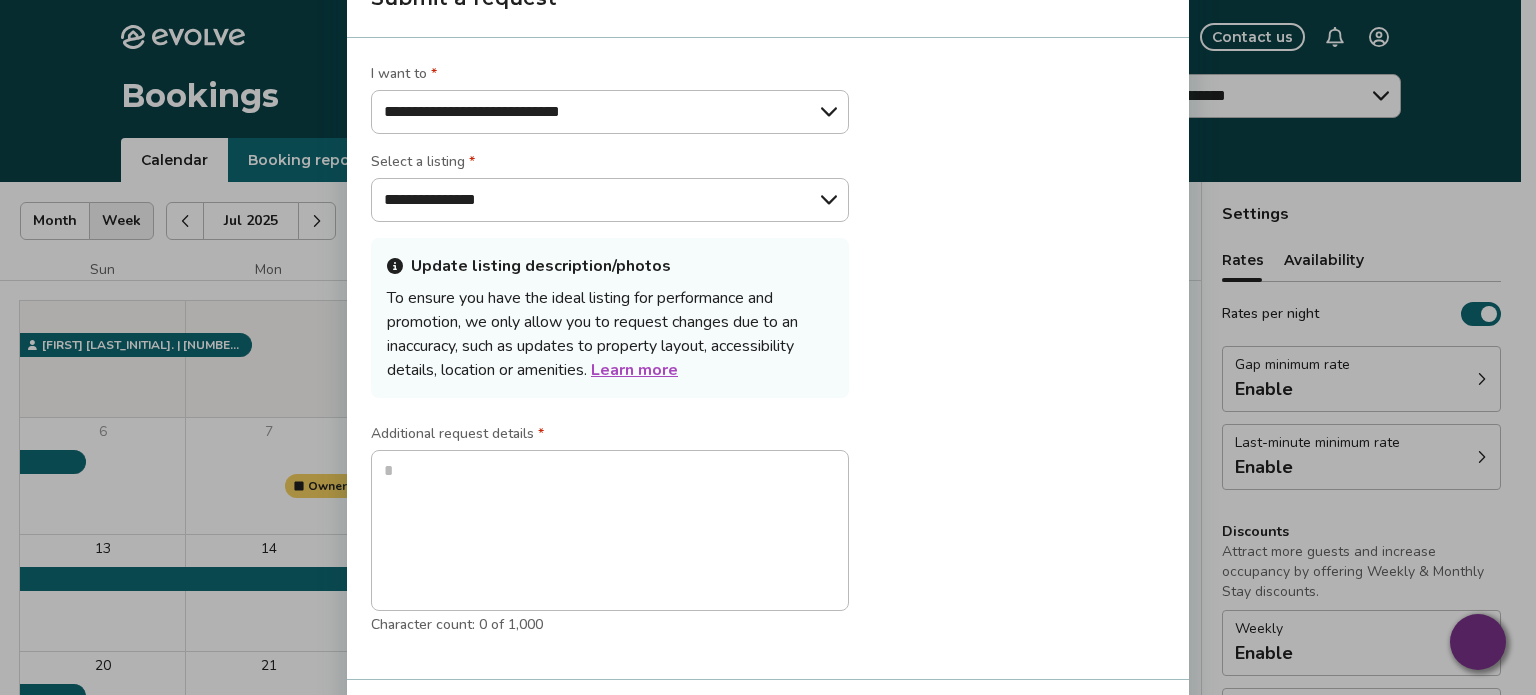 click on "**********" at bounding box center [610, 112] 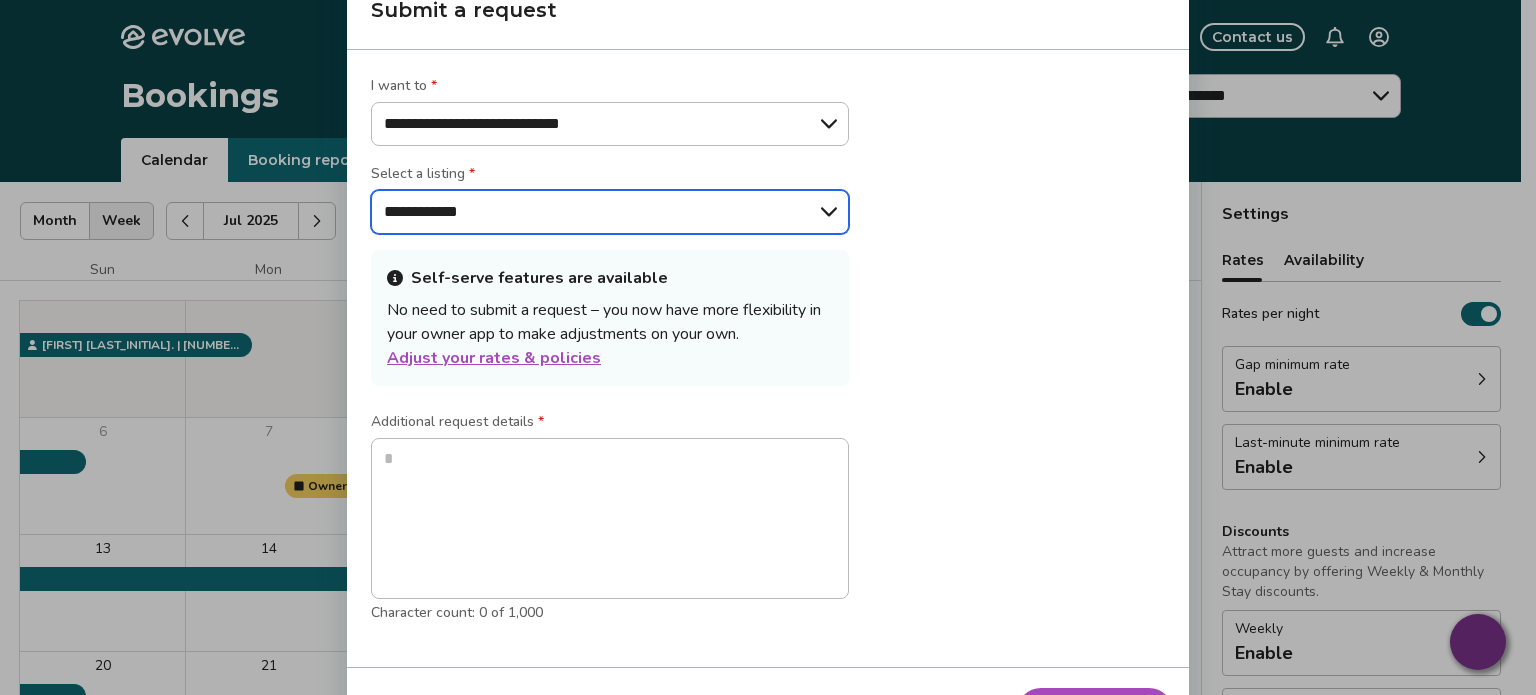 click on "**********" at bounding box center (610, 212) 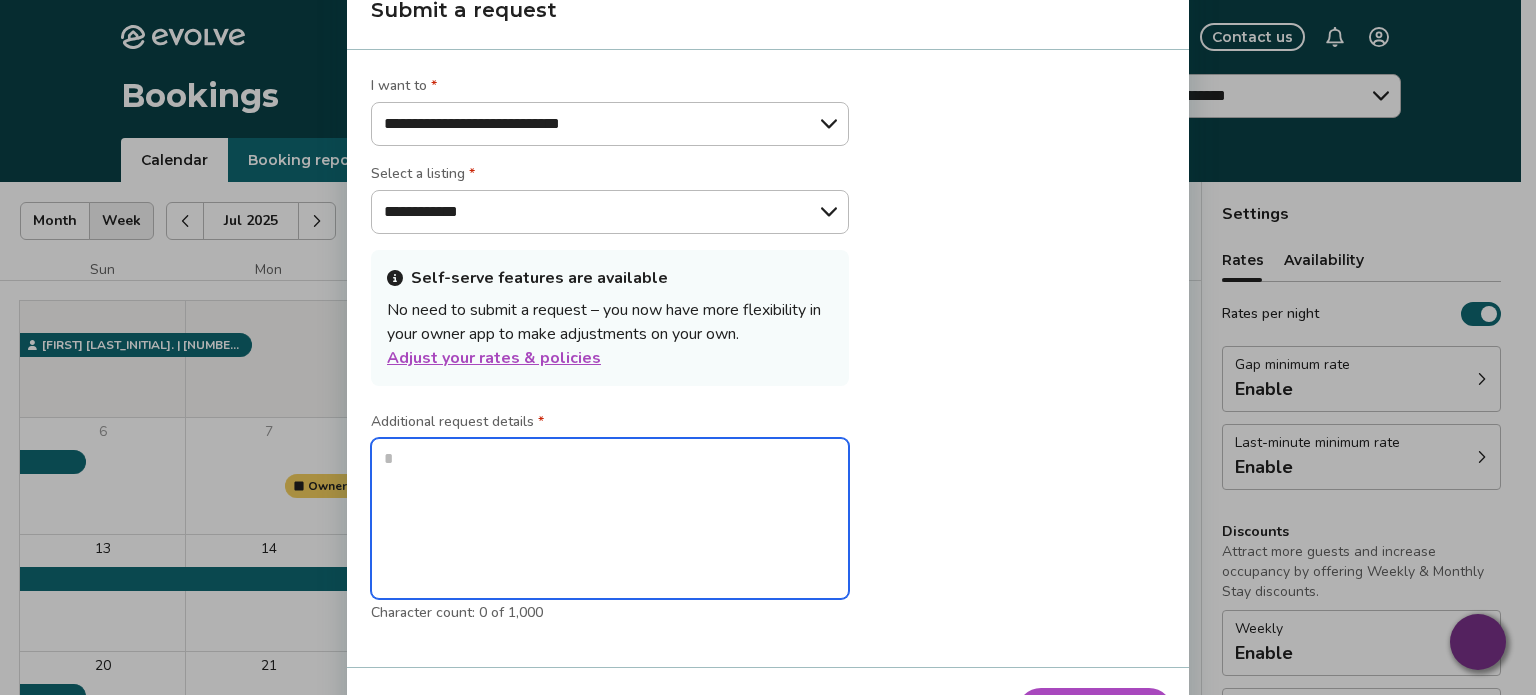 click at bounding box center (610, 519) 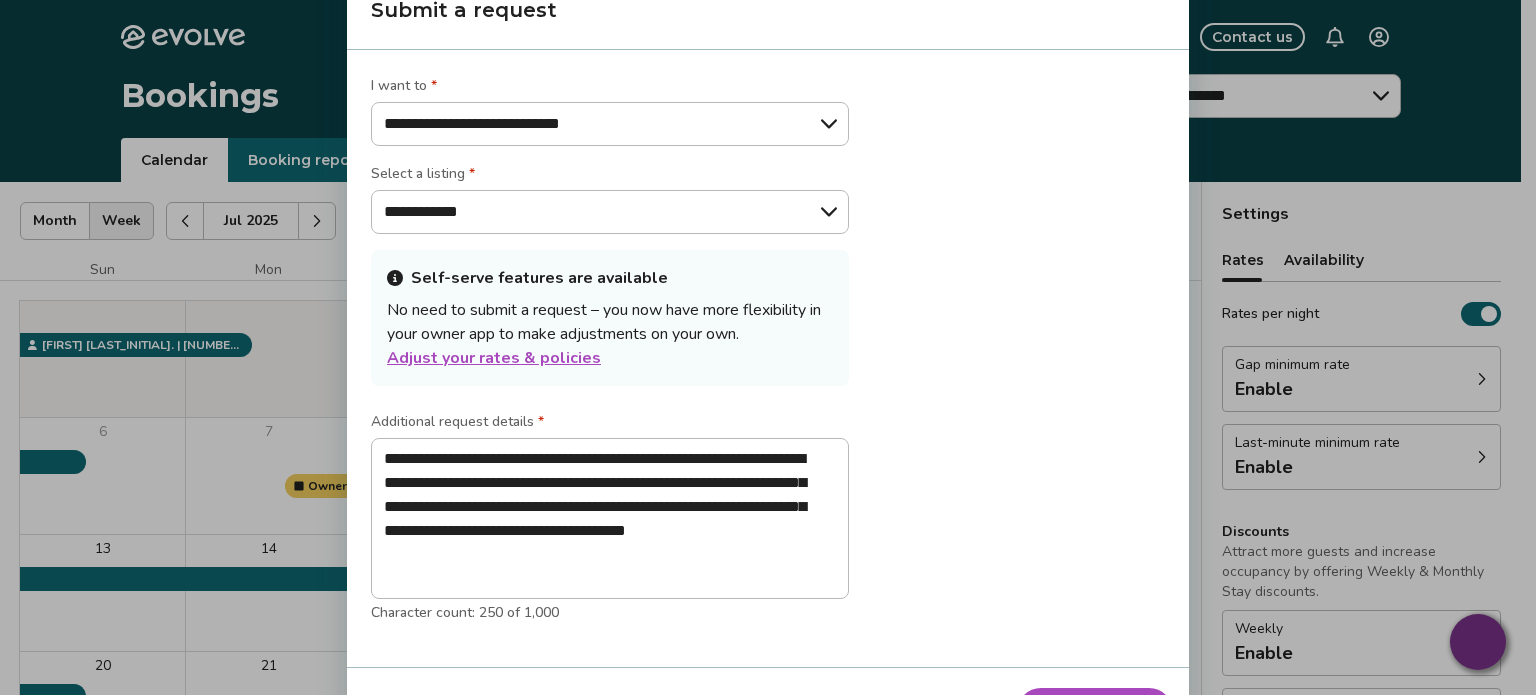 click on "Submit request" at bounding box center (1095, 712) 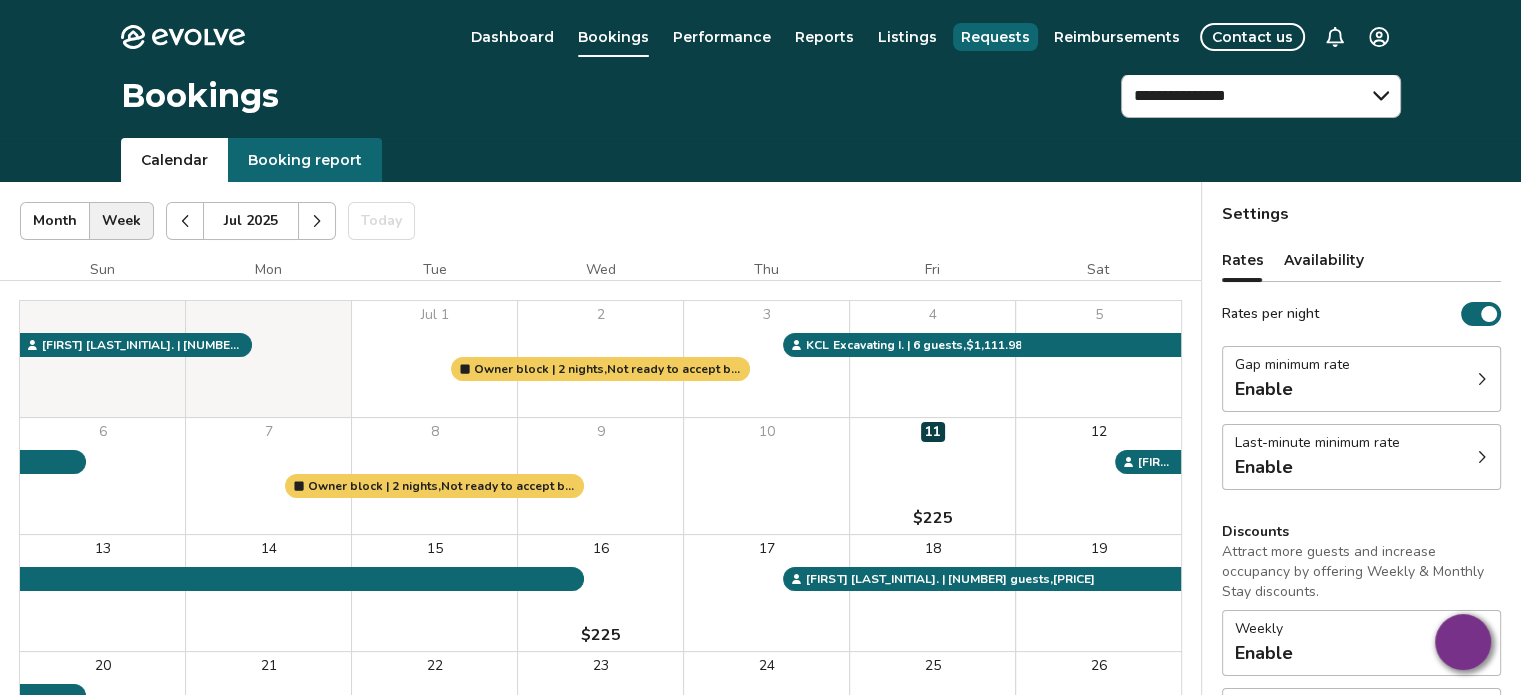 click on "Requests" at bounding box center (995, 37) 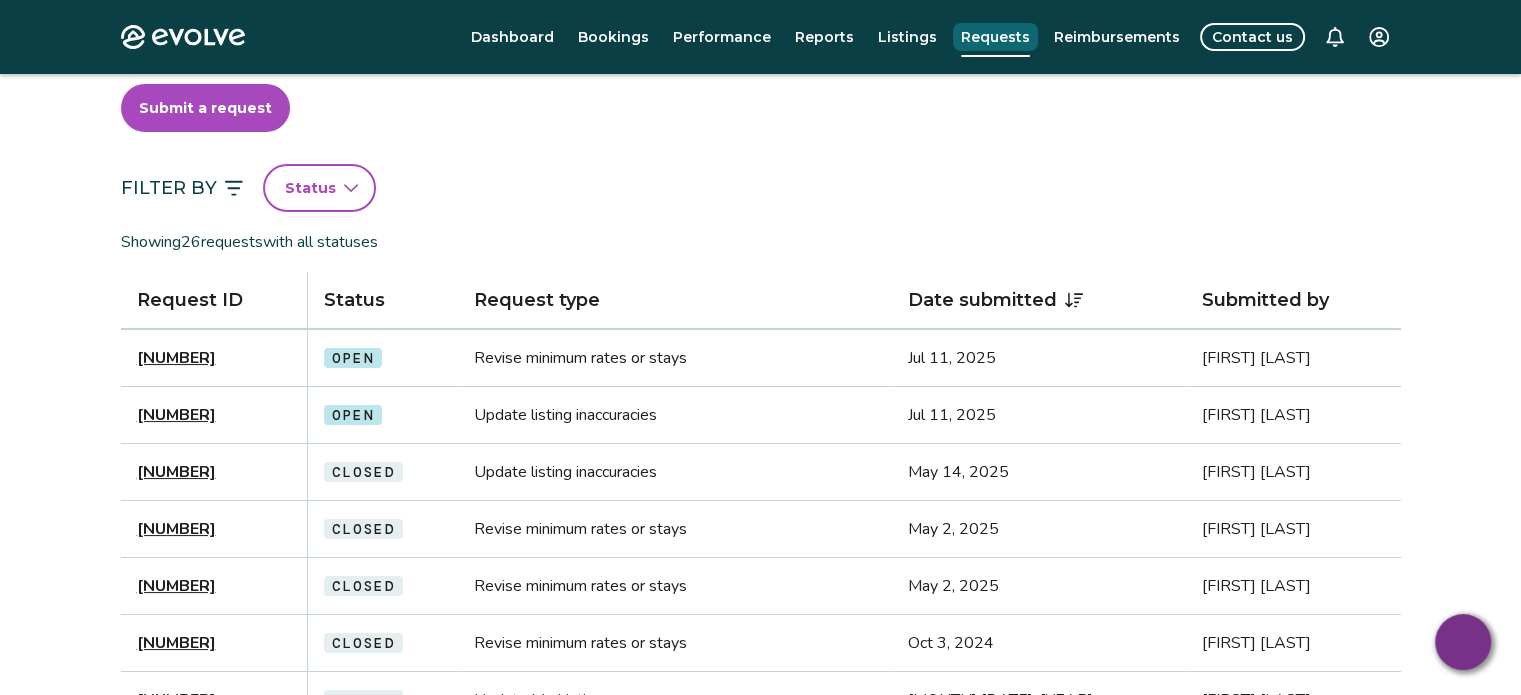 scroll, scrollTop: 100, scrollLeft: 0, axis: vertical 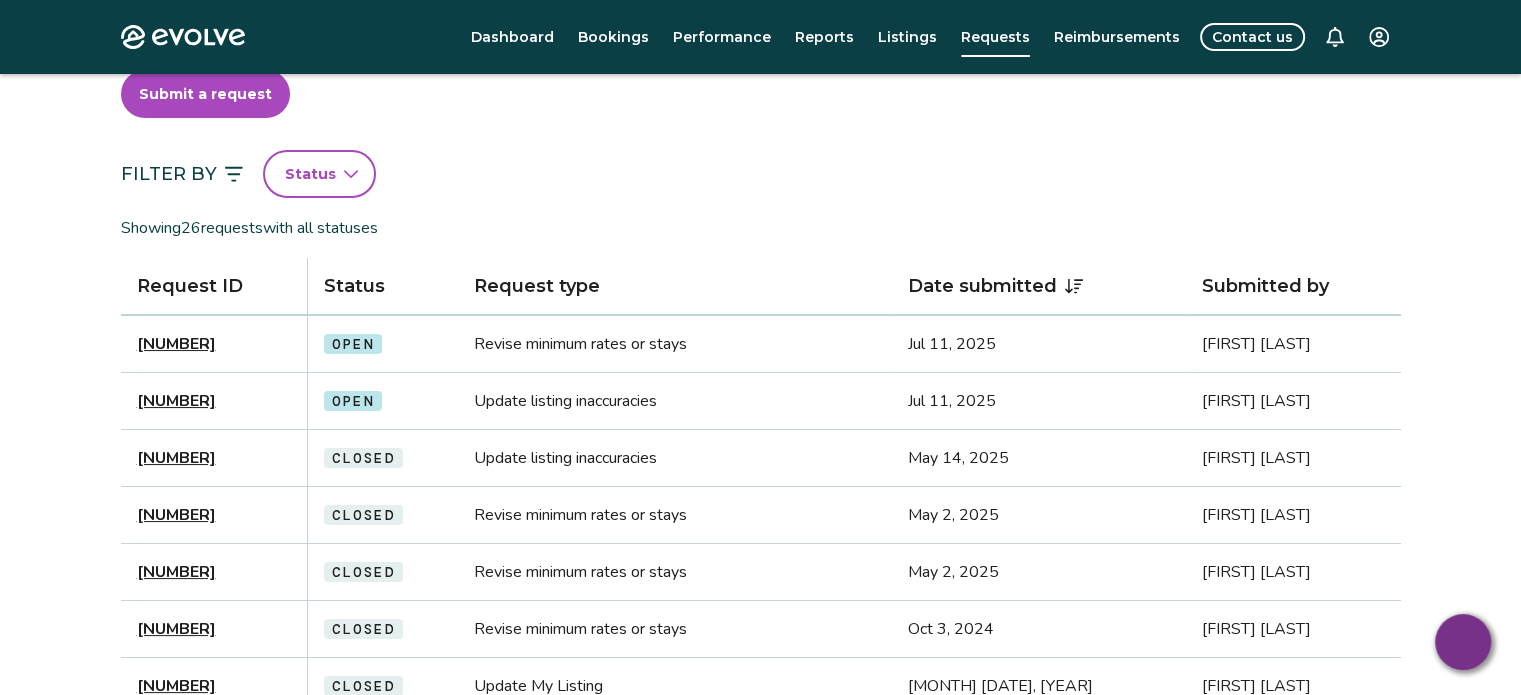 click on "[NUMBER]" at bounding box center [176, 458] 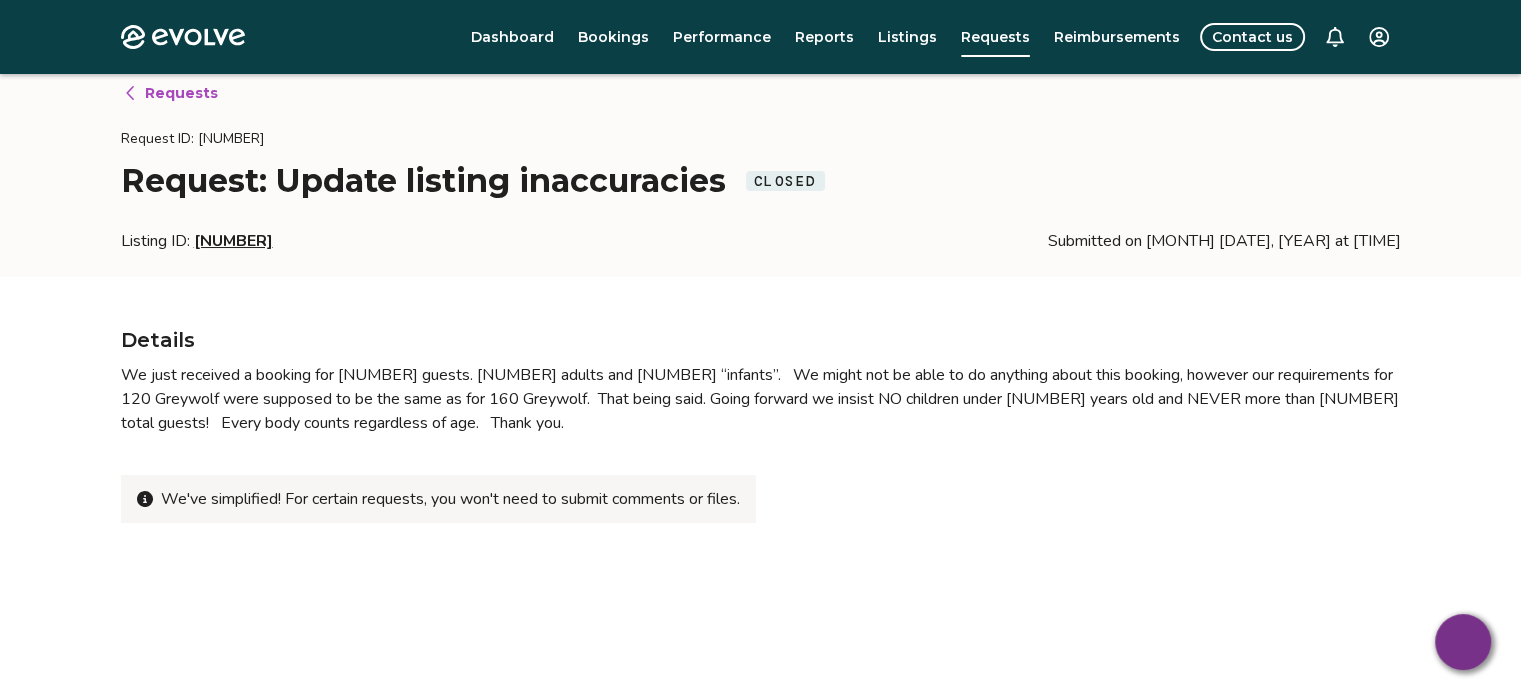 scroll, scrollTop: 0, scrollLeft: 0, axis: both 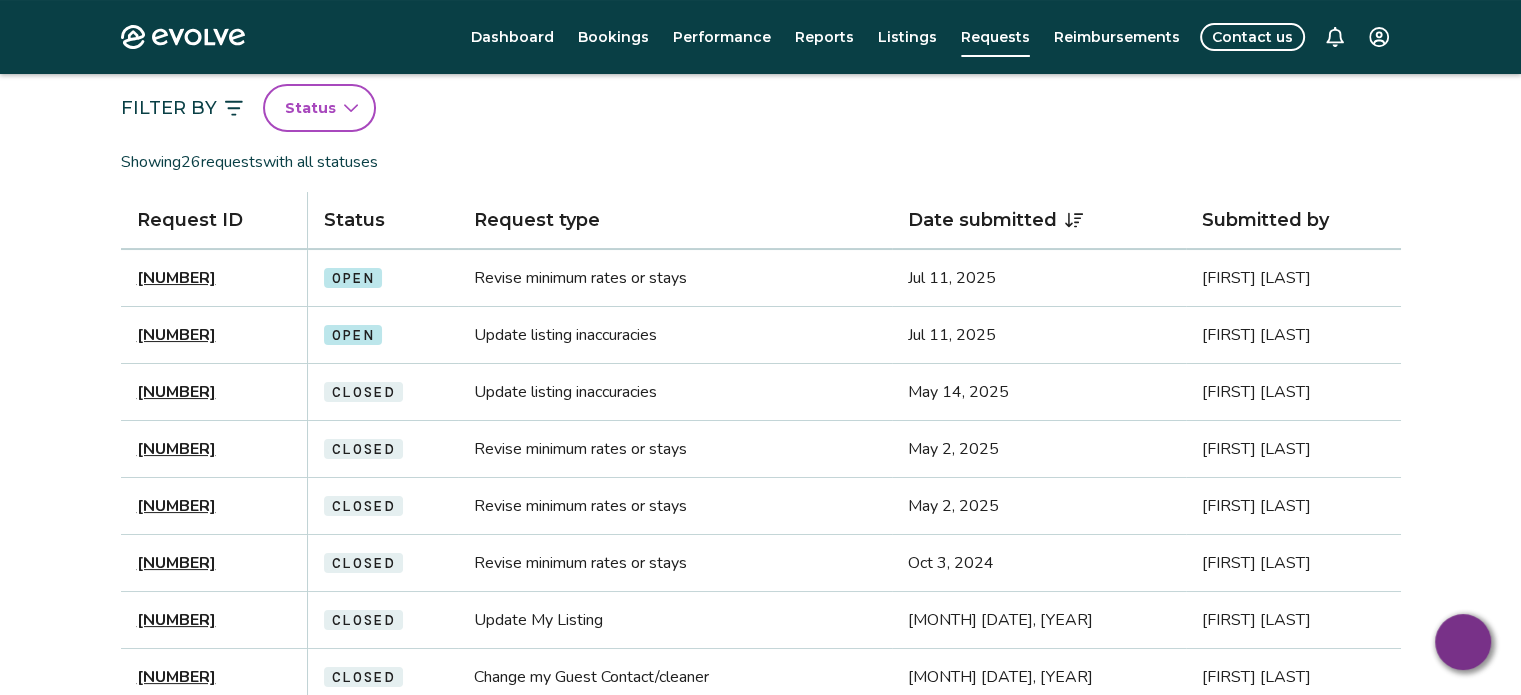 click on "[NUMBER]" at bounding box center (176, 449) 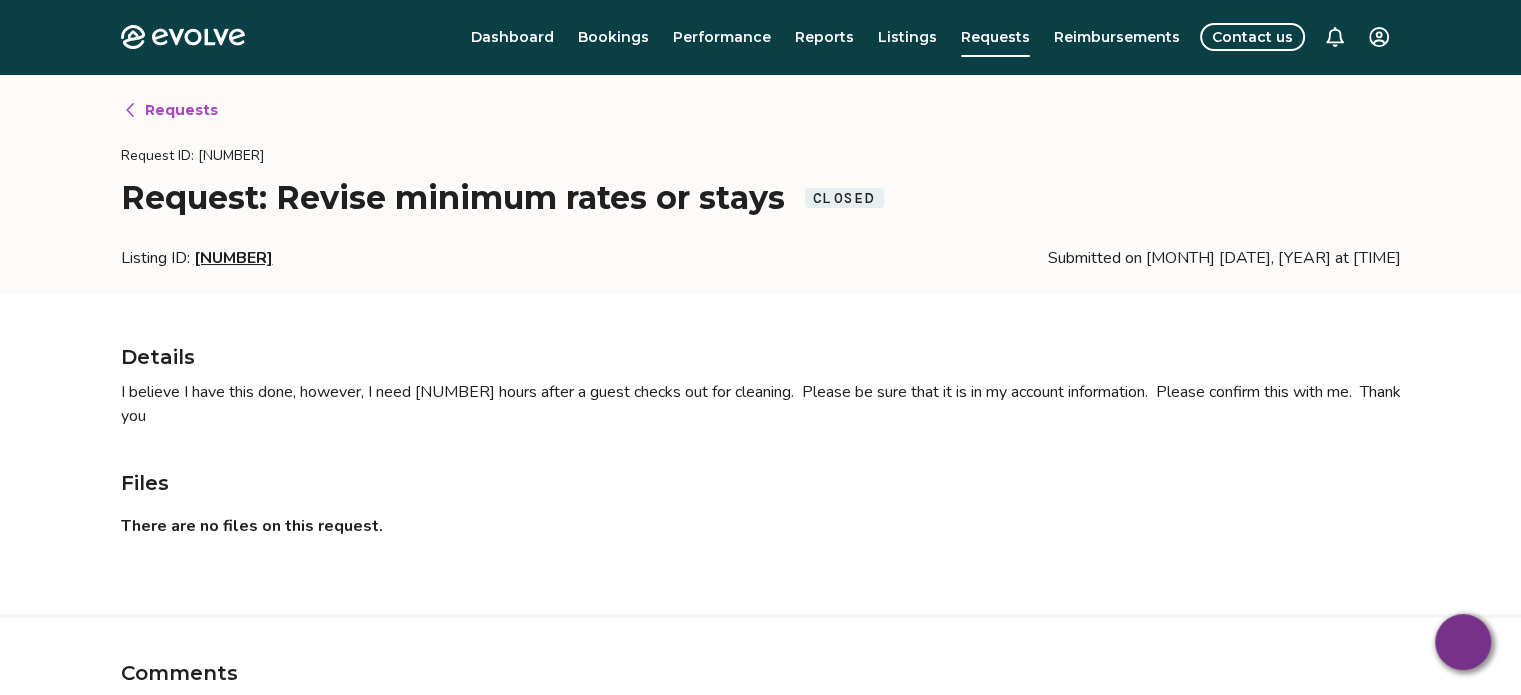 click on "[NUMBER]" at bounding box center (233, 258) 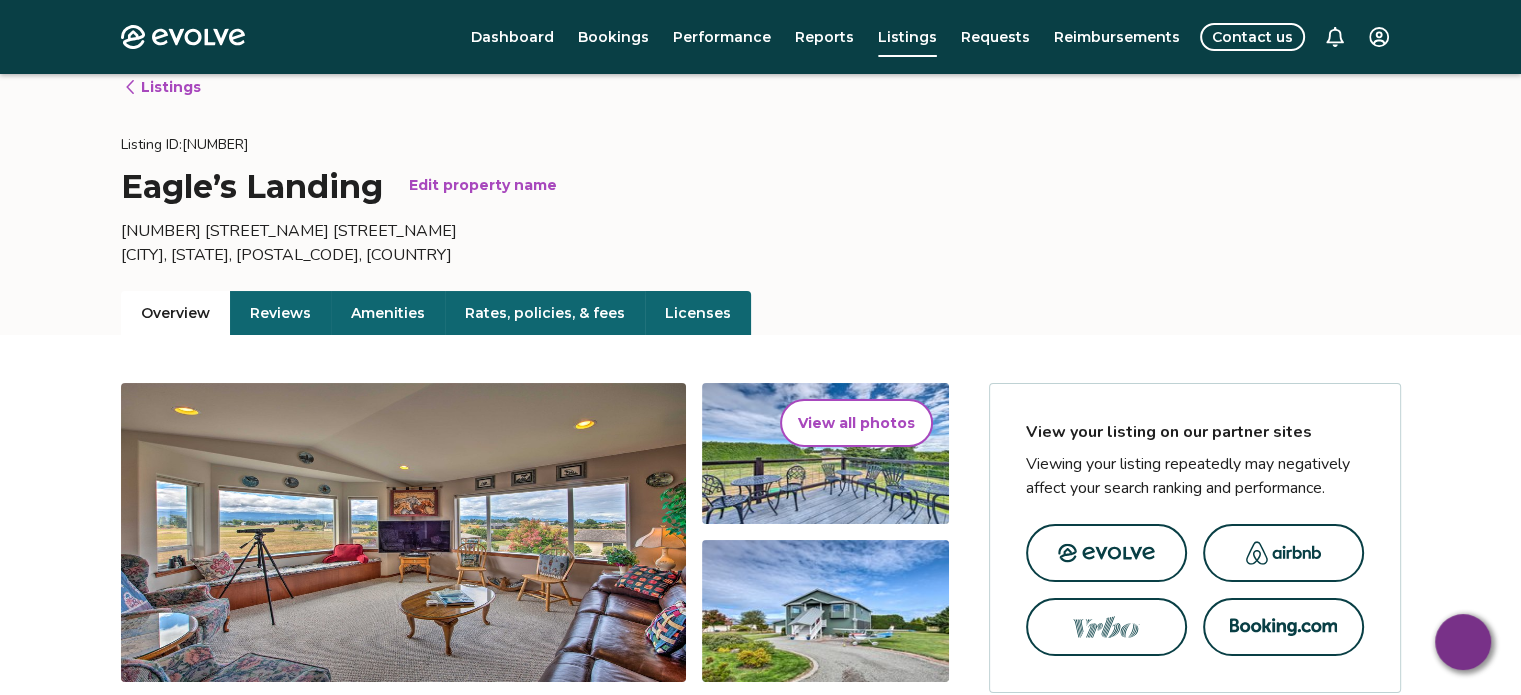 scroll, scrollTop: 0, scrollLeft: 0, axis: both 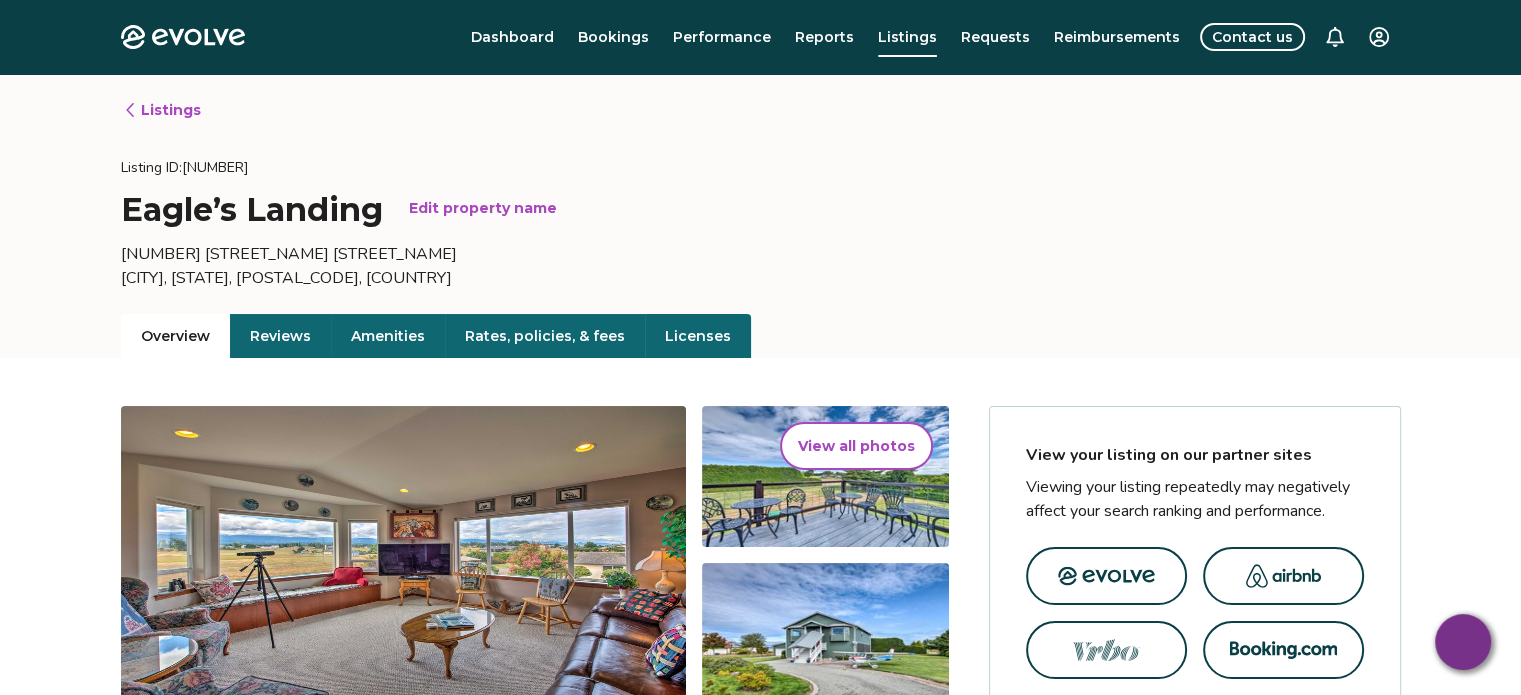 click 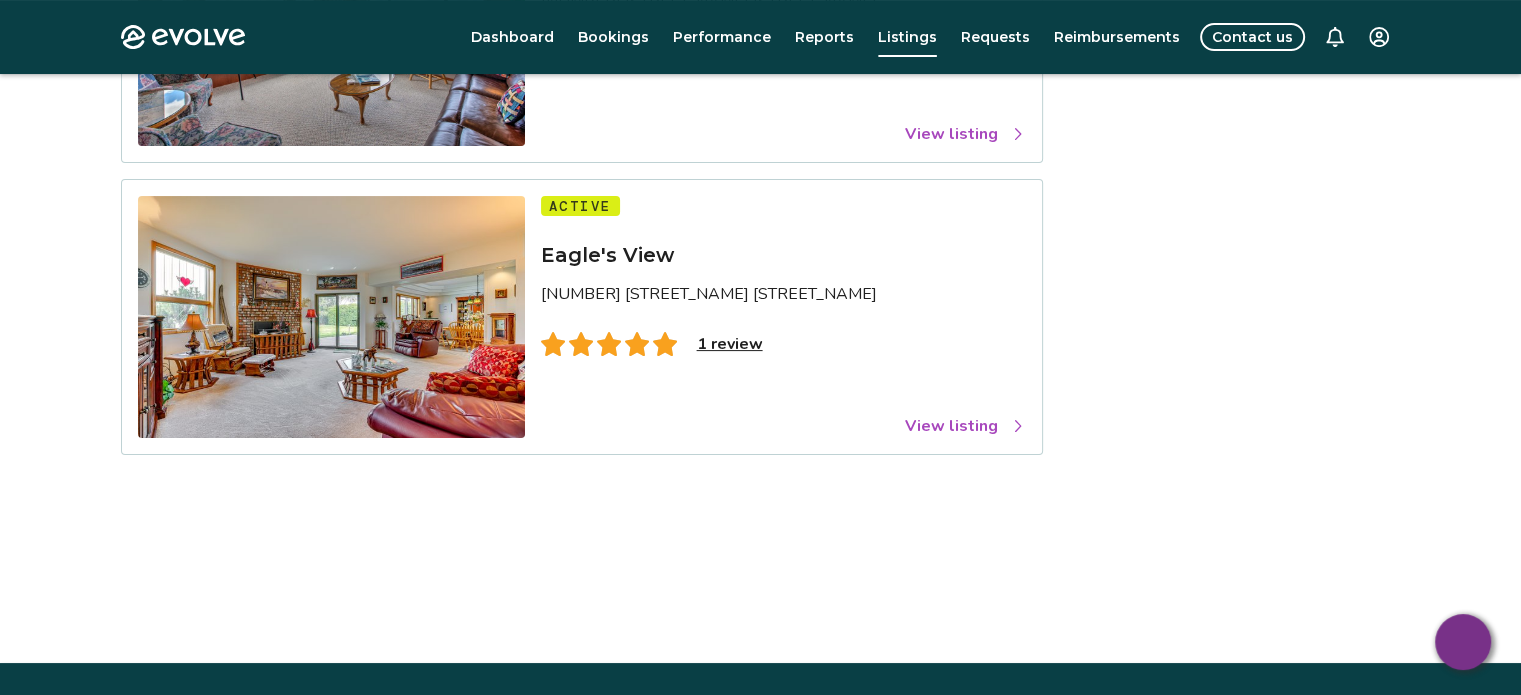 scroll, scrollTop: 366, scrollLeft: 0, axis: vertical 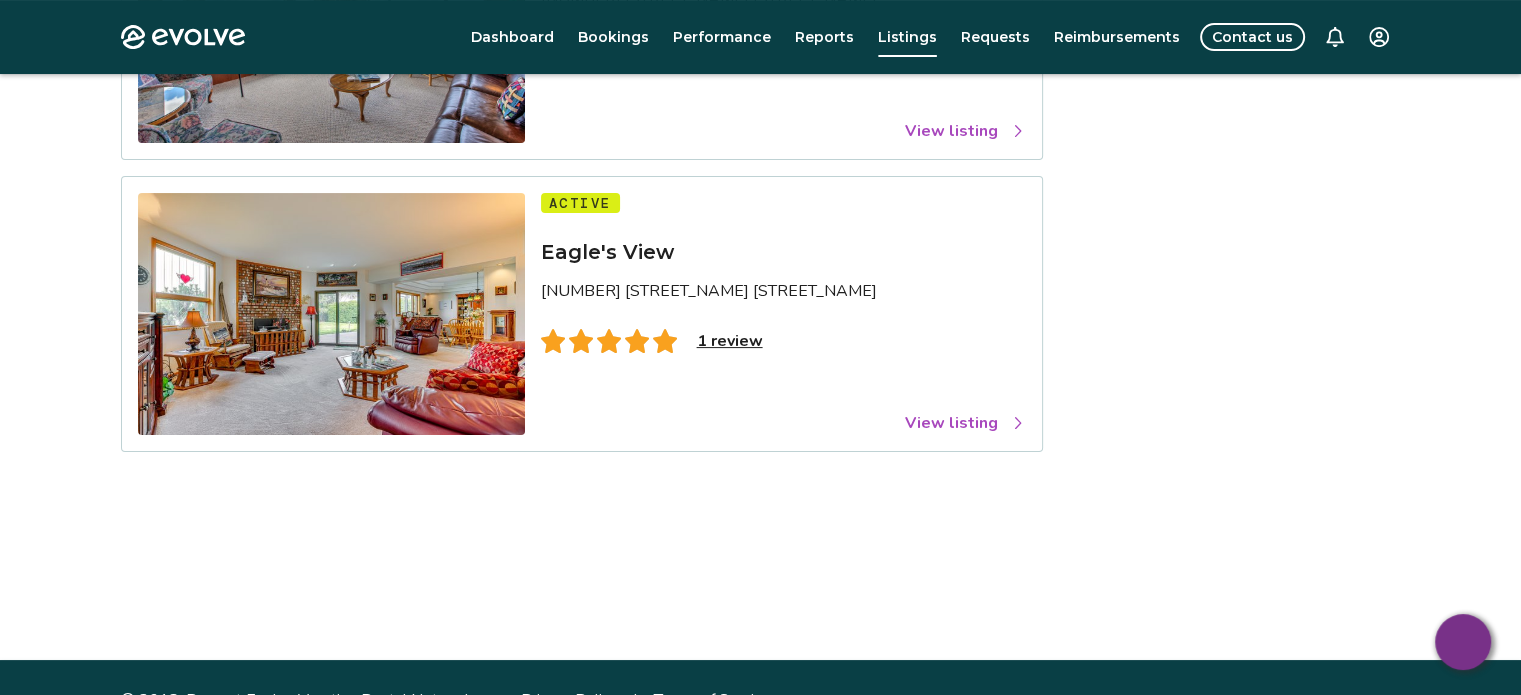 click at bounding box center [331, 314] 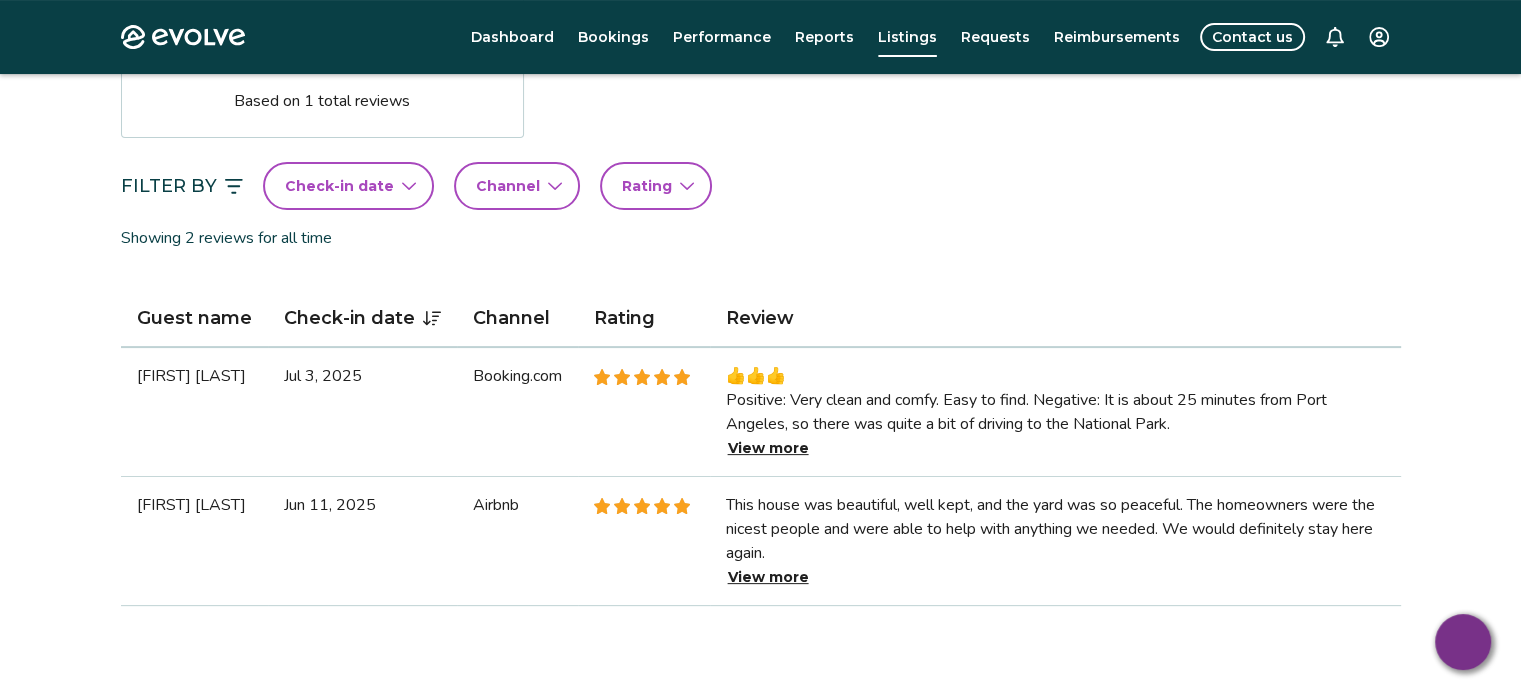 scroll, scrollTop: 436, scrollLeft: 0, axis: vertical 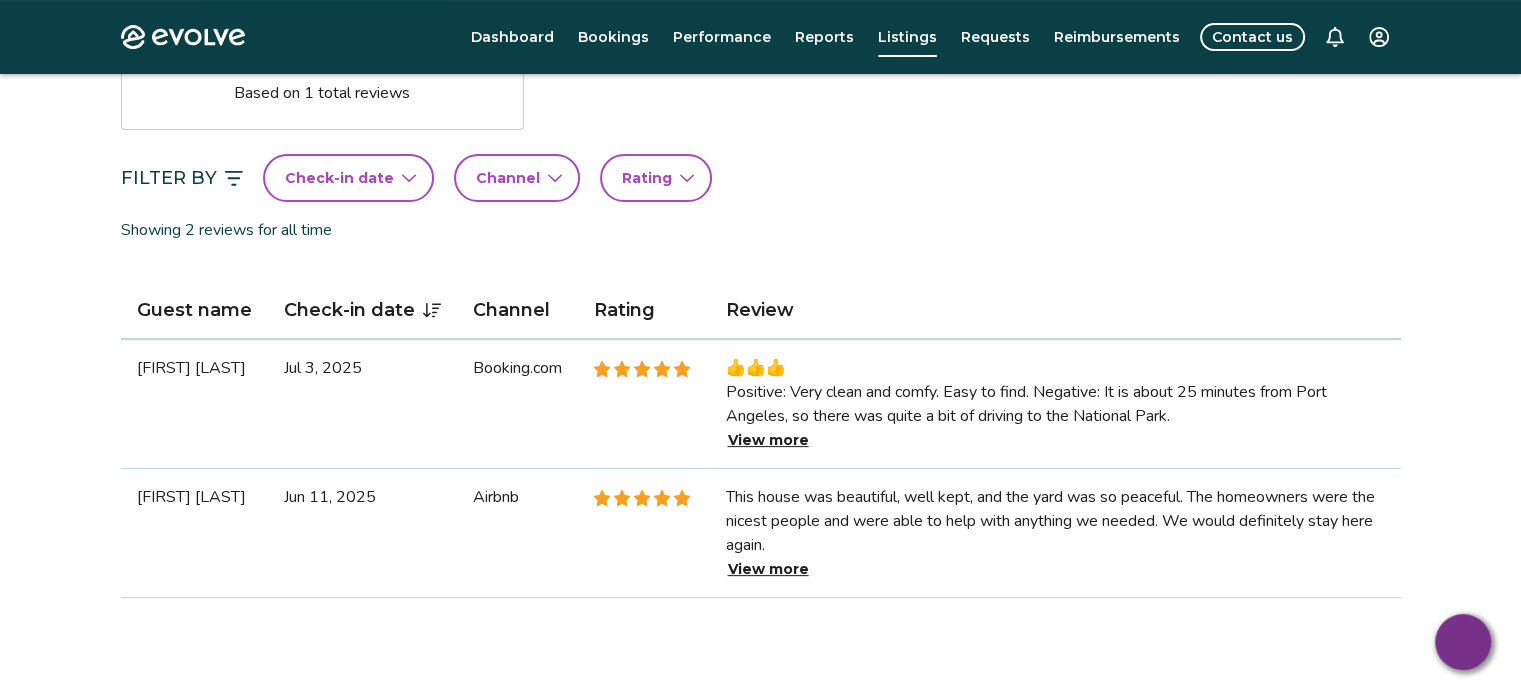 click on "View more" at bounding box center [768, 569] 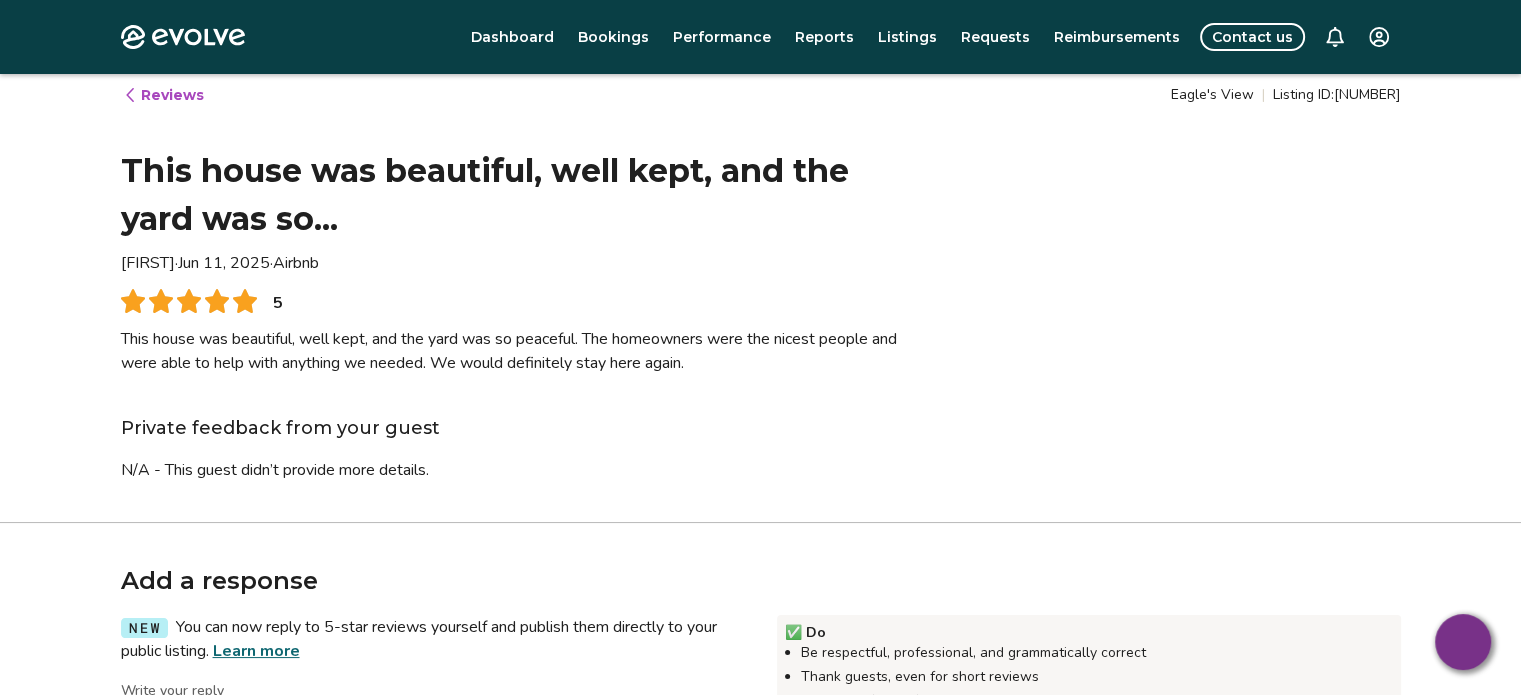 scroll, scrollTop: 0, scrollLeft: 0, axis: both 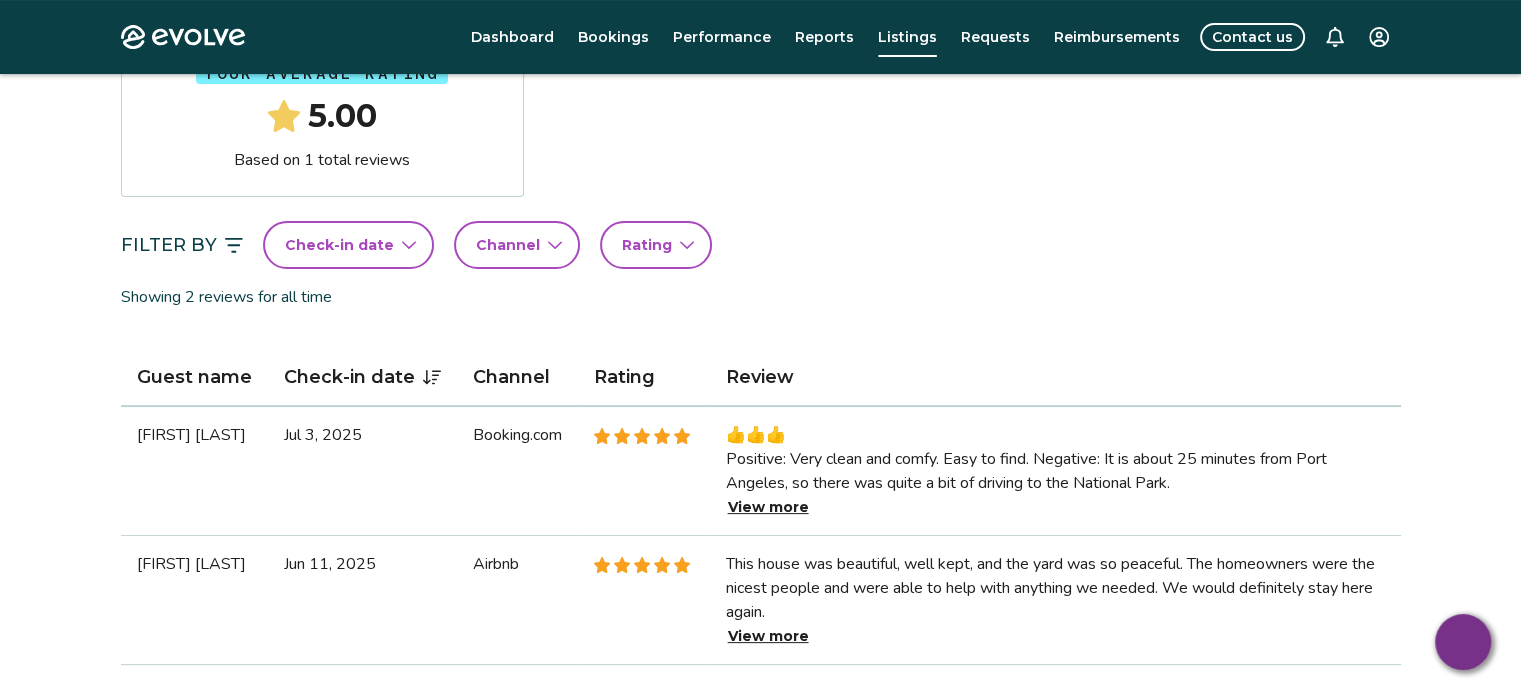 click on "View more" at bounding box center (768, 507) 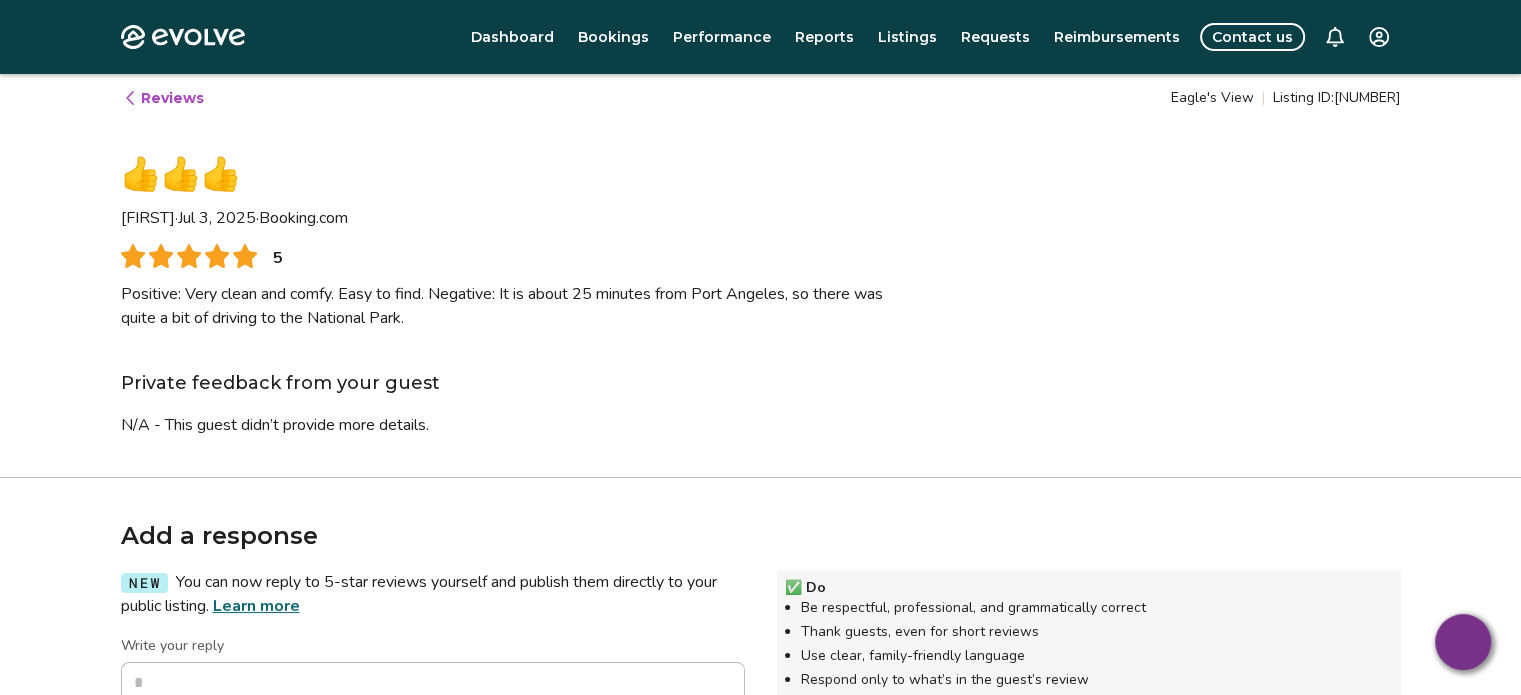 scroll, scrollTop: 0, scrollLeft: 0, axis: both 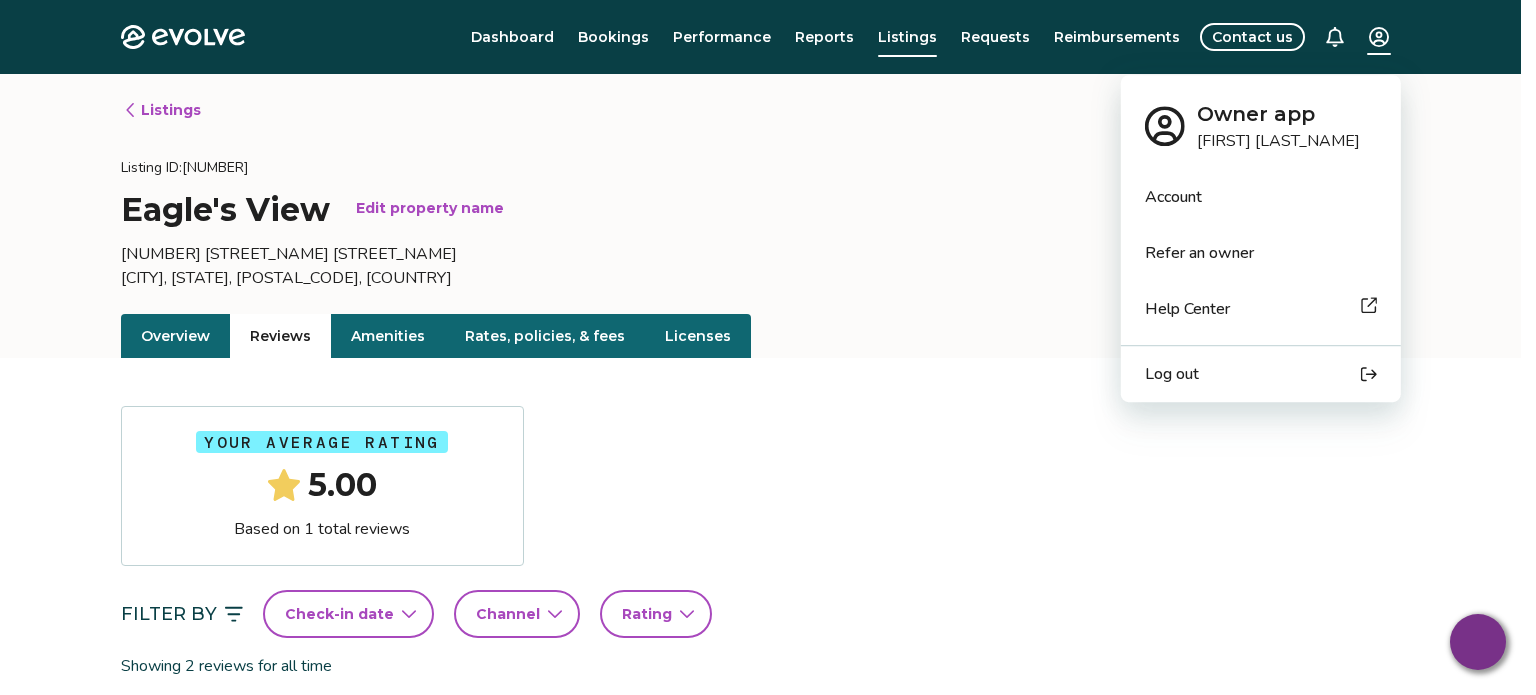 click on "Evolve Dashboard Bookings Performance Reports Listings Requests Reimbursements Contact us Listings Listing ID:  521268 [NAME] [STREET_NAME] [NUMBER] [CITY], [STATE], [POSTAL_CODE], [COUNTRY] Overview Reviews Amenities Rates, policies, & fees Licenses Your average rating 5.00 Based on 1 total reviews Filter By  Check-in date Channel Rating Showing 2 reviews for all time Guest name Check-in date Channel Rating Review Tybe [FIRST] [DATE], [YEAR] Booking.com 👍👍👍 Positive: Very clean and comfy. Easy to find.
Negative: It is about 25 minutes from Port Angeles, so there was quite a bit of driving to the National Park. View more [FIRST] [LAST] [DATE], [YEAR] Airbnb This house was beautiful,  well kept, and the yard was so peaceful.   The homeowners were the nicest people and were able to help with anything we needed.  We would definitely stay here again. View more © 2013-Present Evolve Vacation Rental Network Privacy Policy | Terms of Service
*" at bounding box center [768, 657] 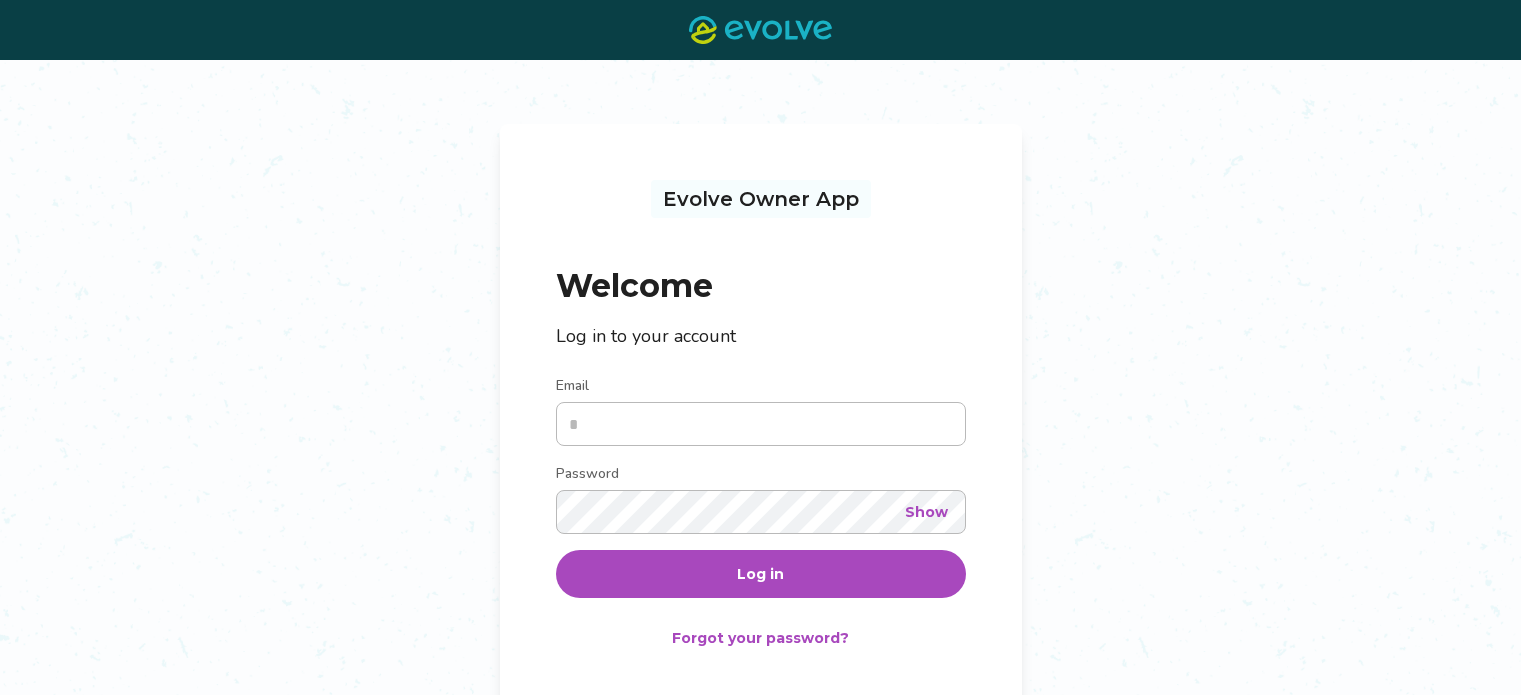 scroll, scrollTop: 0, scrollLeft: 0, axis: both 